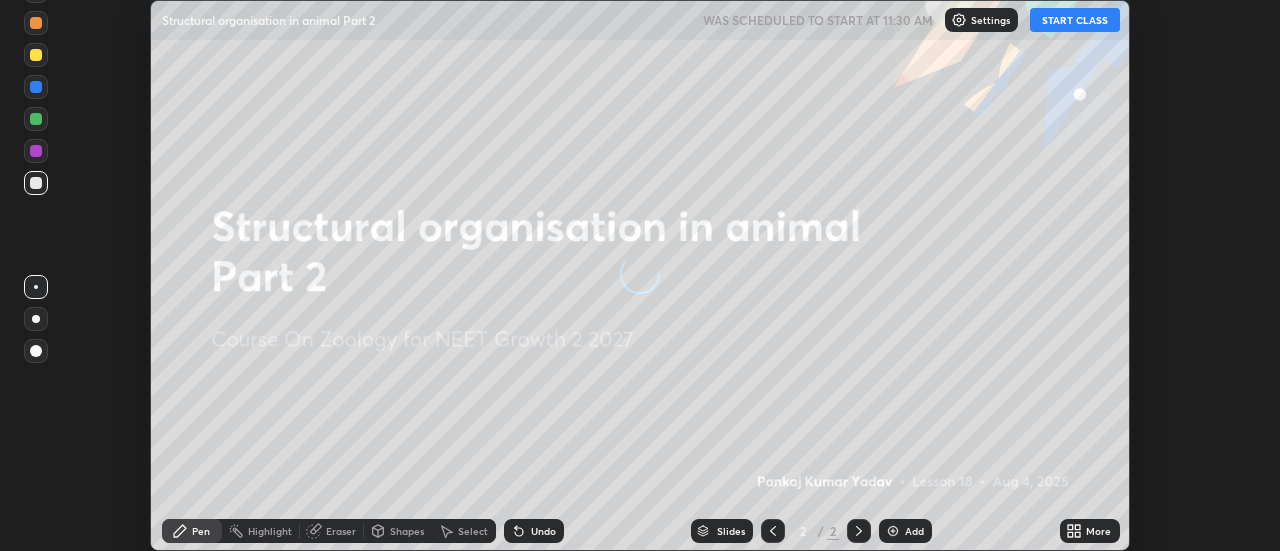scroll, scrollTop: 0, scrollLeft: 0, axis: both 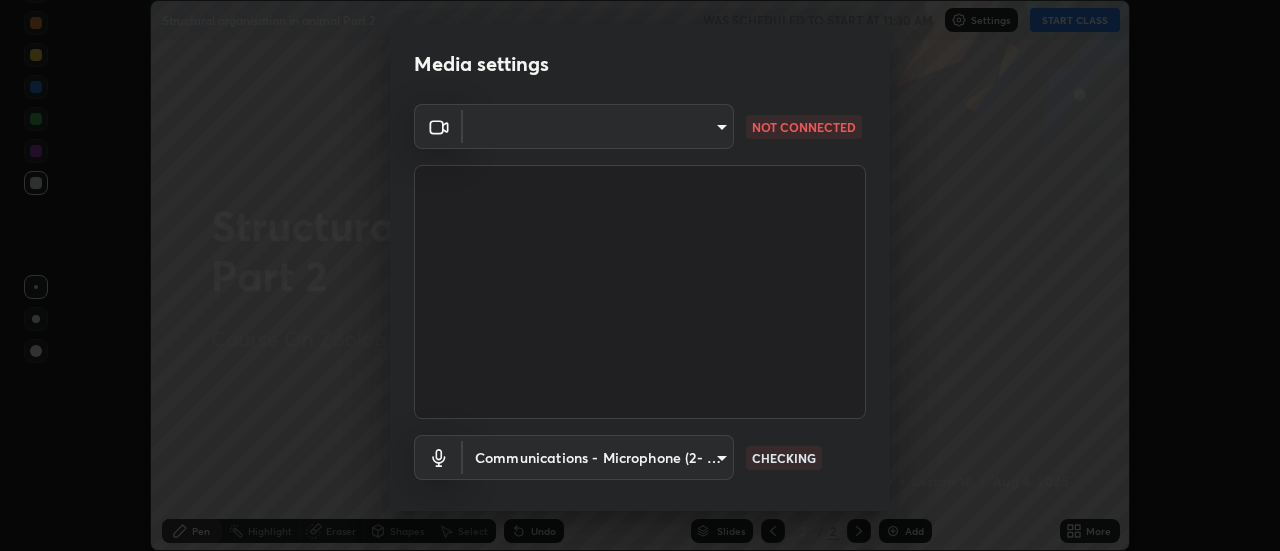 click on "Erase all Structural organisation in animal Part 2 WAS SCHEDULED TO START AT  11:30 AM Settings START CLASS Setting up your live class Structural organisation in animal Part 2 • L18 of Course On Zoology for NEET Growth 2 2027 Pankaj Kumar Yadav Pen Highlight Eraser Shapes Select Undo Slides 2 / 2 Add More Enable hand raising Enable raise hand to speak to learners. Once enabled, chat will be turned off temporarily. Enable x   No doubts shared Encourage your learners to ask a doubt for better clarity Report an issue Reason for reporting Buffering Chat not working Audio - Video sync issue Educator video quality low ​ Attach an image Report Media settings ​ NOT CONNECTED Communications - Microphone (2- High Definition Audio Device) communications CHECKING 1 / 5 Next" at bounding box center [640, 275] 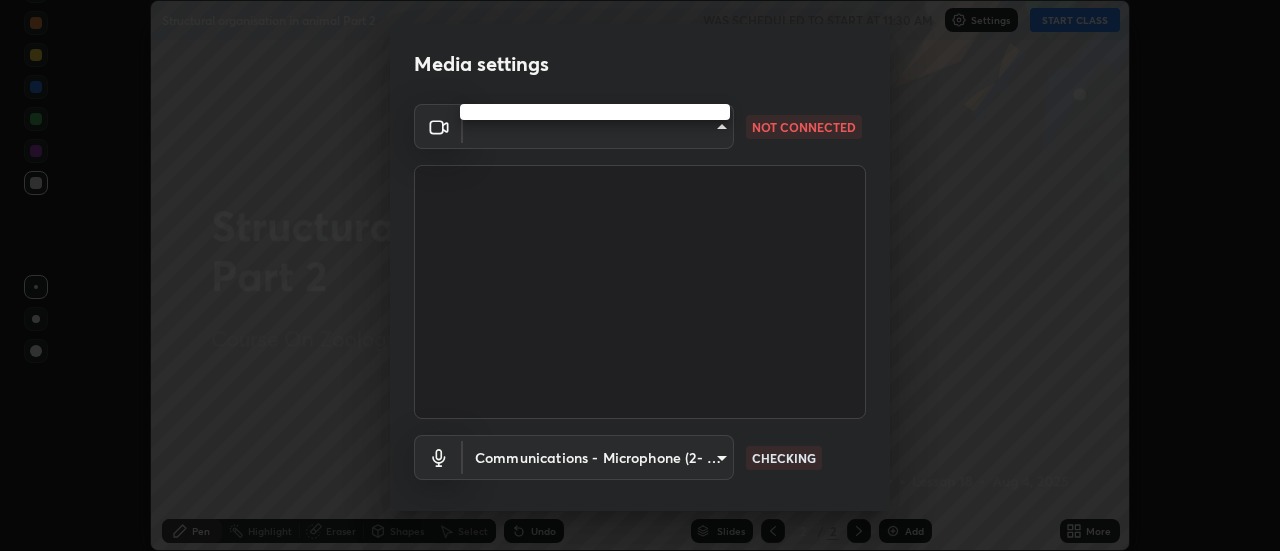 click at bounding box center [640, 275] 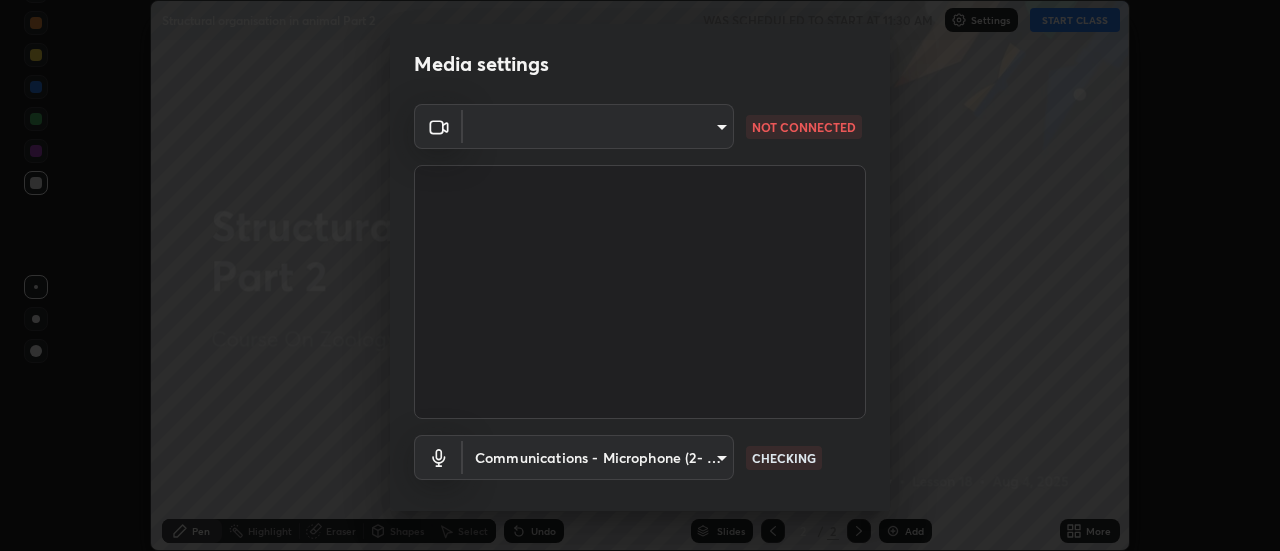 click on "Erase all Structural organisation in animal Part 2 WAS SCHEDULED TO START AT  11:30 AM Settings START CLASS Setting up your live class Structural organisation in animal Part 2 • L18 of Course On Zoology for NEET Growth 2 2027 Pankaj Kumar Yadav Pen Highlight Eraser Shapes Select Undo Slides 2 / 2 Add More Enable hand raising Enable raise hand to speak to learners. Once enabled, chat will be turned off temporarily. Enable x   No doubts shared Encourage your learners to ask a doubt for better clarity Report an issue Reason for reporting Buffering Chat not working Audio - Video sync issue Educator video quality low ​ Attach an image Report Media settings ​ NOT CONNECTED Communications - Microphone (2- High Definition Audio Device) communications CHECKING 1 / 5 Next" at bounding box center (640, 275) 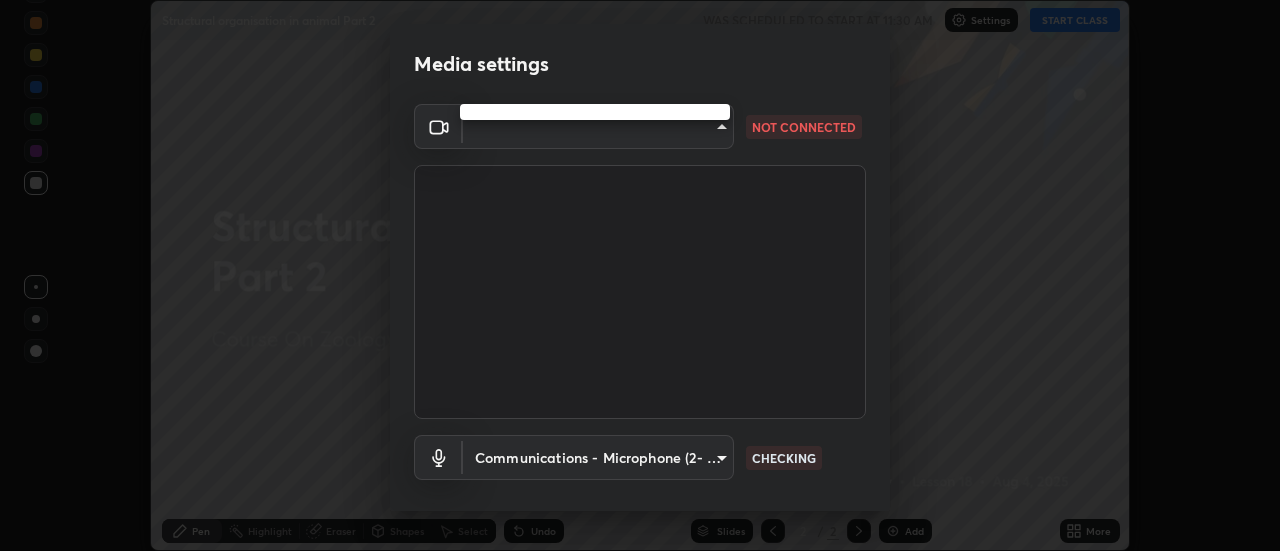 click at bounding box center (640, 275) 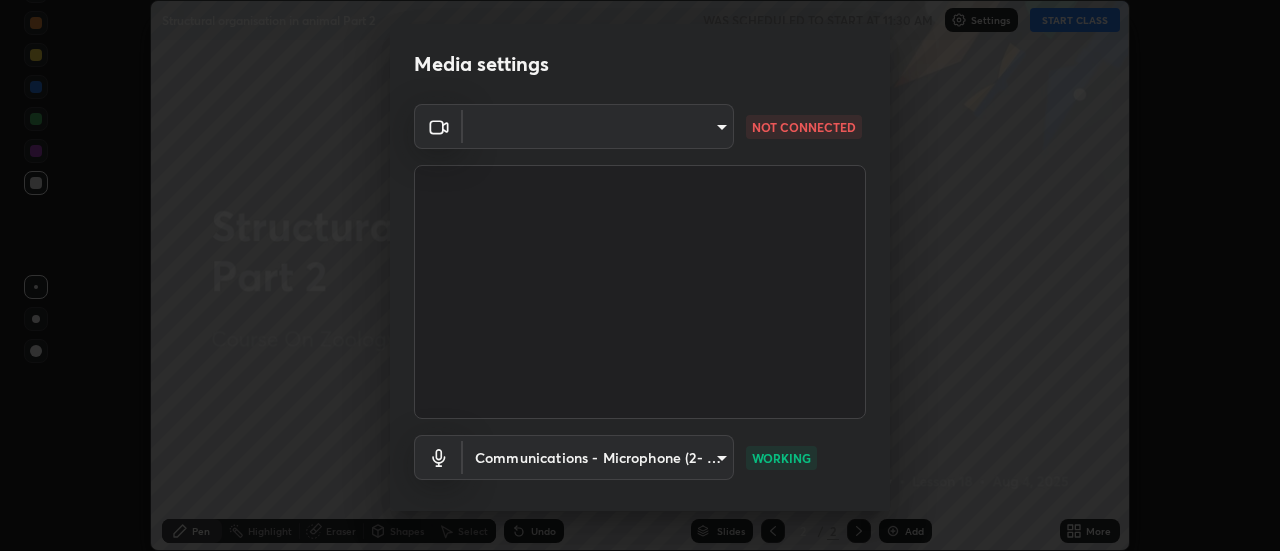 click on "NOT CONNECTED" at bounding box center [804, 127] 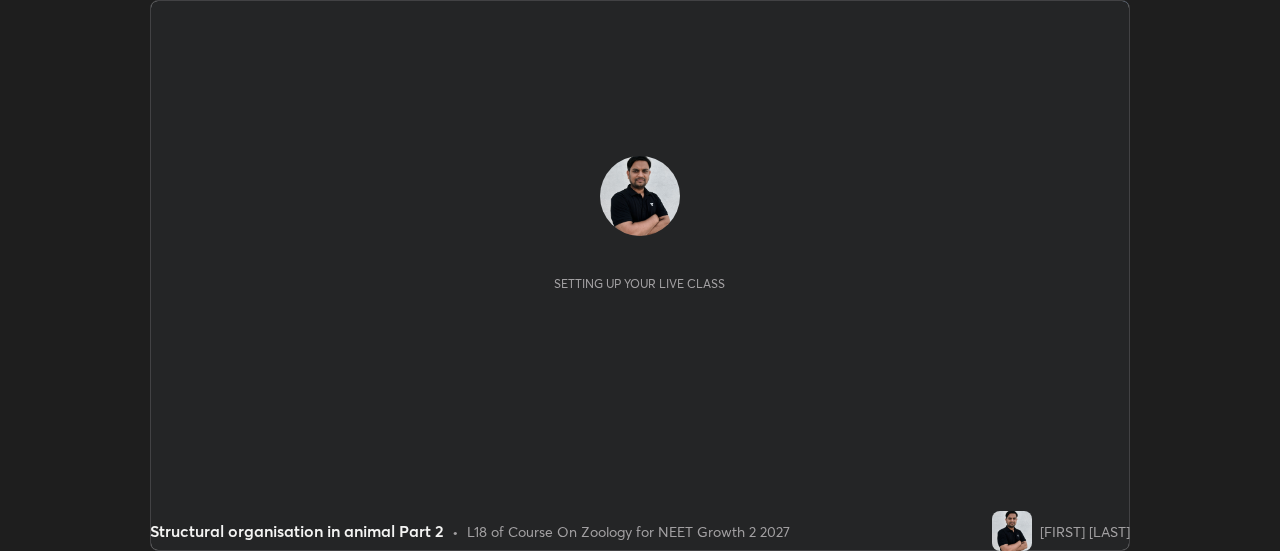 scroll, scrollTop: 0, scrollLeft: 0, axis: both 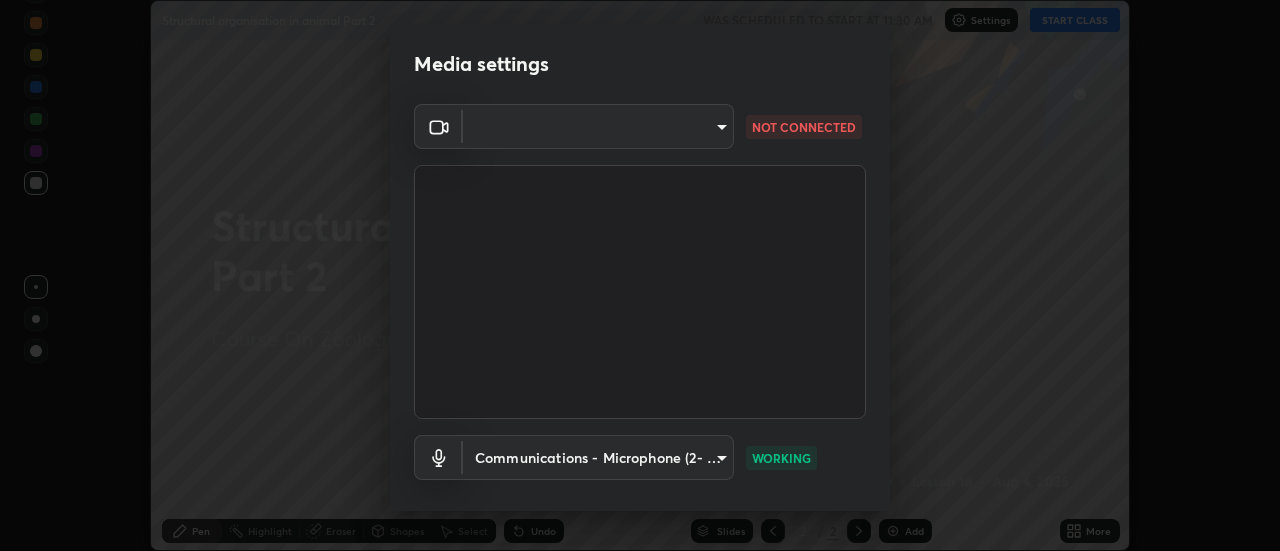 click on "Erase all Structural organisation in animal Part 2 WAS SCHEDULED TO START AT  11:30 AM Settings START CLASS Setting up your live class Structural organisation in animal Part 2 • L18 of Course On Zoology for NEET Growth 2 2027 Pankaj Kumar Yadav Pen Highlight Eraser Shapes Select Undo Slides 2 / 2 Add More Enable hand raising Enable raise hand to speak to learners. Once enabled, chat will be turned off temporarily. Enable x   No doubts shared Encourage your learners to ask a doubt for better clarity Report an issue Reason for reporting Buffering Chat not working Audio - Video sync issue Educator video quality low ​ Attach an image Report Media settings ​ NOT CONNECTED Communications - Microphone (2- High Definition Audio Device) communications WORKING 1 / 5 Next" at bounding box center (640, 275) 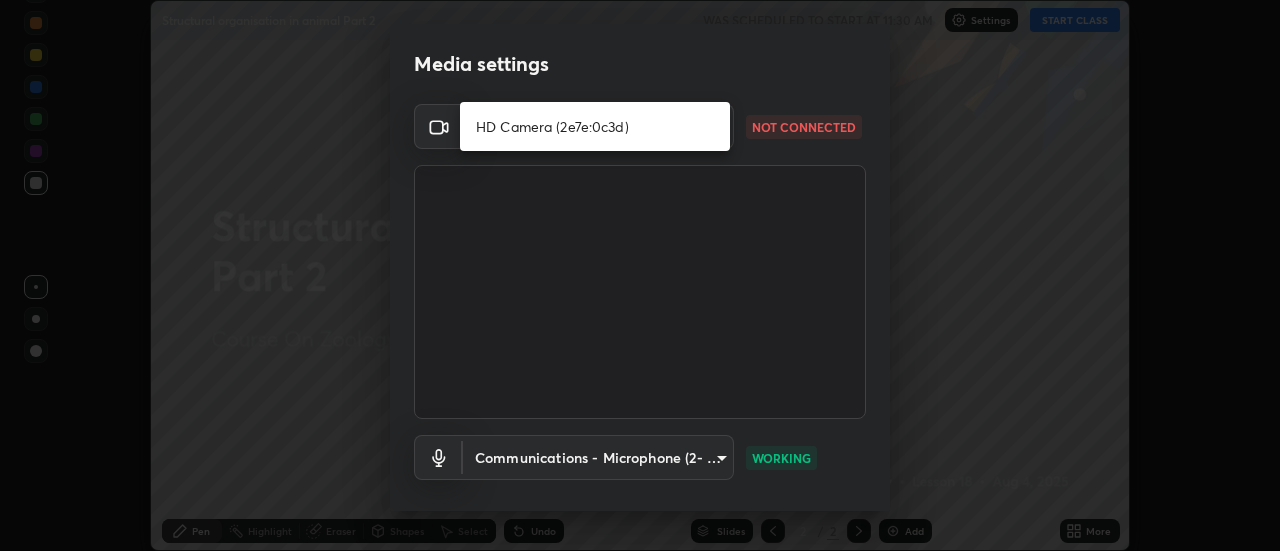 click on "HD Camera (2e7e:0c3d)" at bounding box center [595, 126] 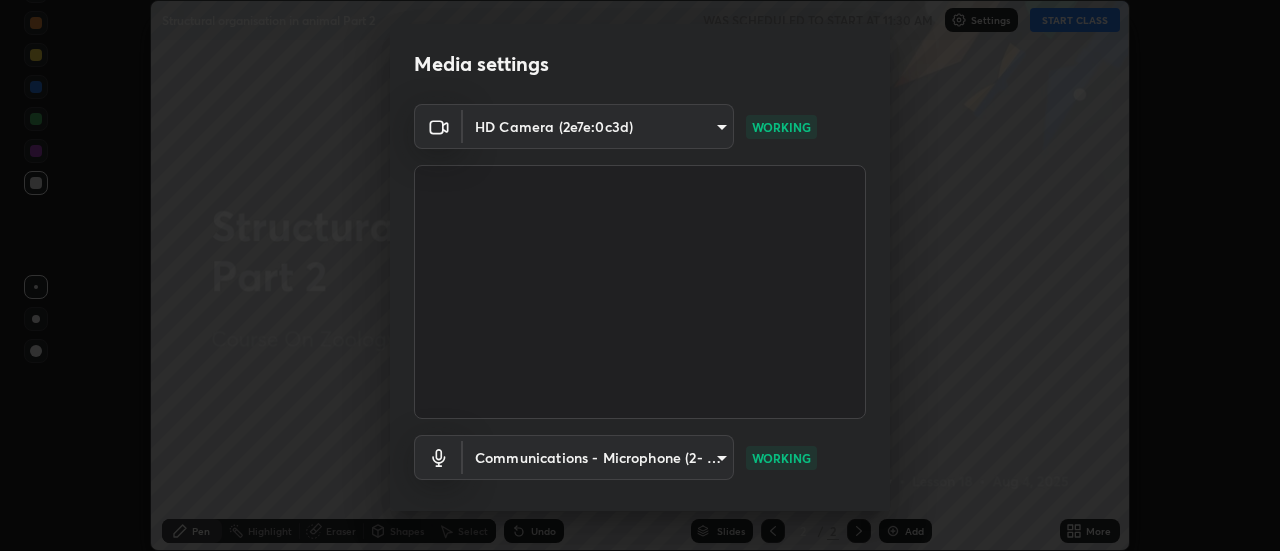 scroll, scrollTop: 105, scrollLeft: 0, axis: vertical 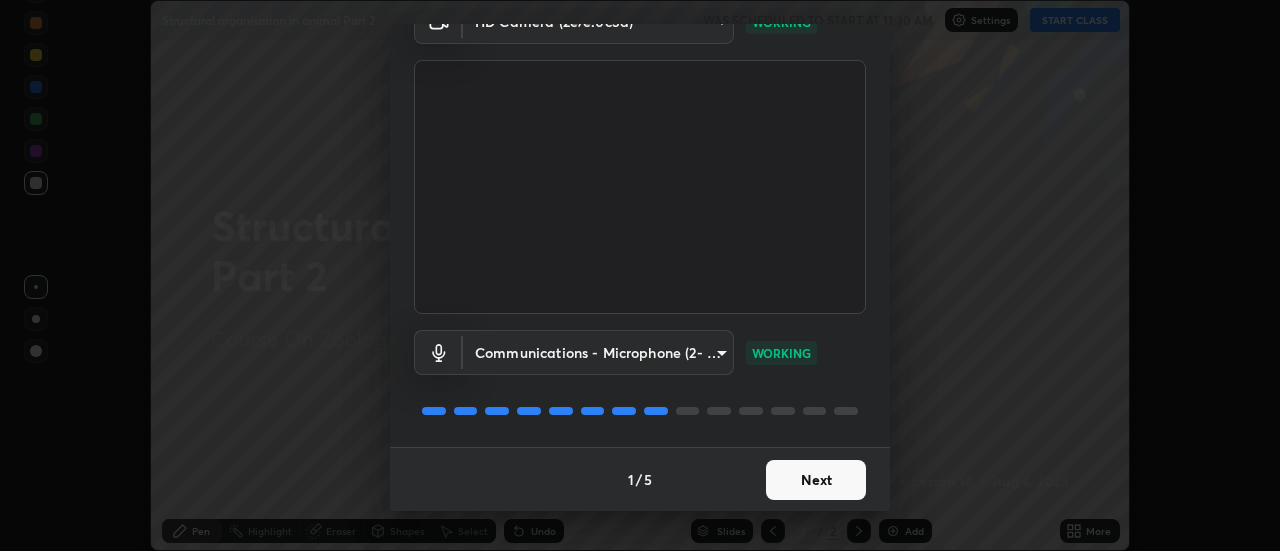 click on "Next" at bounding box center (816, 480) 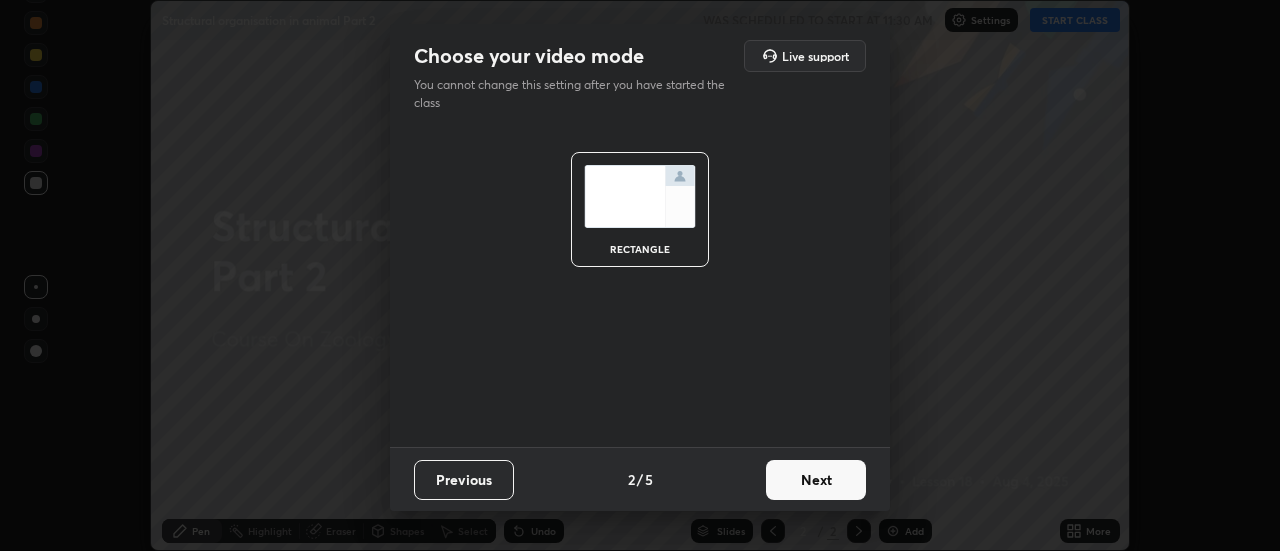 click on "Next" at bounding box center (816, 480) 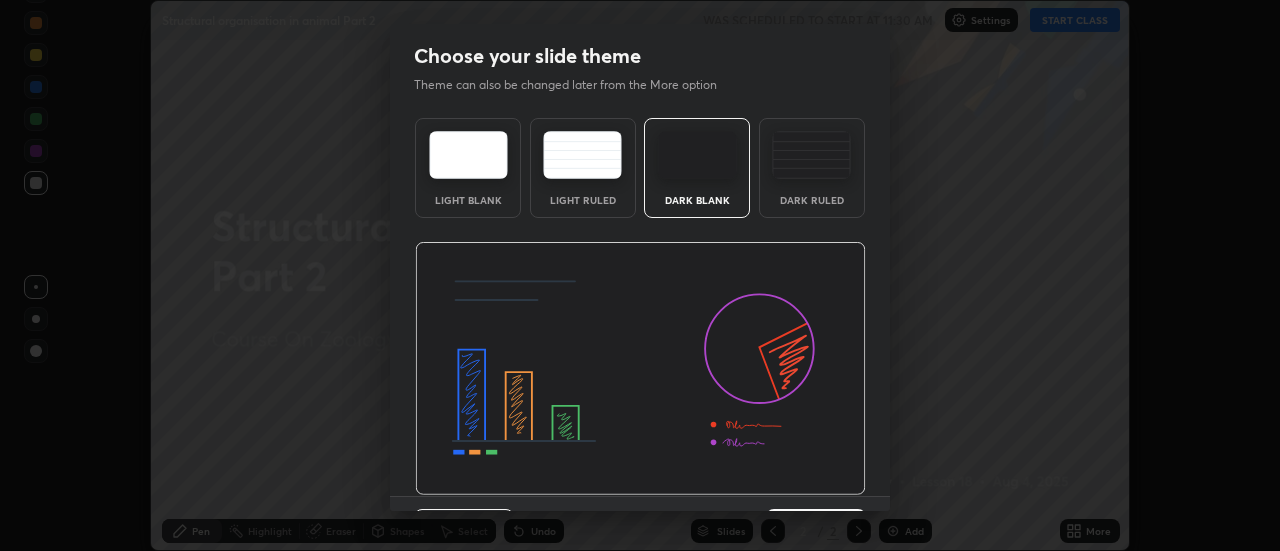 scroll, scrollTop: 49, scrollLeft: 0, axis: vertical 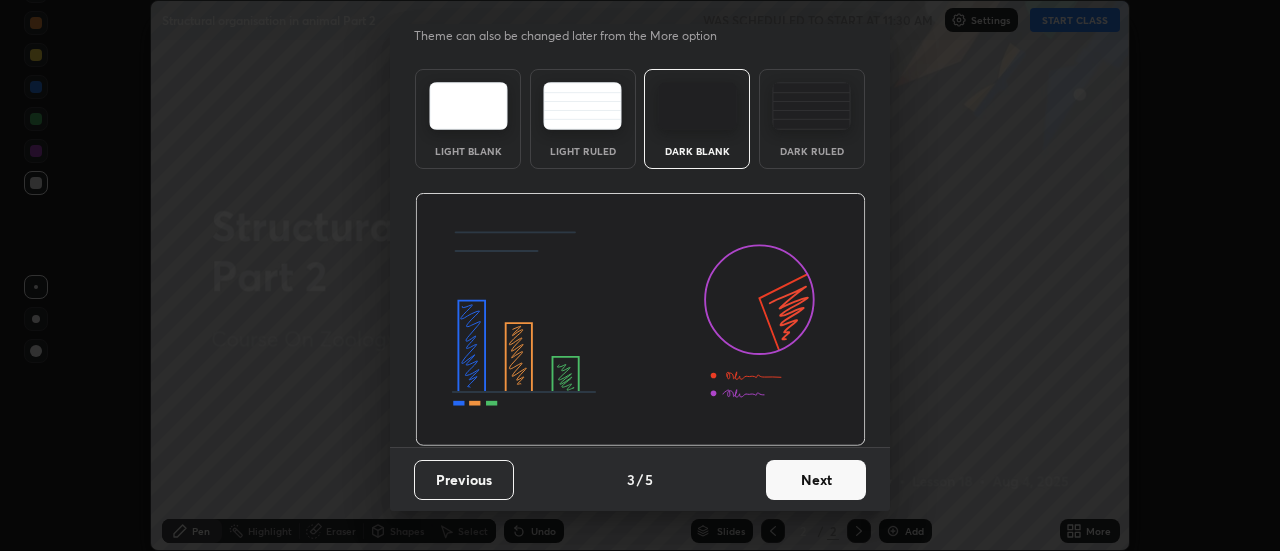 click on "Next" at bounding box center (816, 480) 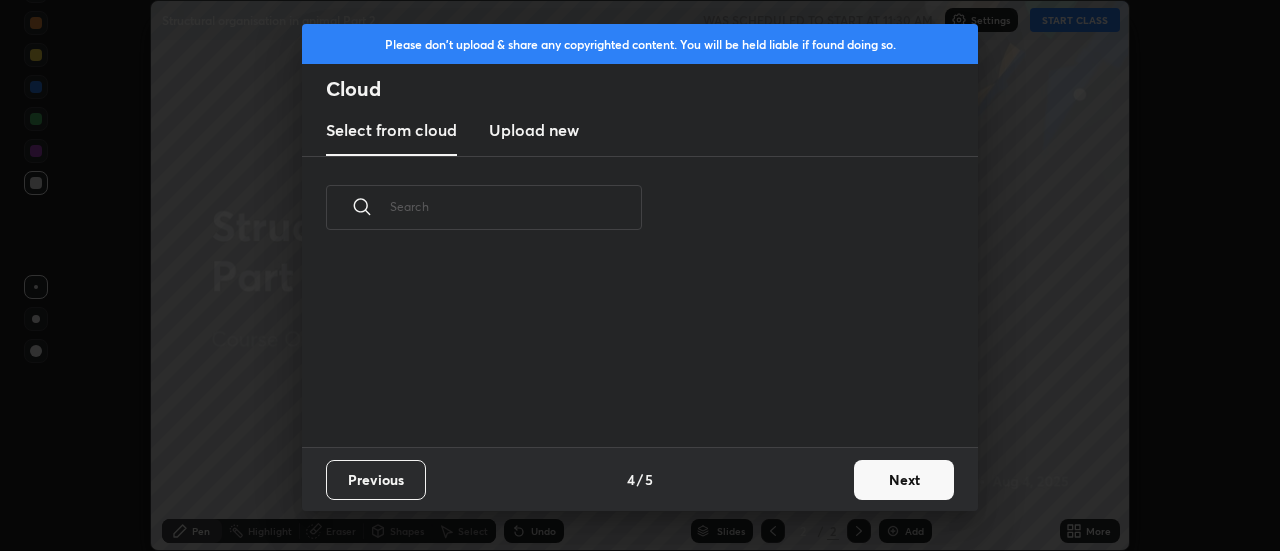 scroll, scrollTop: 7, scrollLeft: 11, axis: both 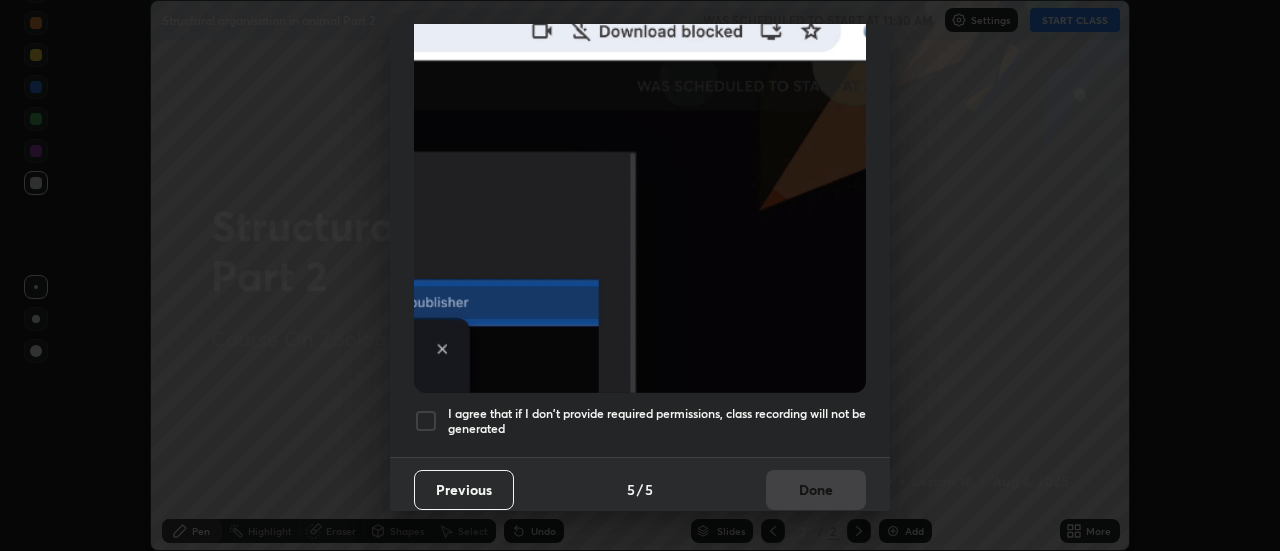 click on "I agree that if I don't provide required permissions, class recording will not be generated" at bounding box center (657, 421) 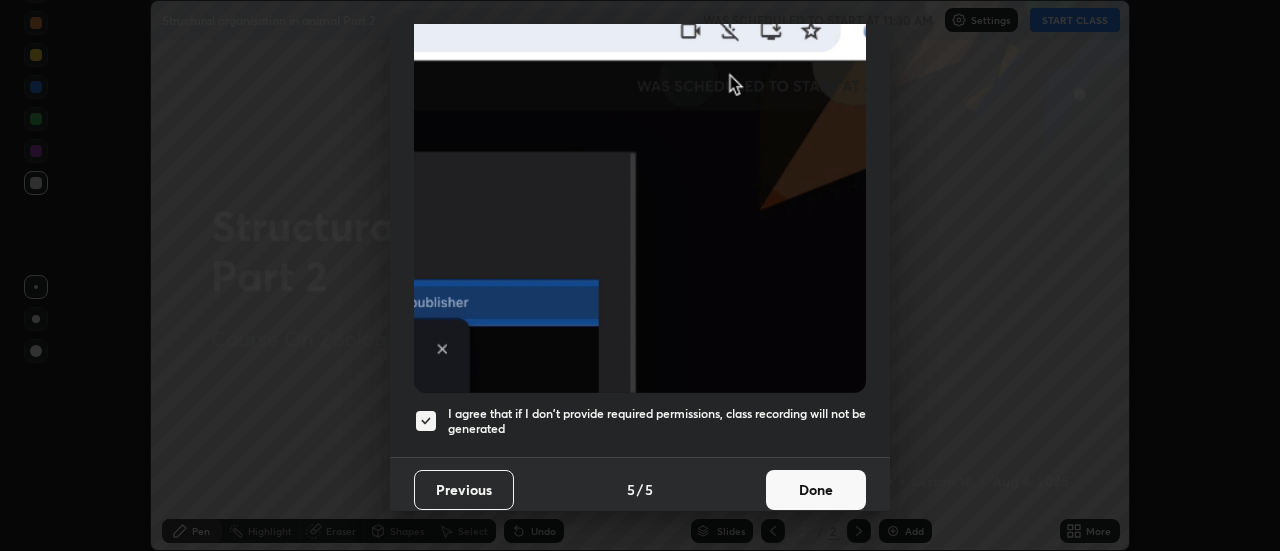 click on "Done" at bounding box center (816, 490) 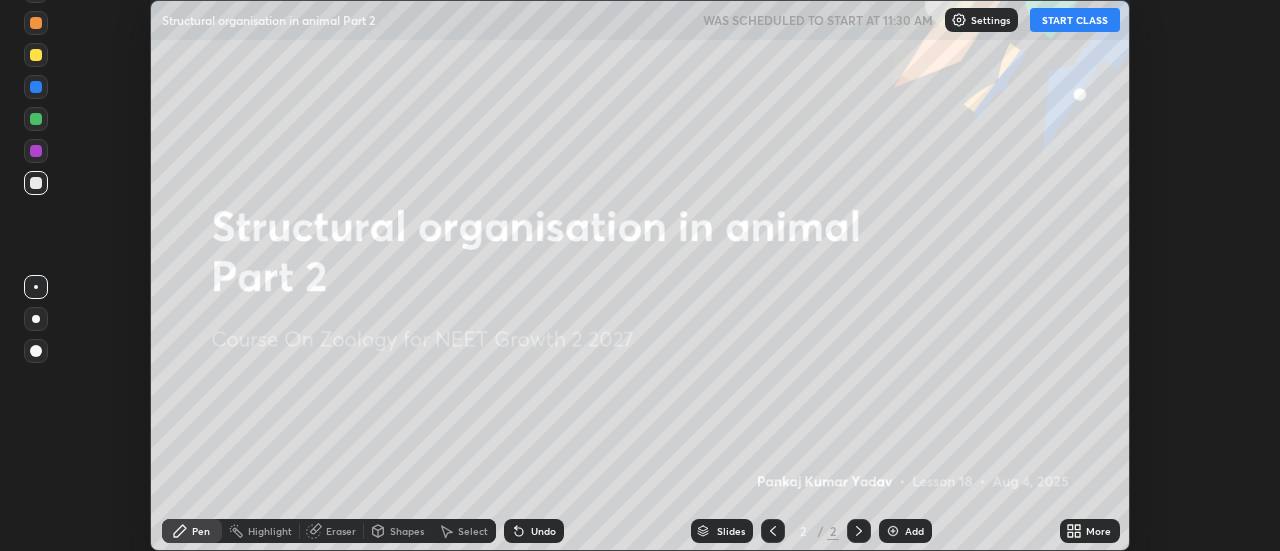 click on "START CLASS" at bounding box center (1075, 20) 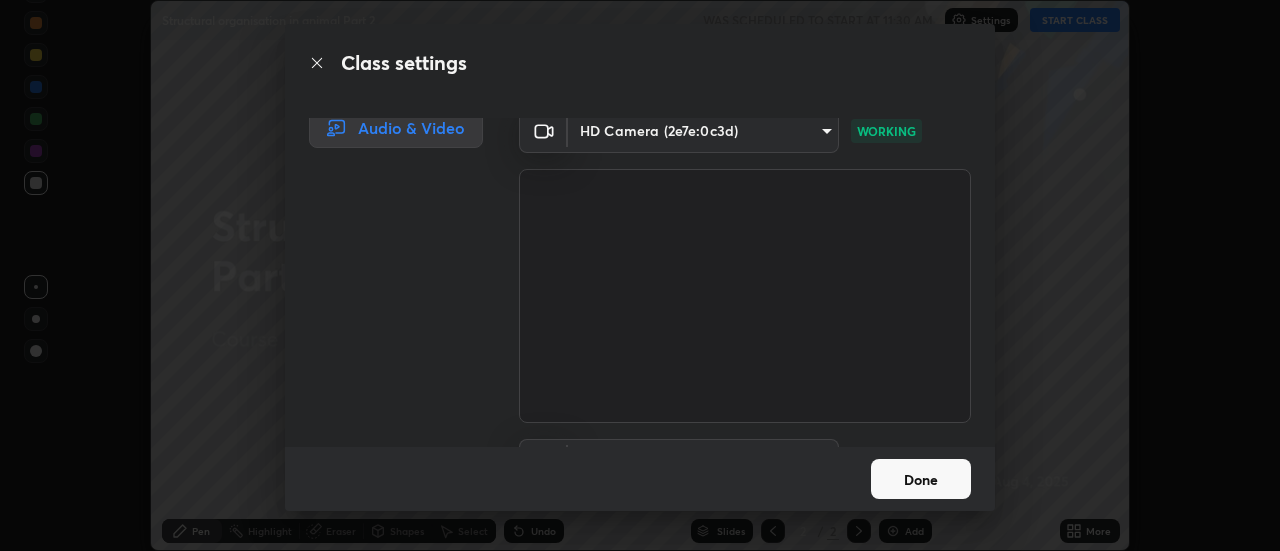 scroll, scrollTop: 0, scrollLeft: 0, axis: both 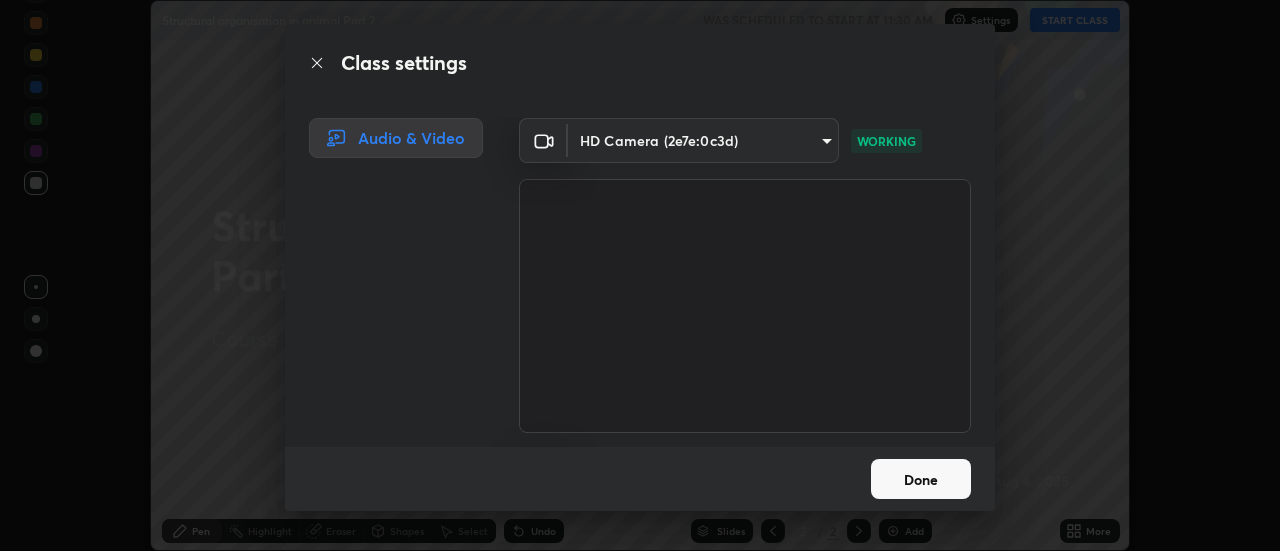 click on "Done" at bounding box center (640, 479) 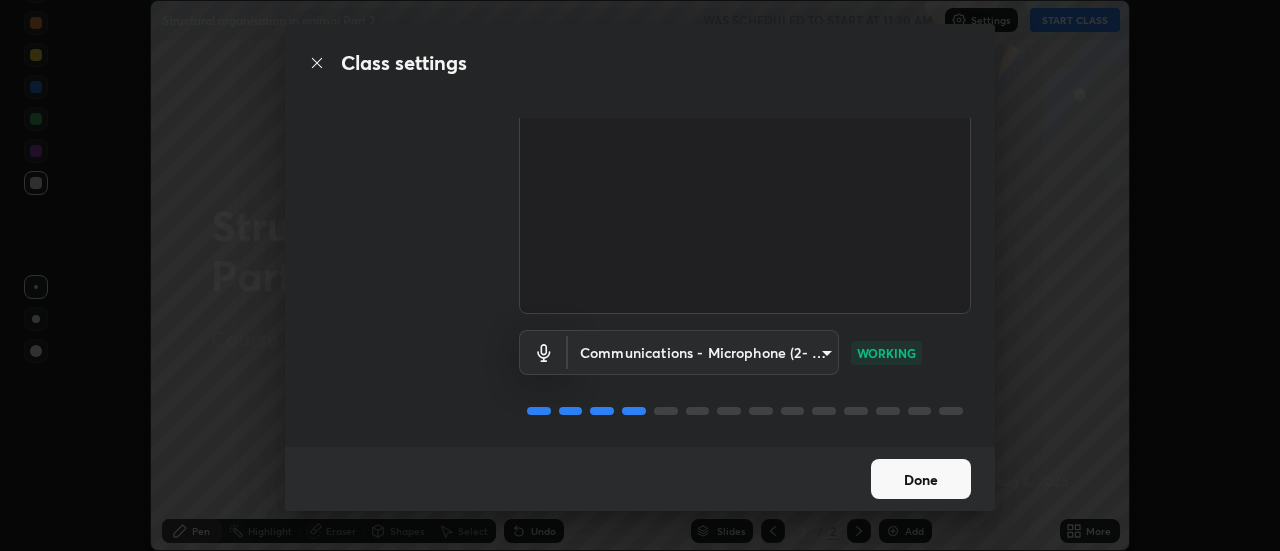 scroll, scrollTop: 125, scrollLeft: 0, axis: vertical 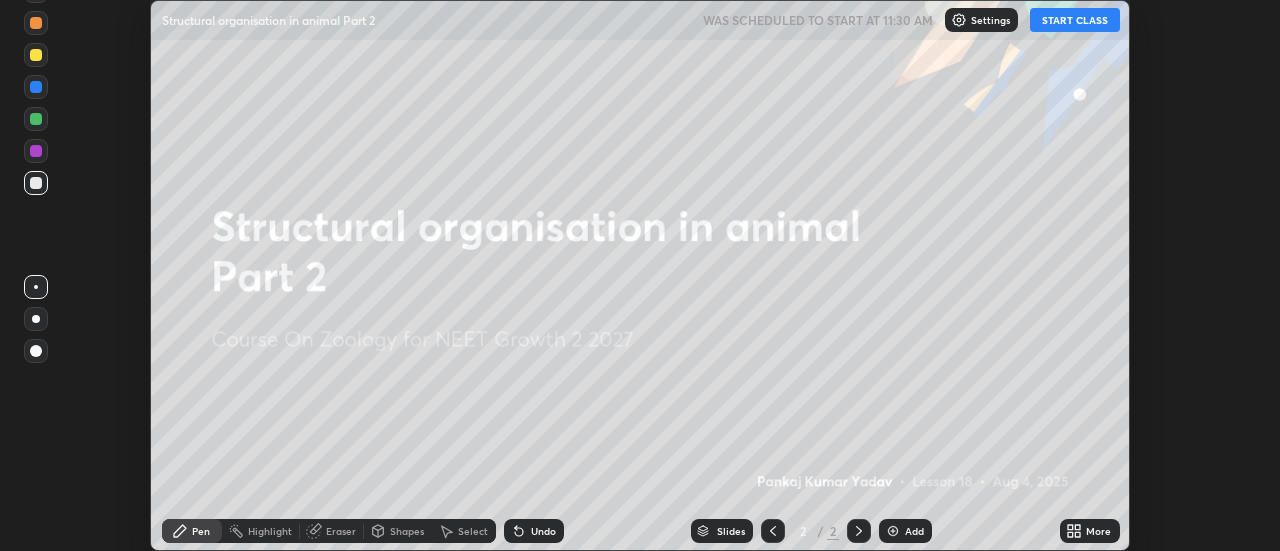 click on "START CLASS" at bounding box center (1075, 20) 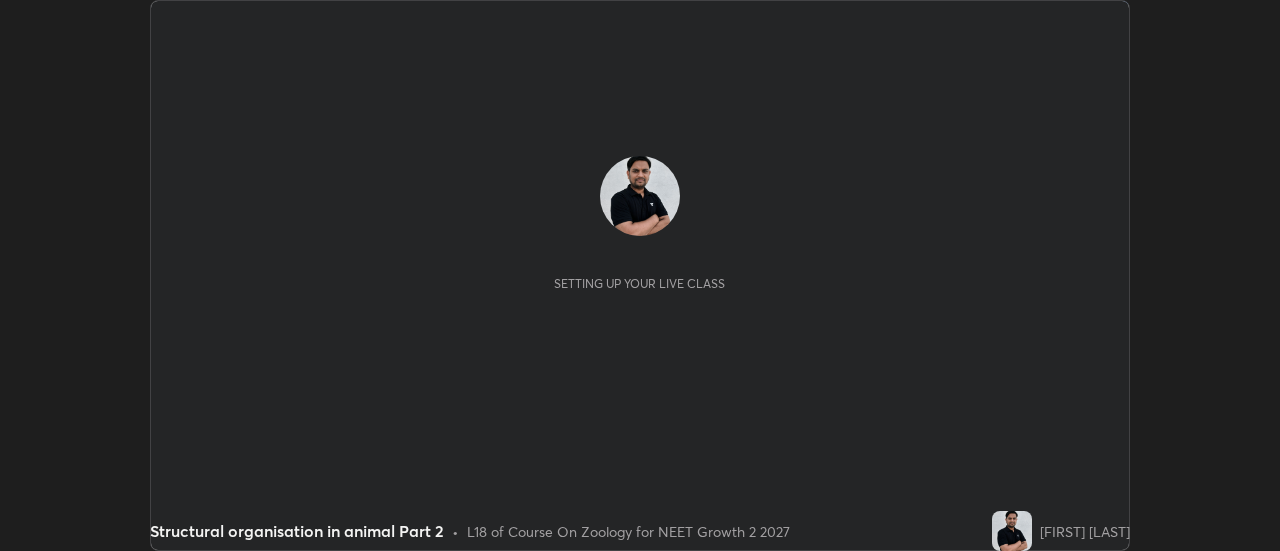 scroll, scrollTop: 0, scrollLeft: 0, axis: both 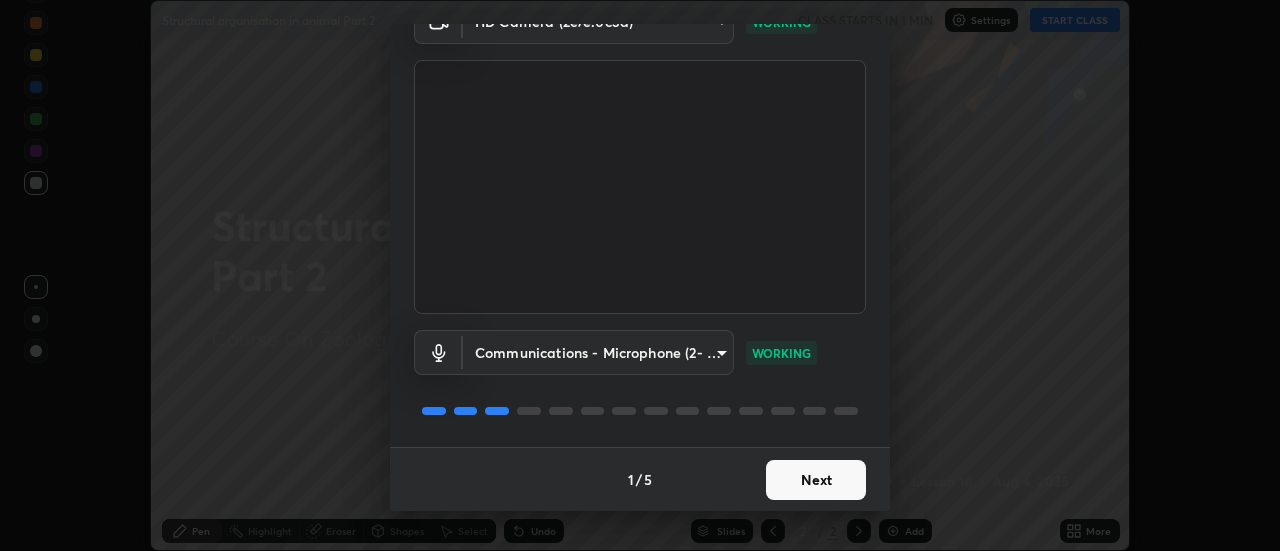 click on "Next" at bounding box center [816, 480] 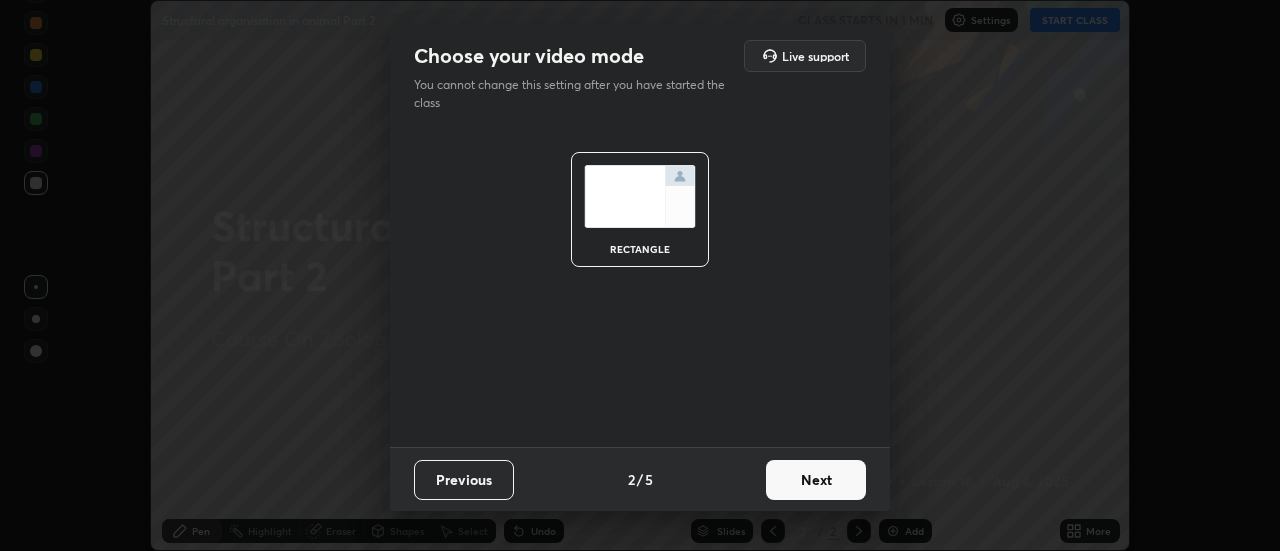 scroll, scrollTop: 0, scrollLeft: 0, axis: both 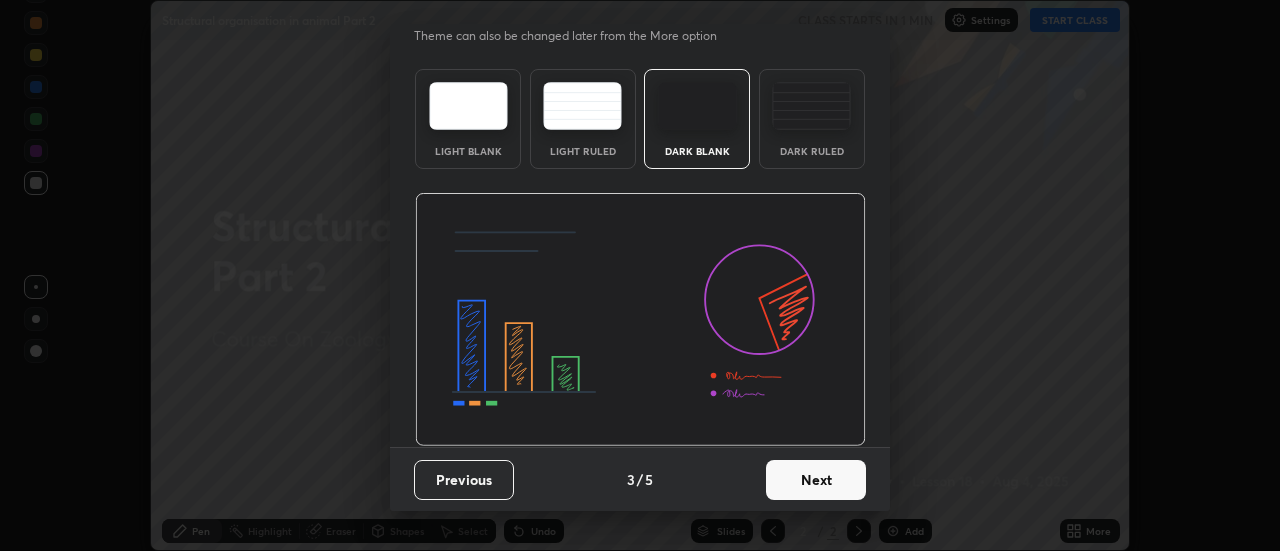 click at bounding box center (640, 320) 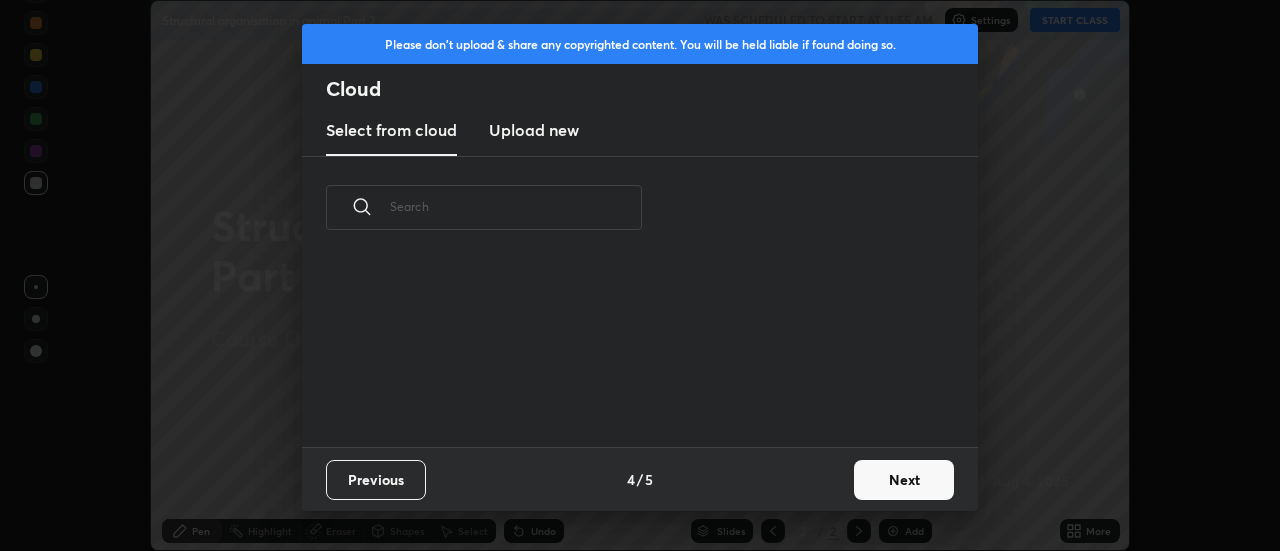 scroll, scrollTop: 7, scrollLeft: 11, axis: both 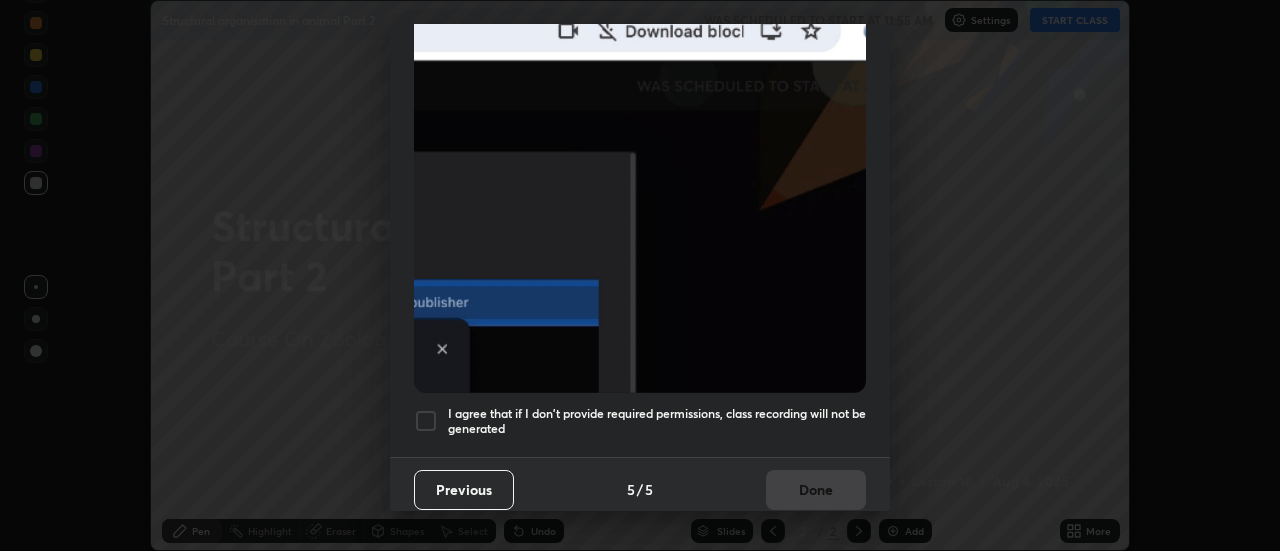 click on "I agree that if I don't provide required permissions, class recording will not be generated" at bounding box center (657, 421) 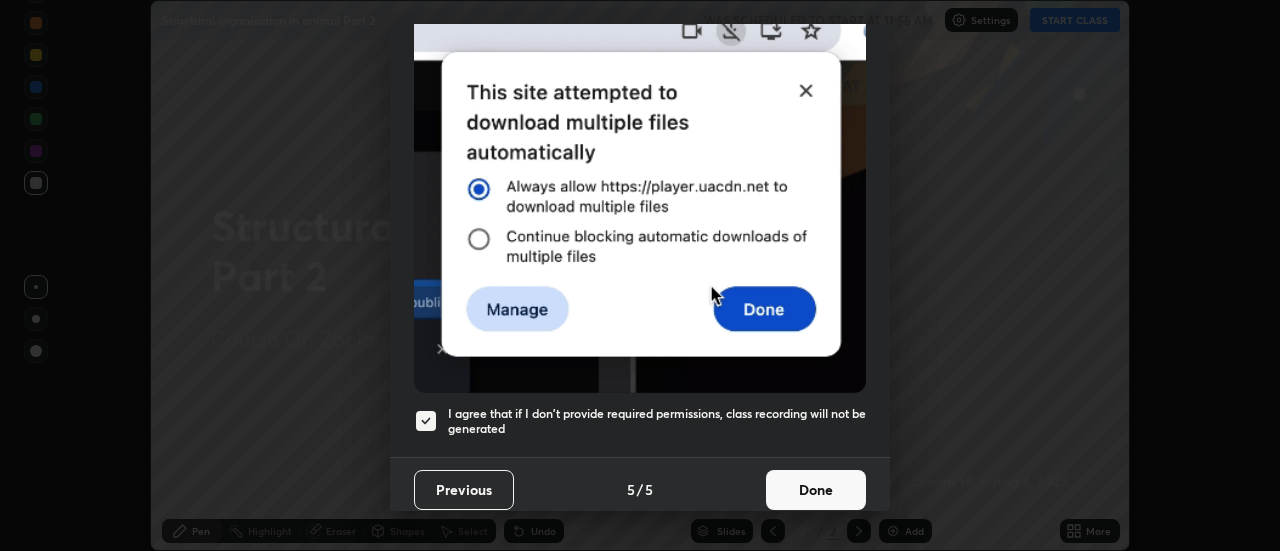 click on "Done" at bounding box center (816, 490) 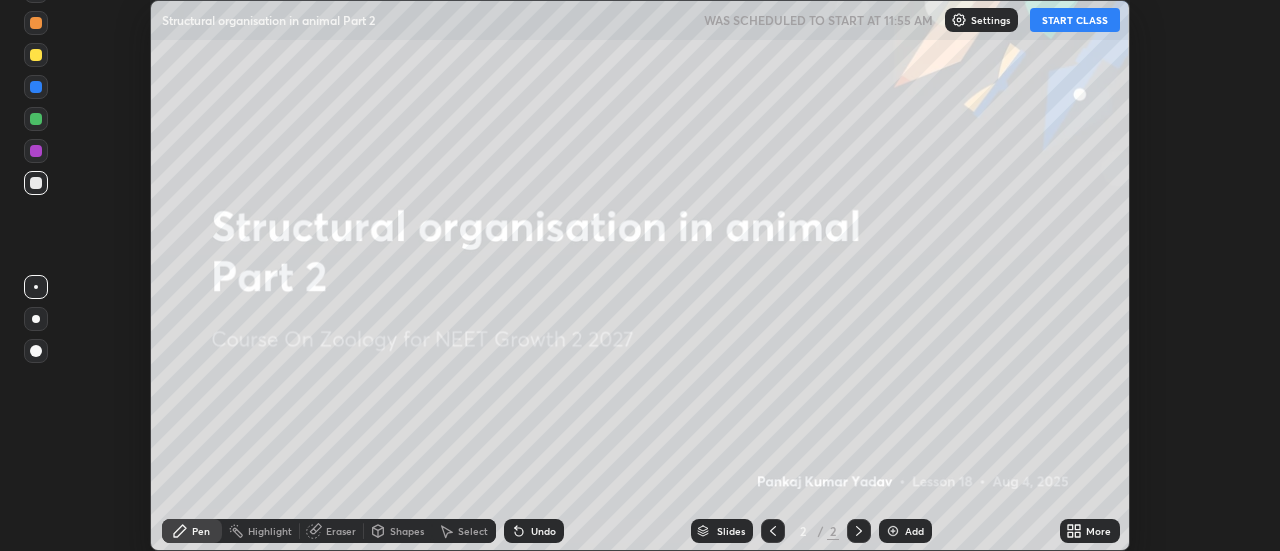 click on "START CLASS" at bounding box center [1075, 20] 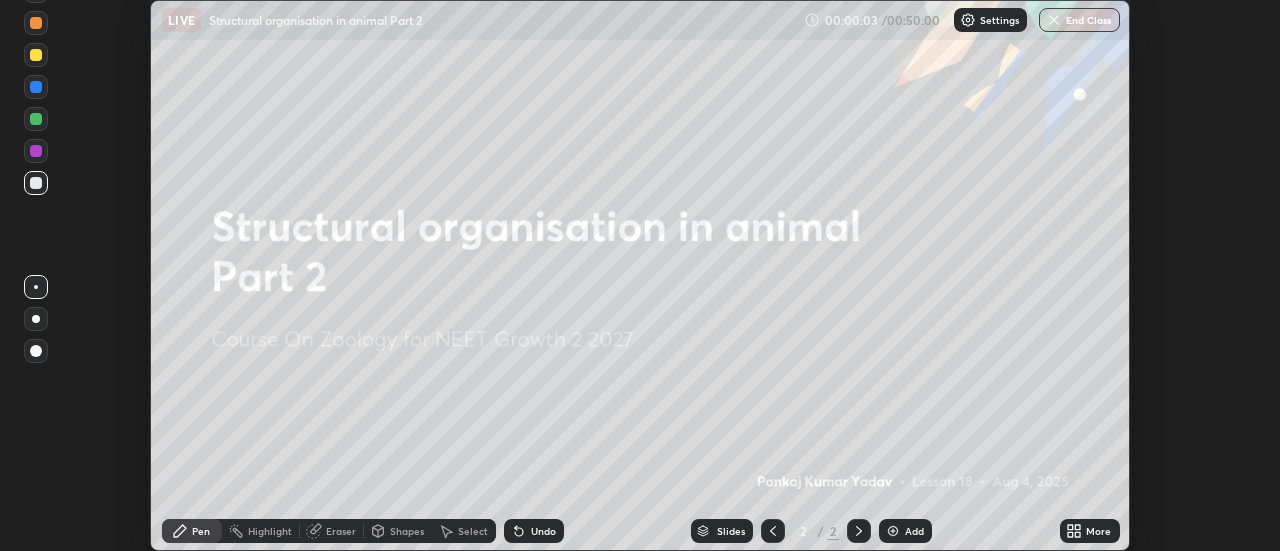 click 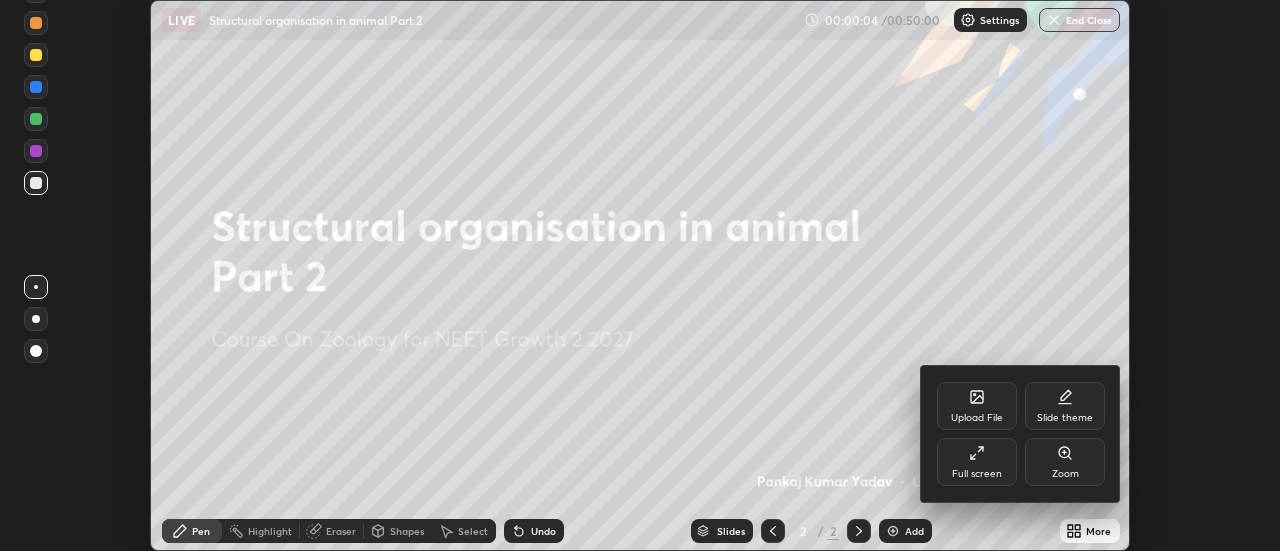 click on "Full screen" at bounding box center (977, 462) 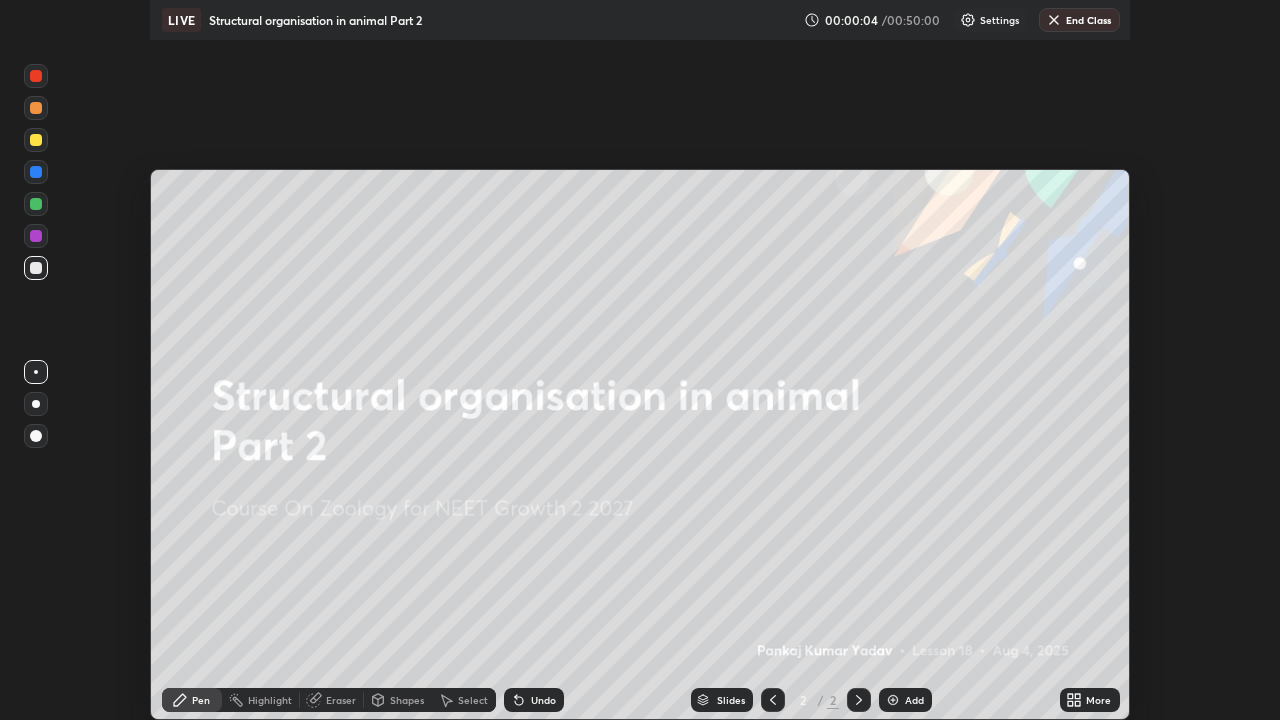 scroll, scrollTop: 99280, scrollLeft: 98720, axis: both 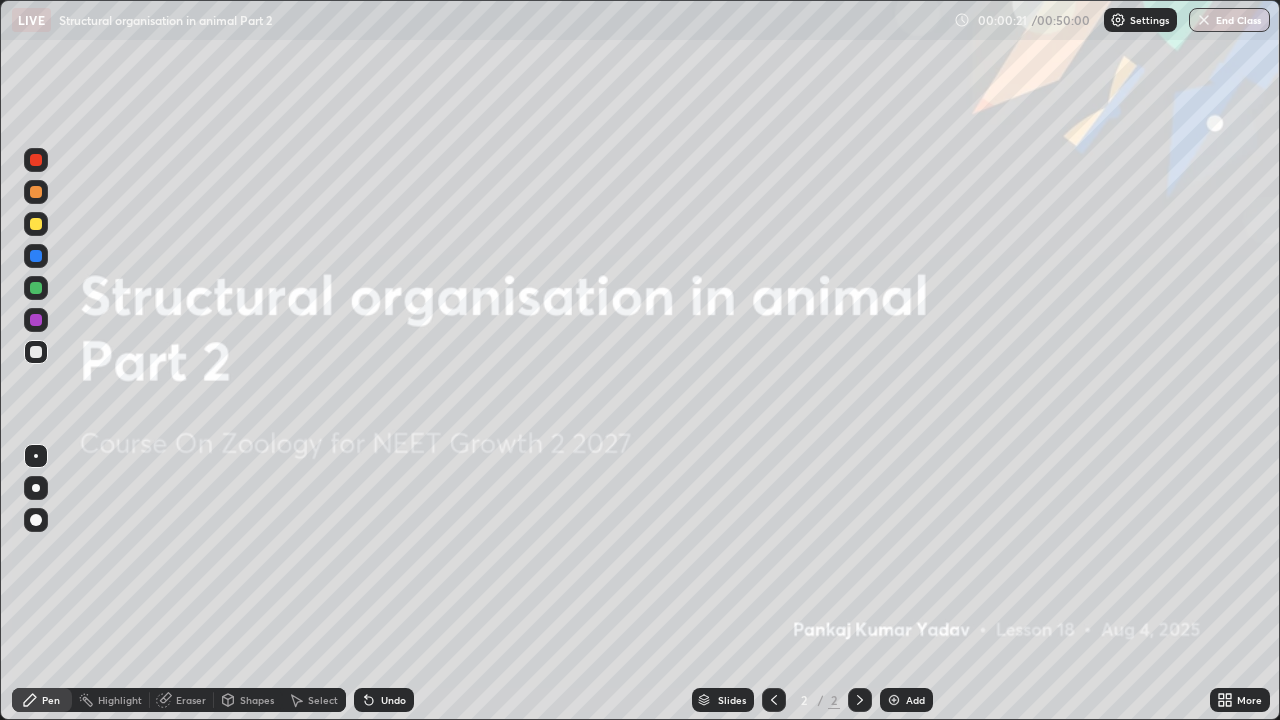 click at bounding box center (36, 192) 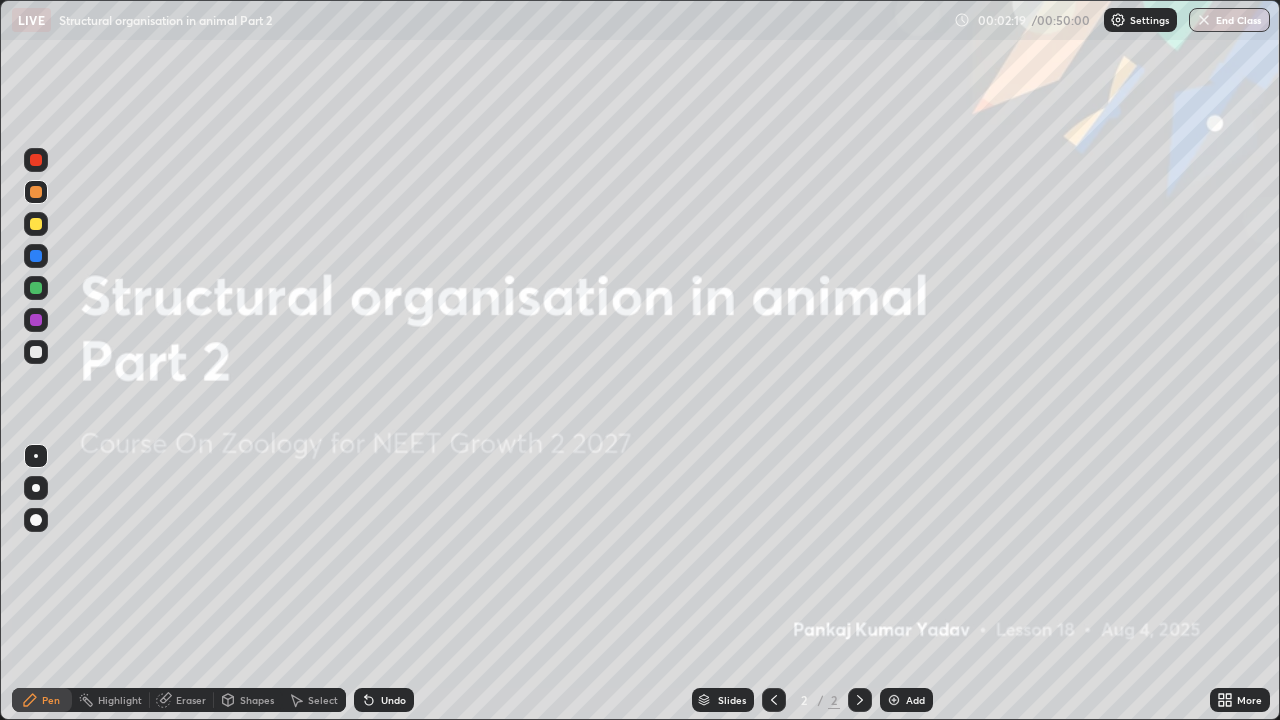 click 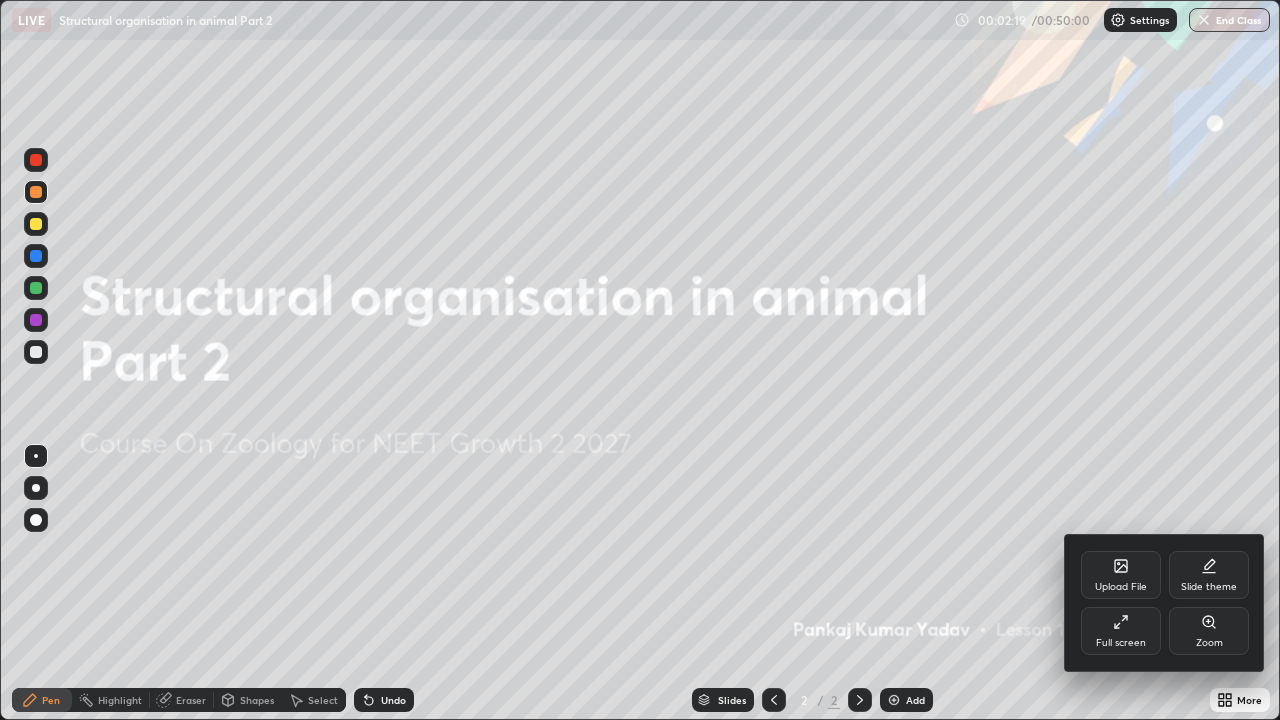click on "Upload File" at bounding box center (1121, 575) 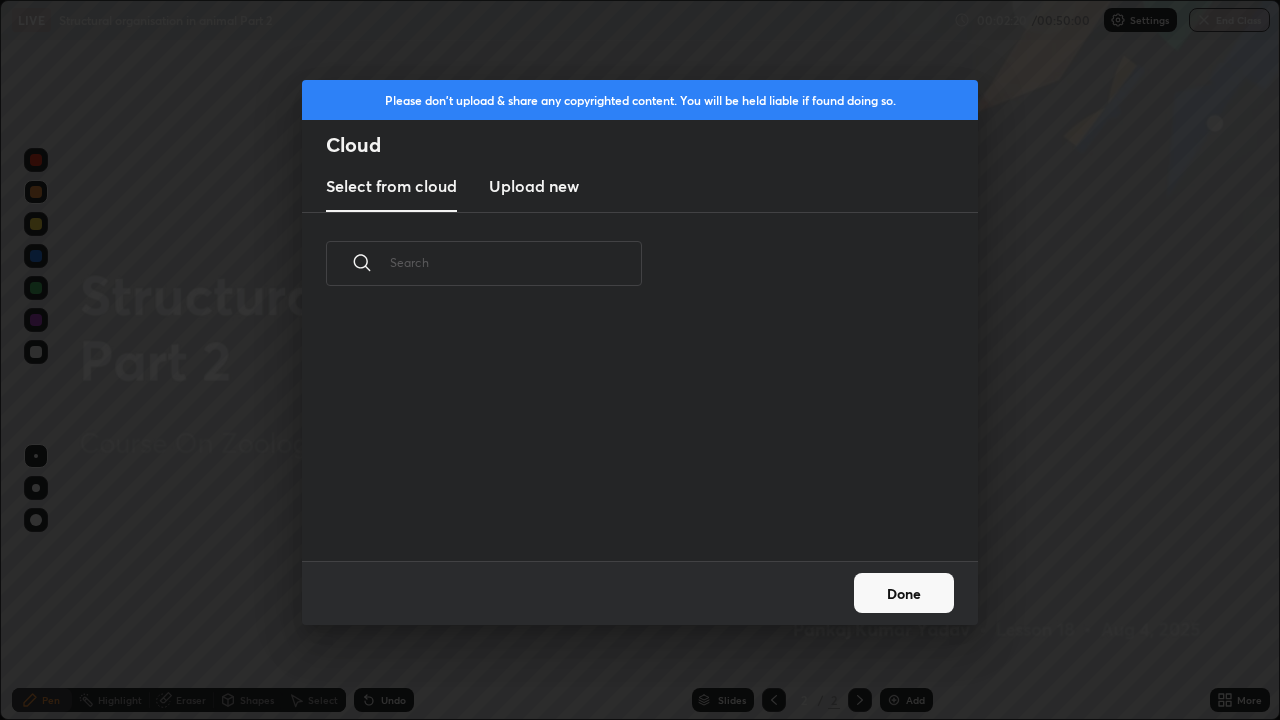scroll, scrollTop: 7, scrollLeft: 11, axis: both 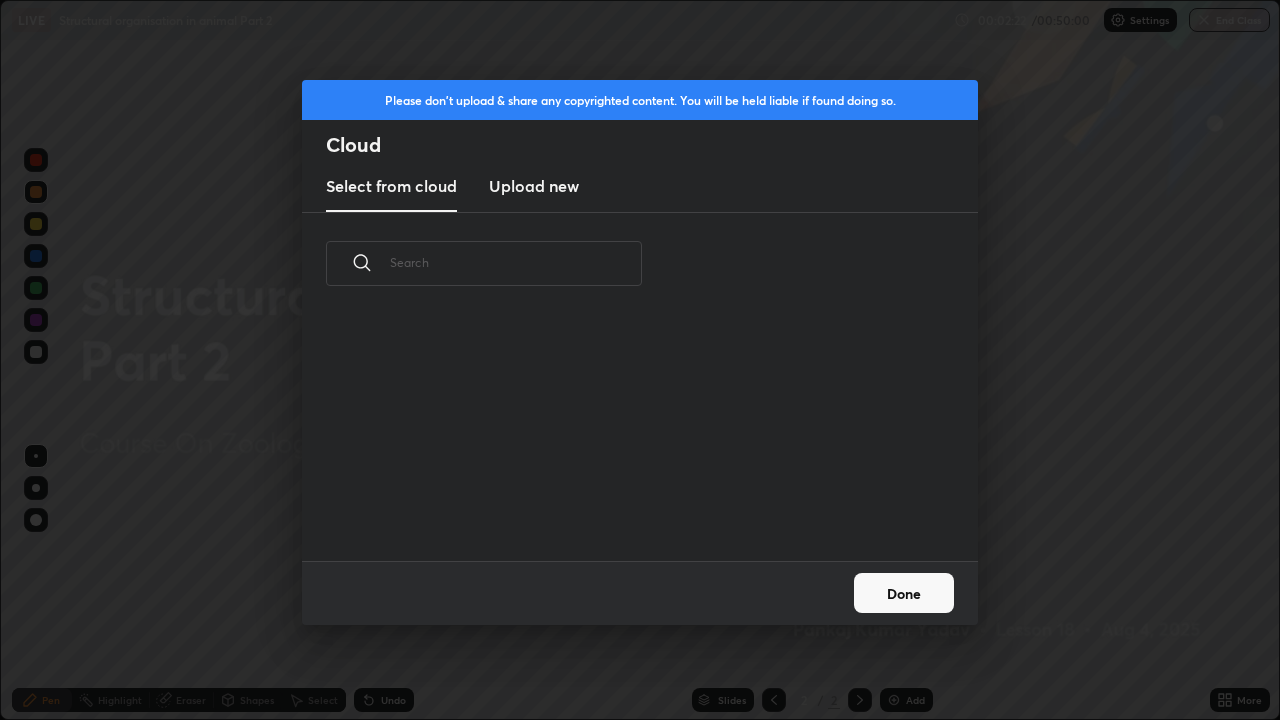 click on "Upload new" at bounding box center (534, 186) 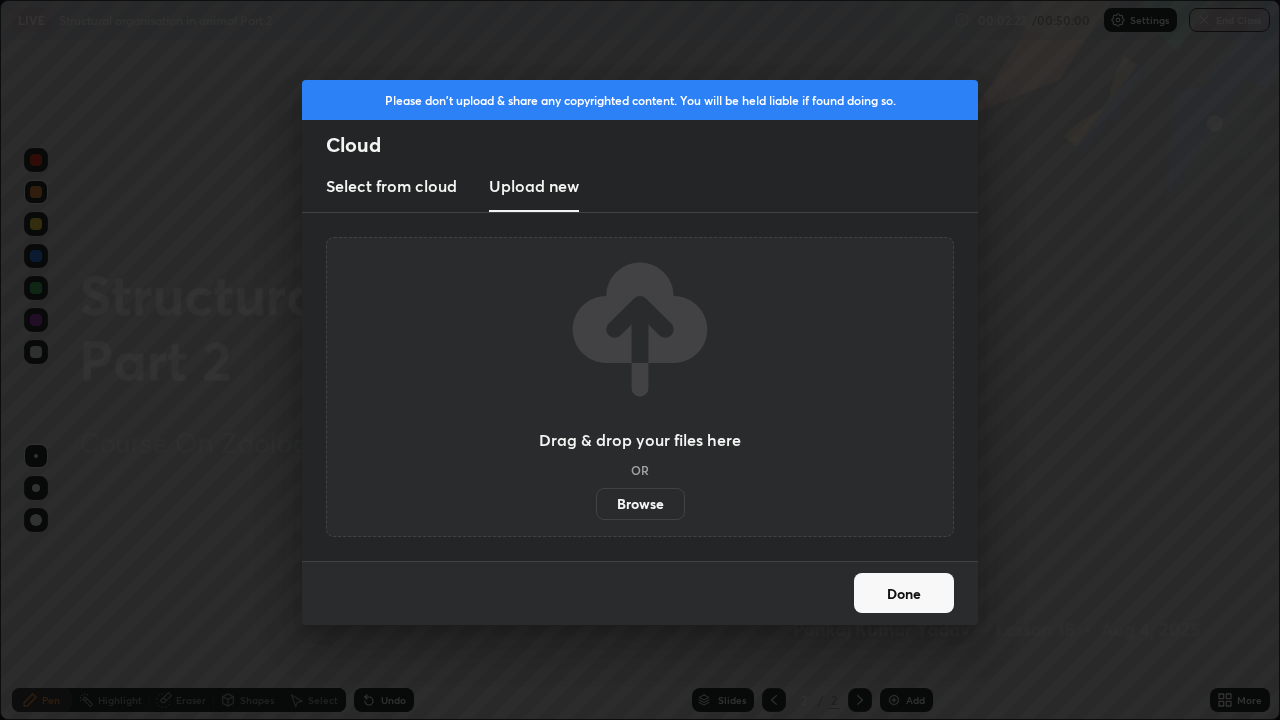 click on "Browse" at bounding box center (640, 504) 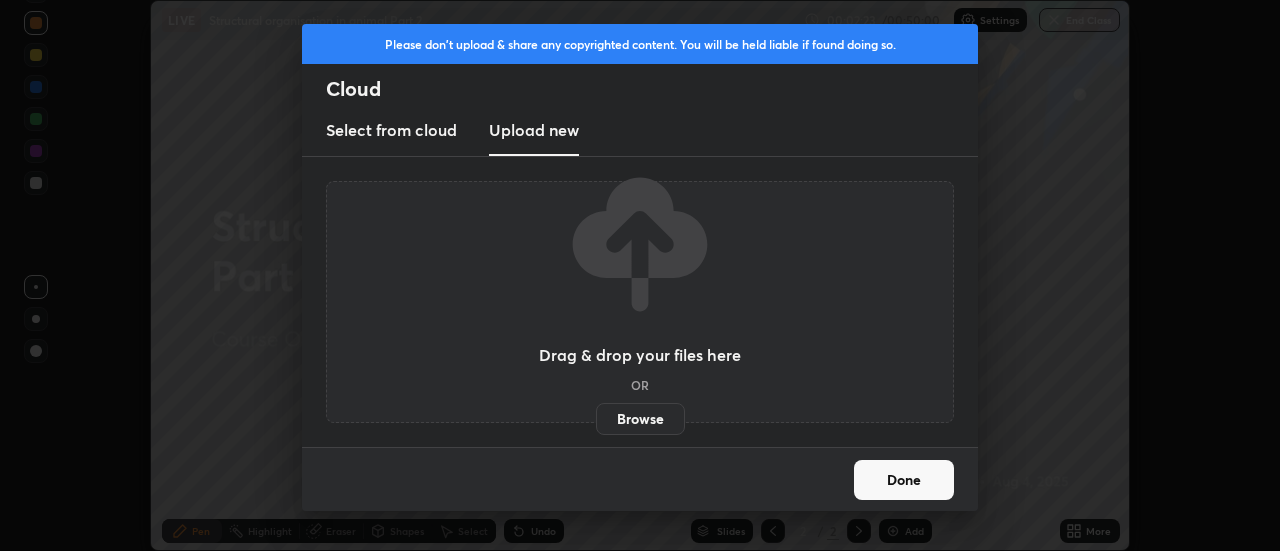 scroll, scrollTop: 551, scrollLeft: 1280, axis: both 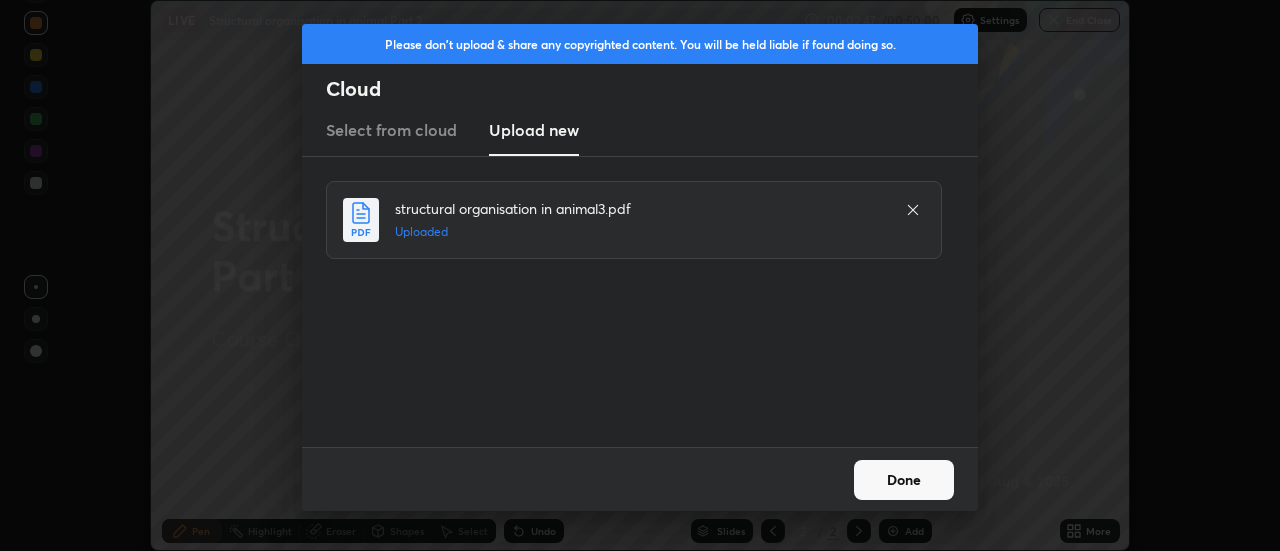 click on "Done" at bounding box center [904, 480] 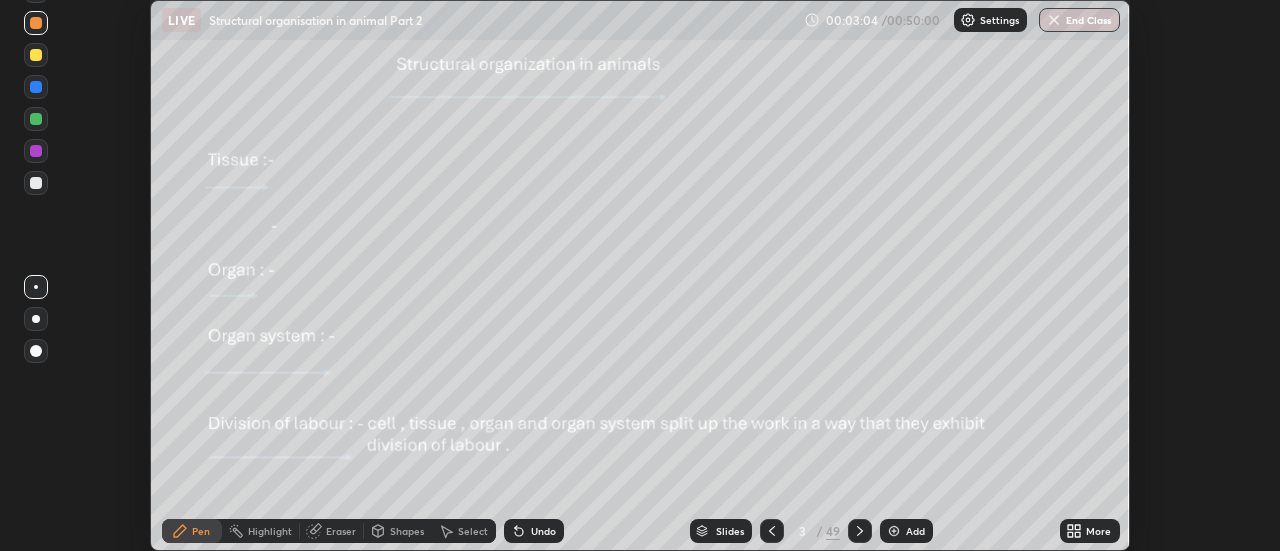 click on "Slides" at bounding box center (730, 531) 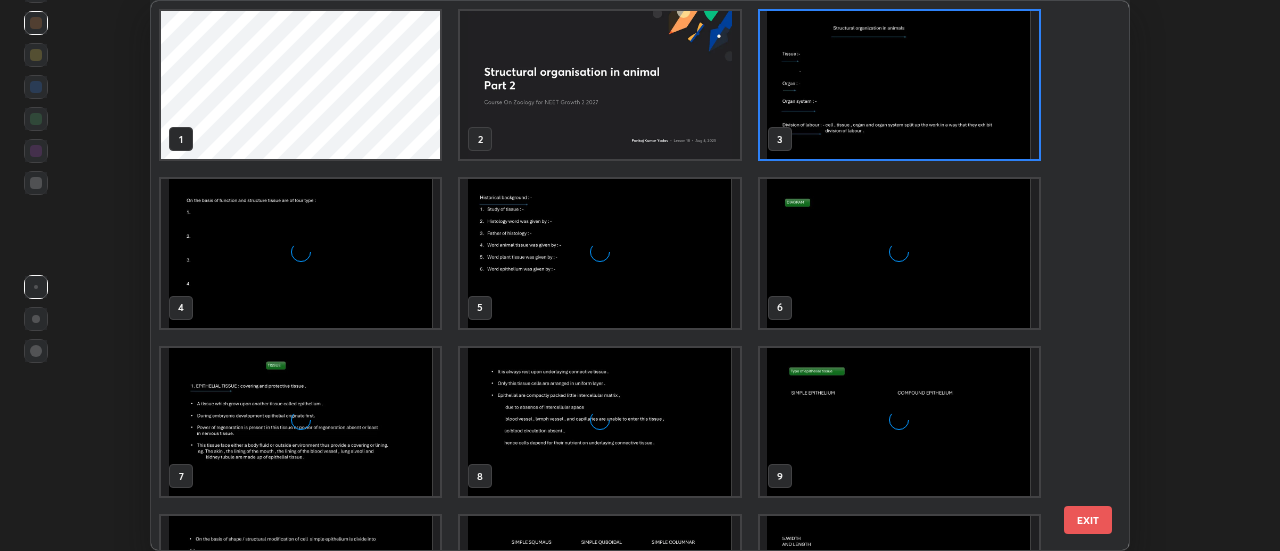 scroll, scrollTop: 7, scrollLeft: 11, axis: both 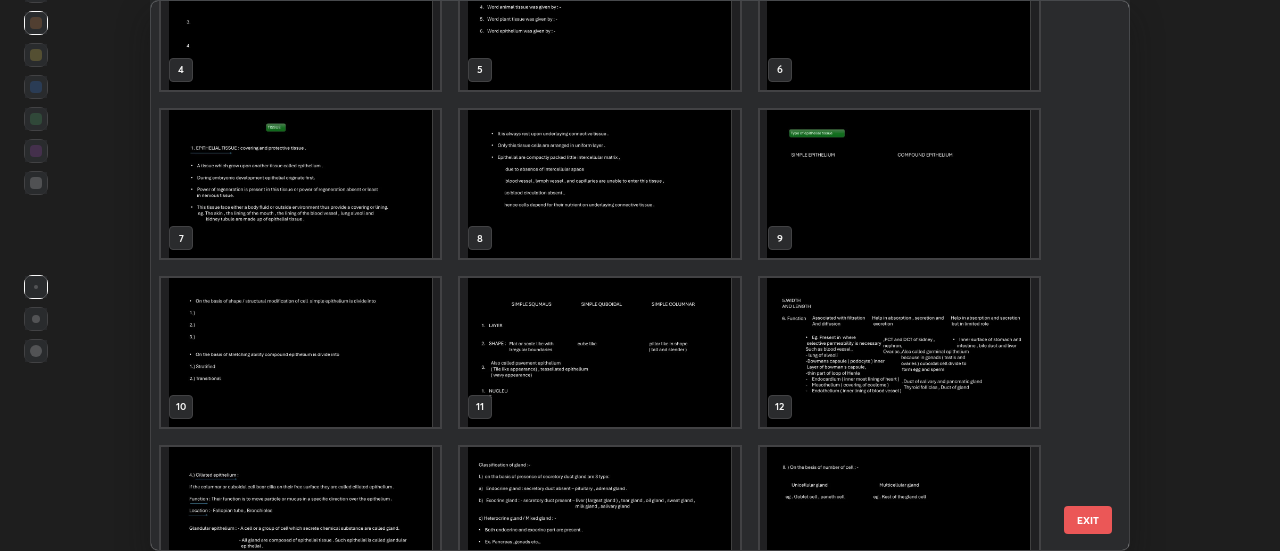 click at bounding box center (300, 184) 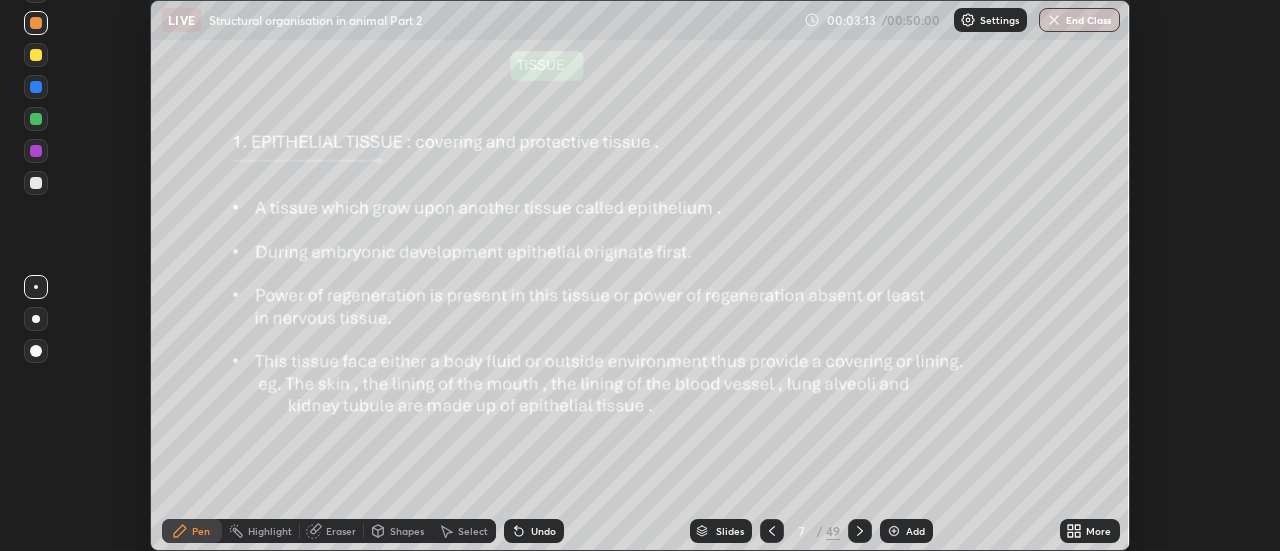 click at bounding box center [300, 184] 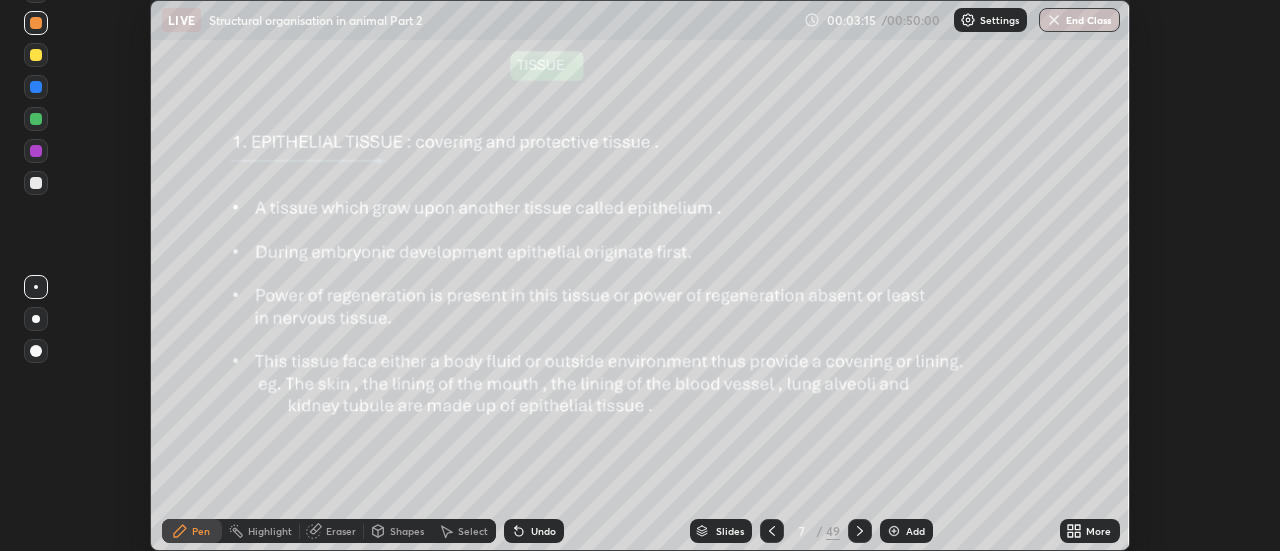 click 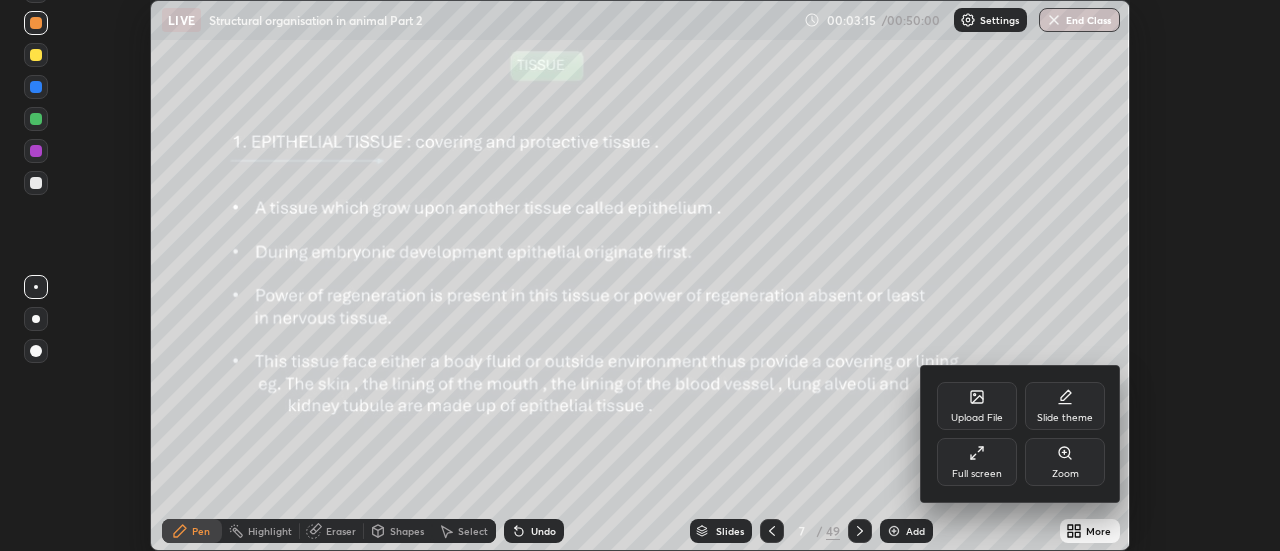 click on "Full screen" at bounding box center [977, 474] 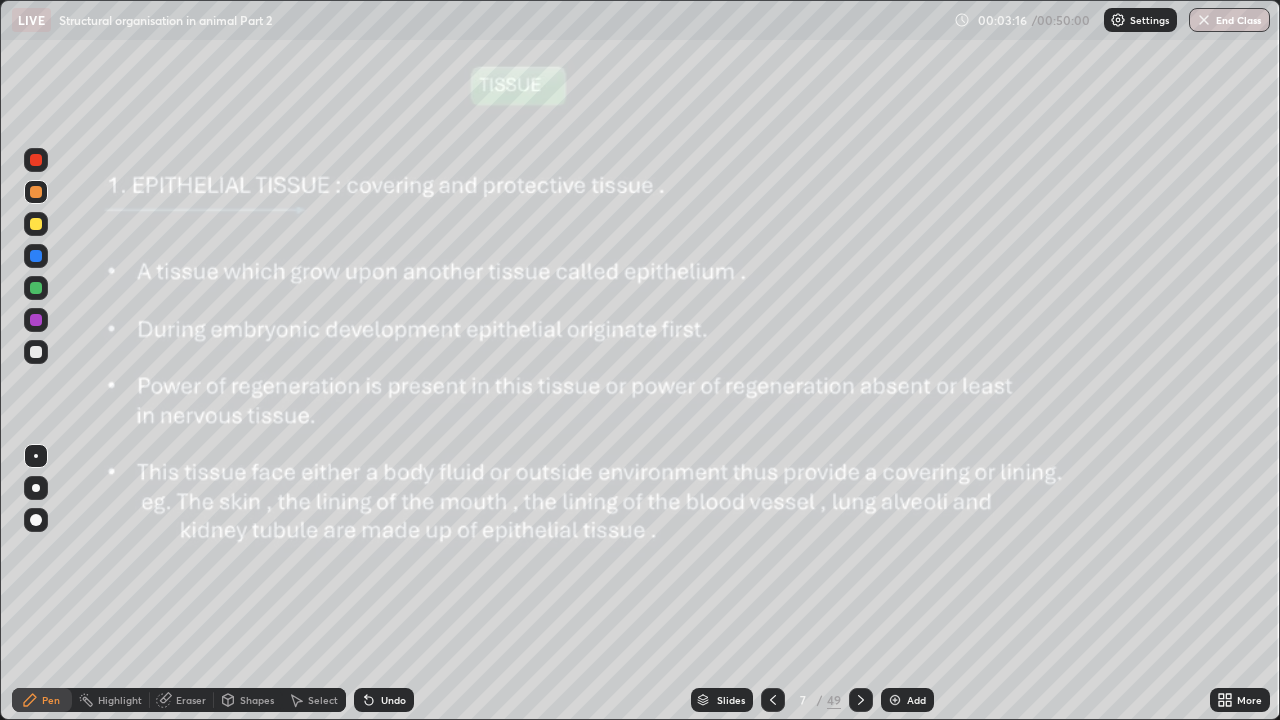 scroll, scrollTop: 99280, scrollLeft: 98720, axis: both 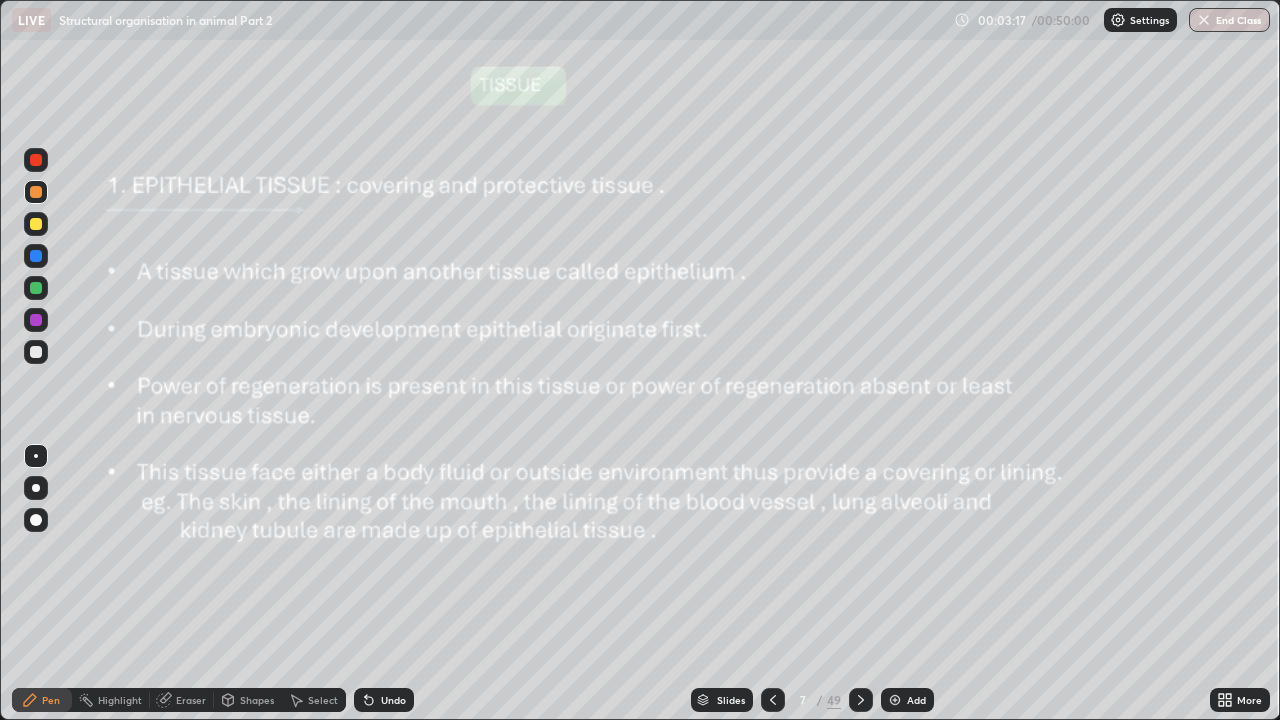 click 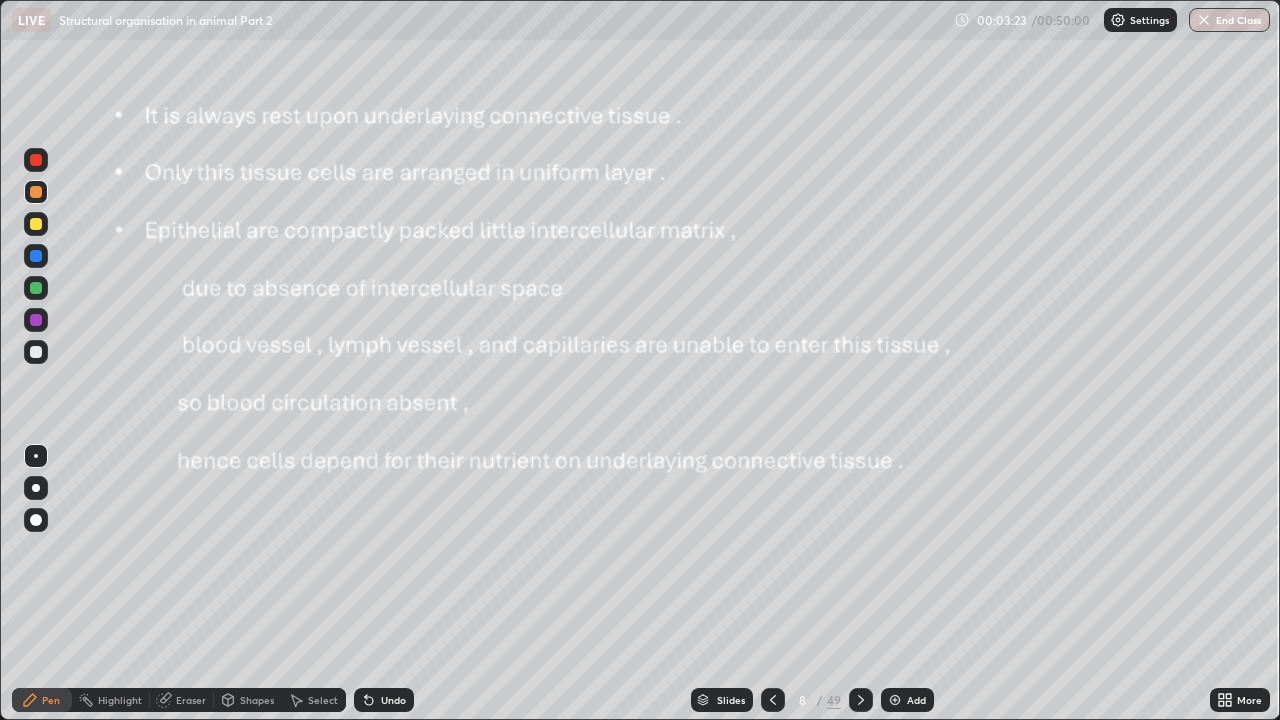 click 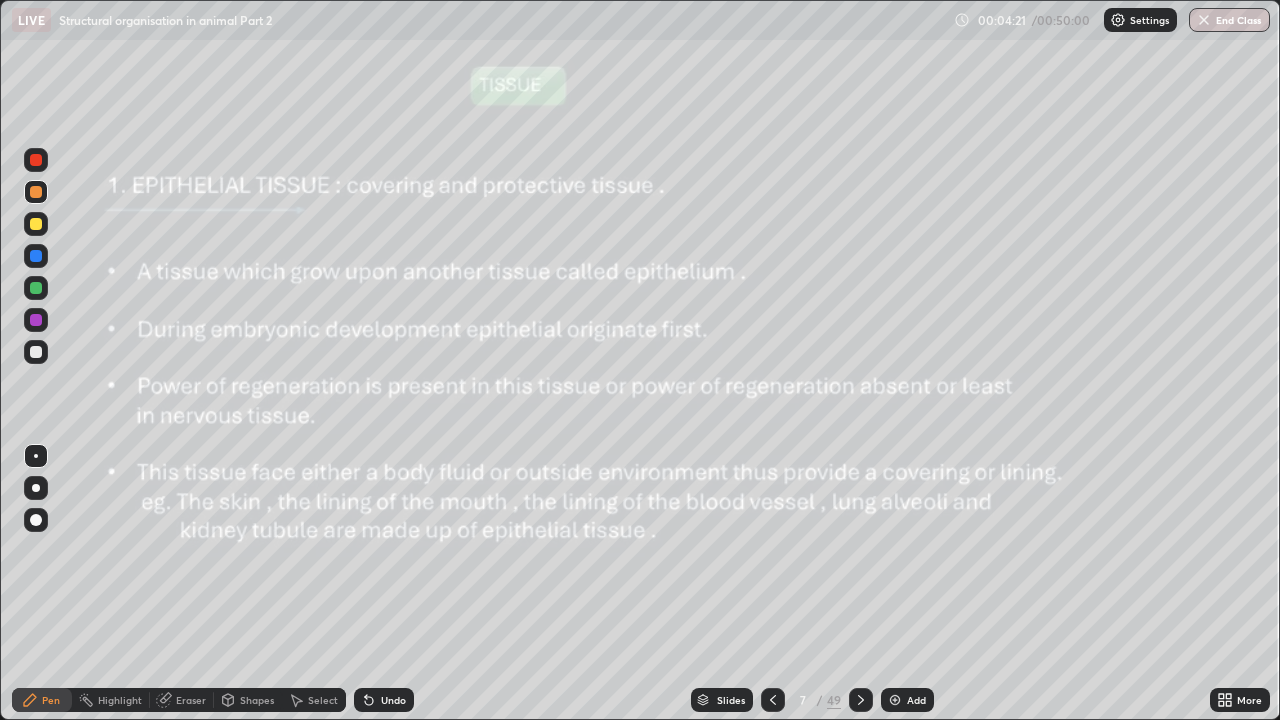 click 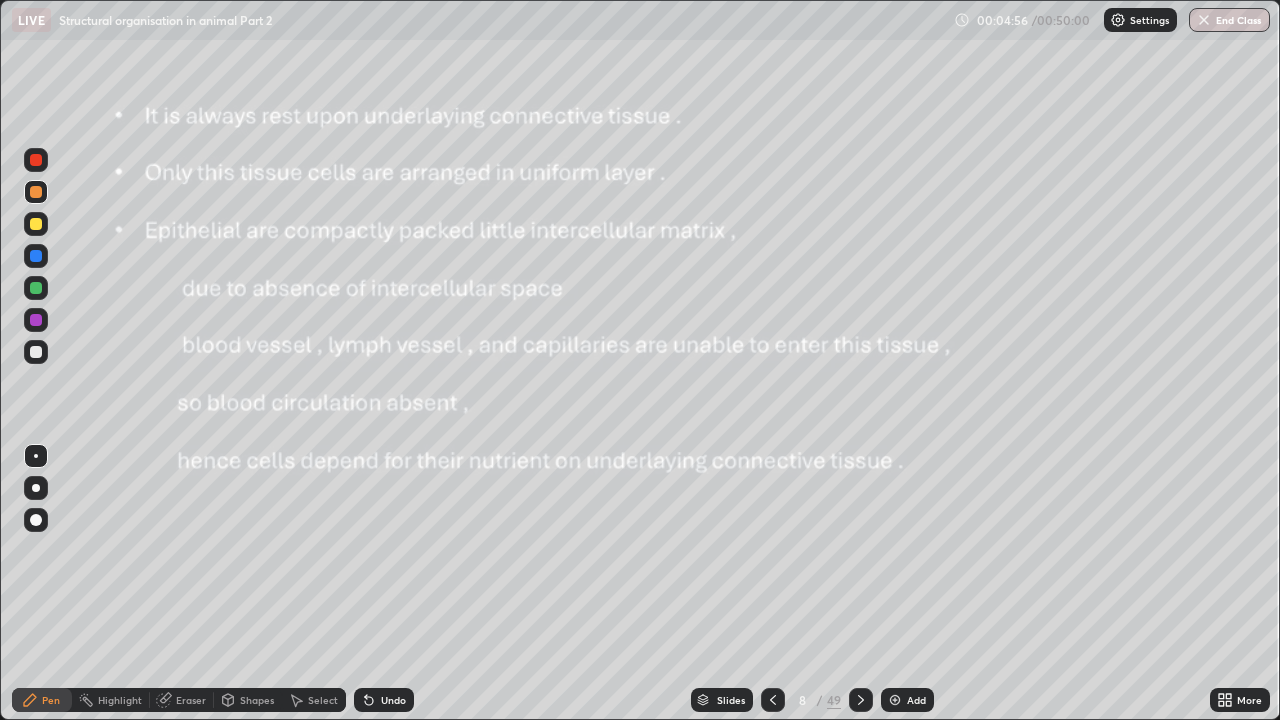 click at bounding box center (773, 700) 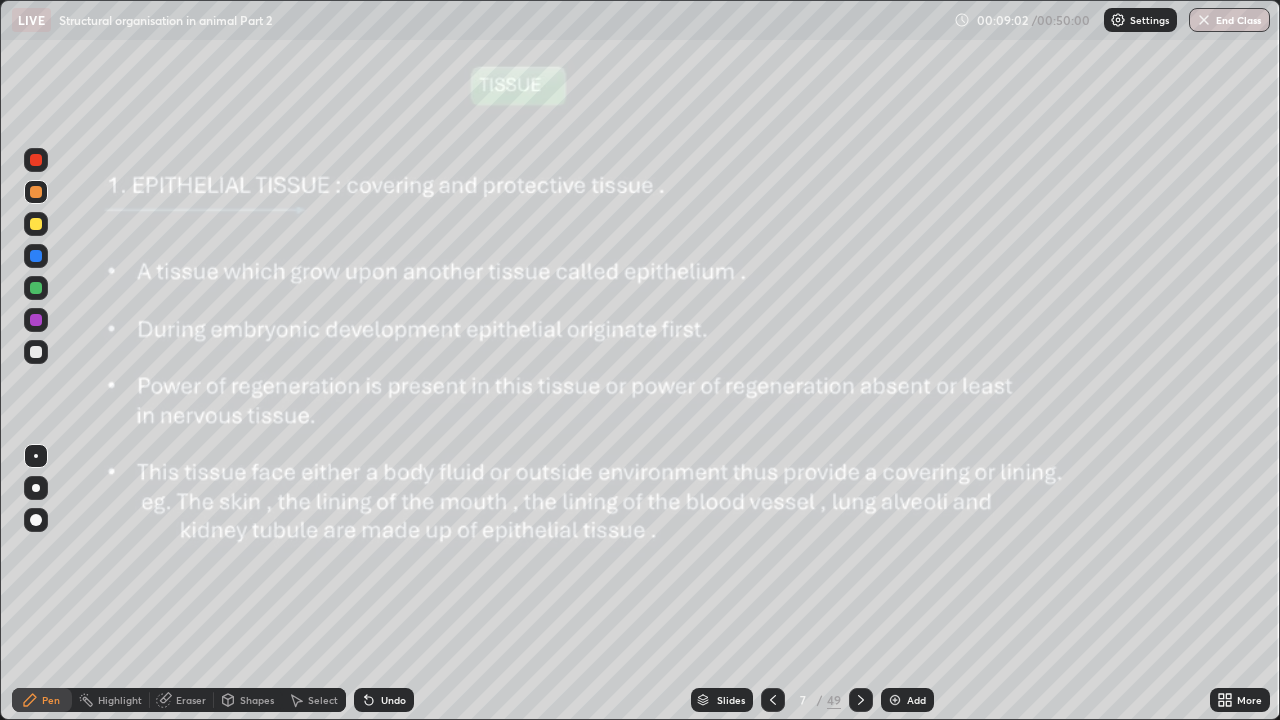 click at bounding box center [861, 700] 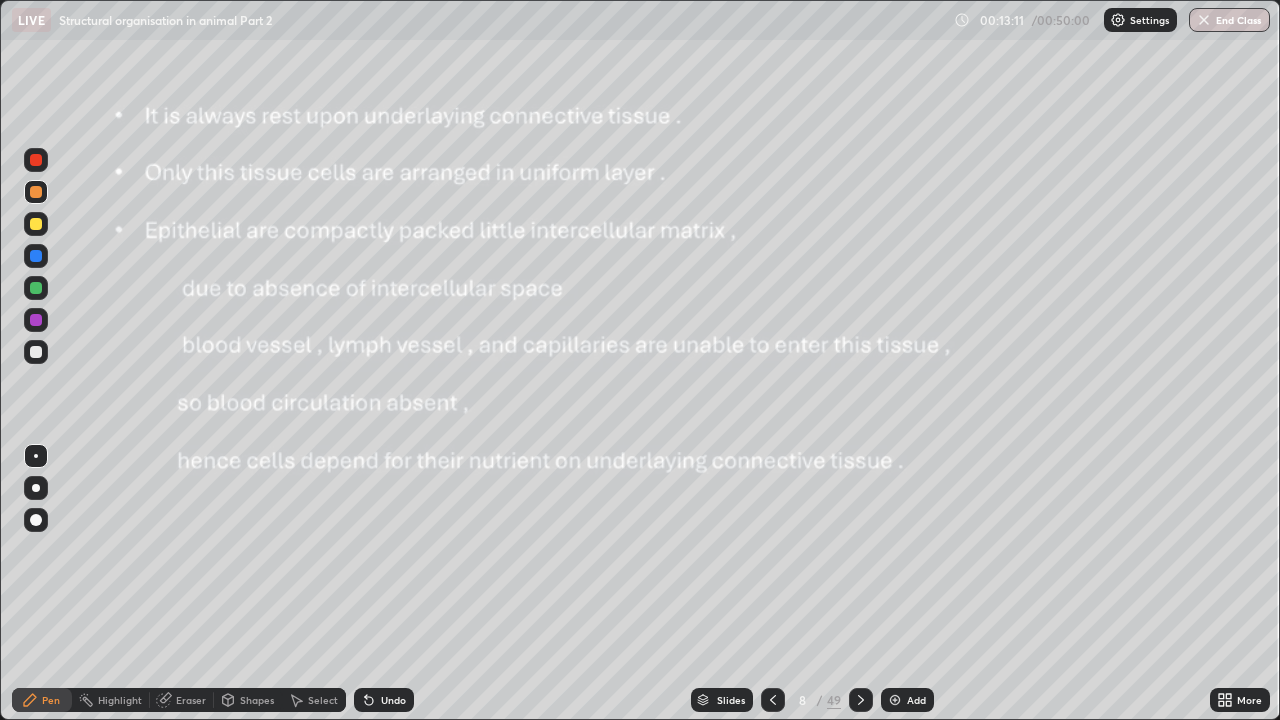 click 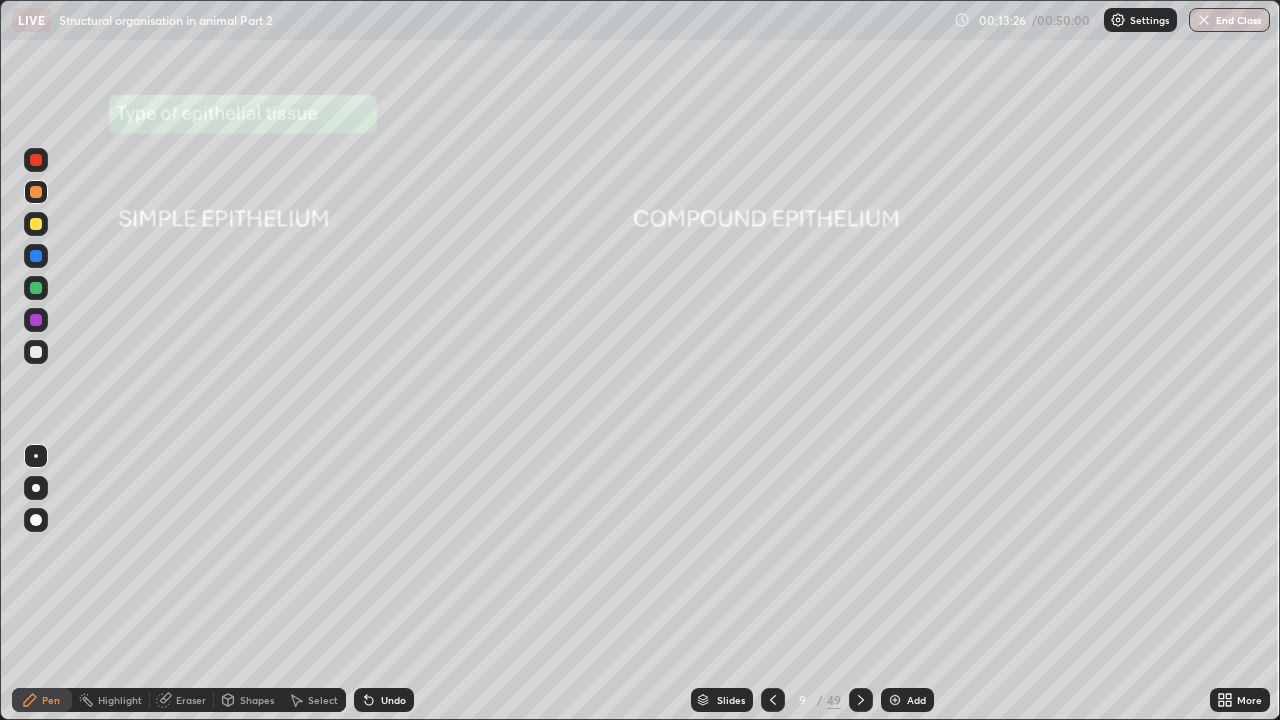 click 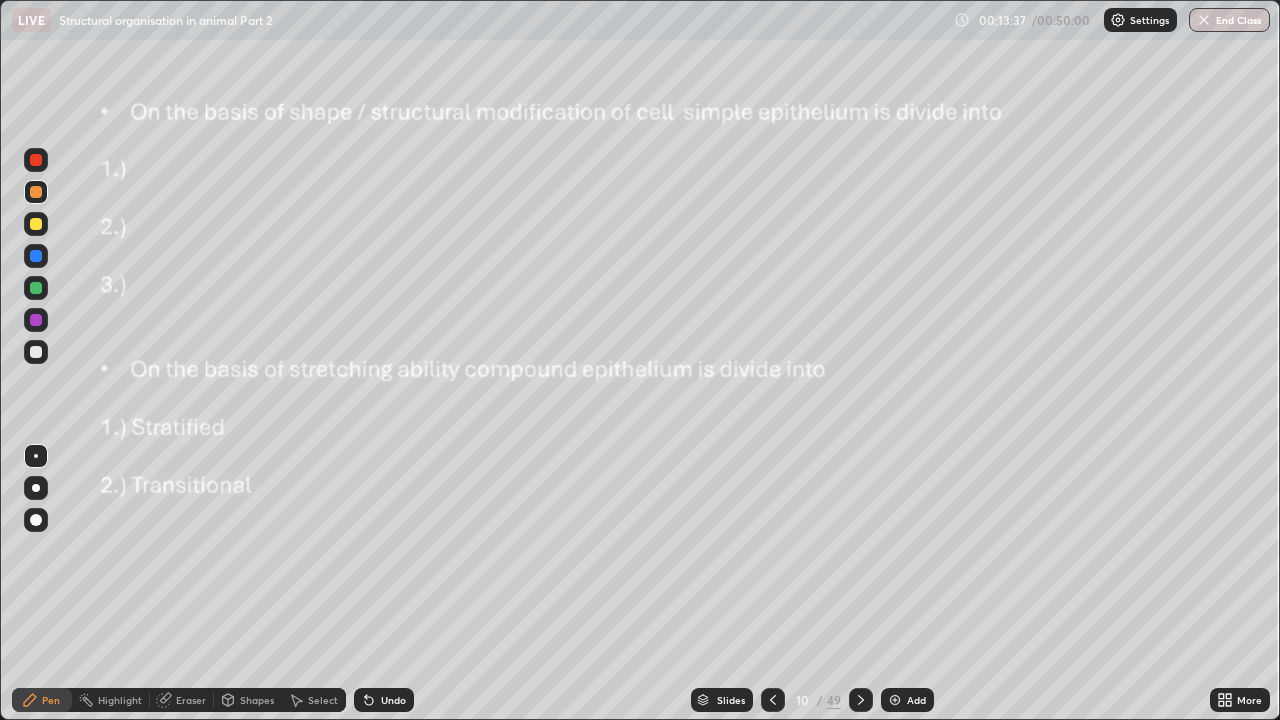 click 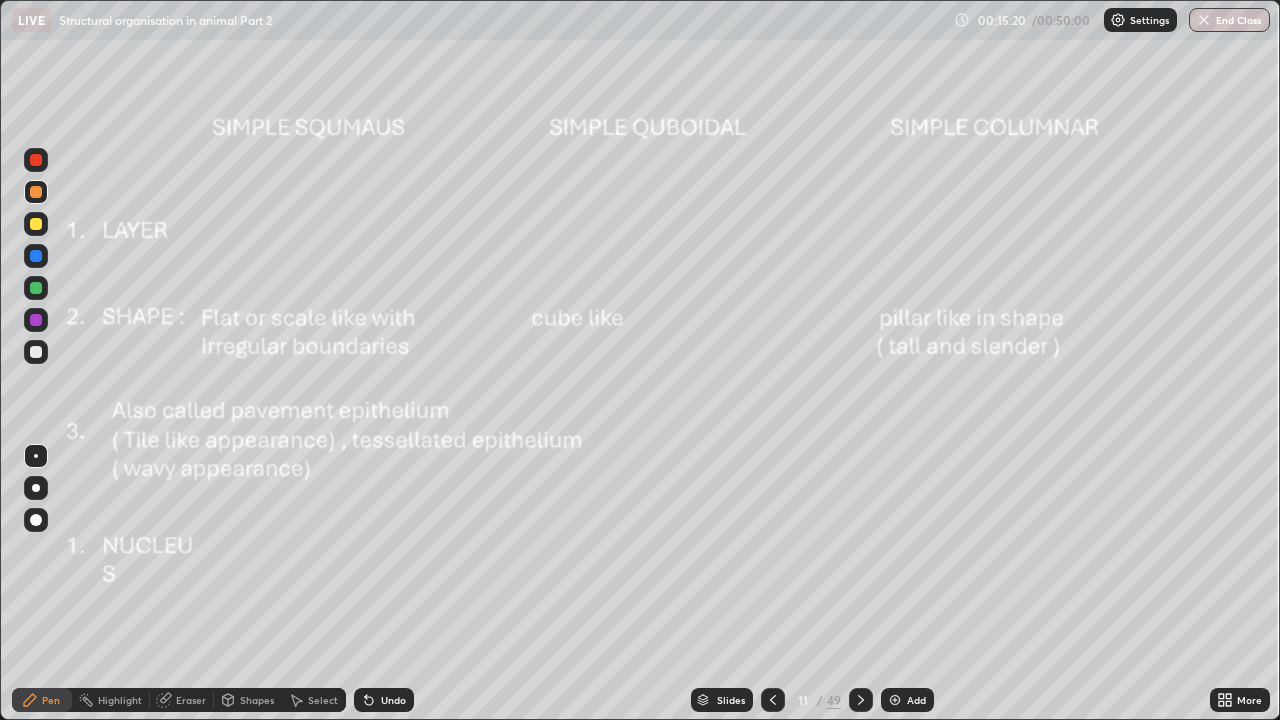 click at bounding box center (36, 224) 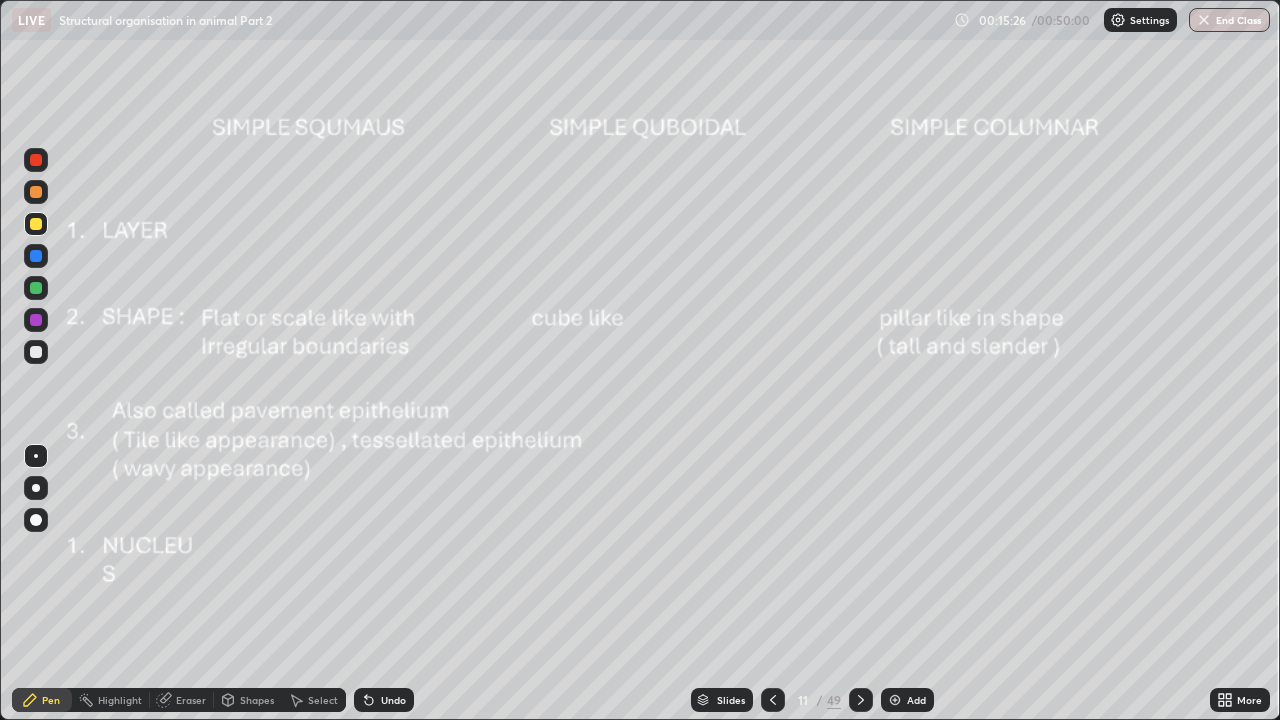 click 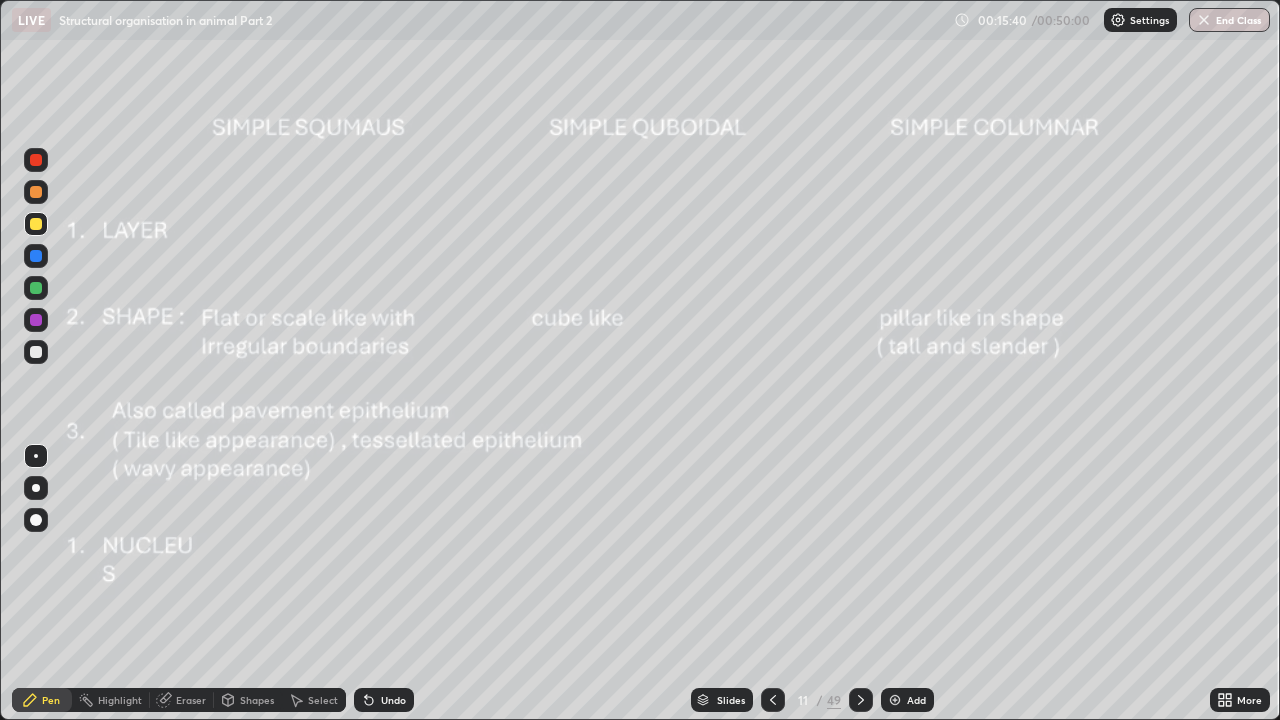 click on "Undo" at bounding box center (393, 700) 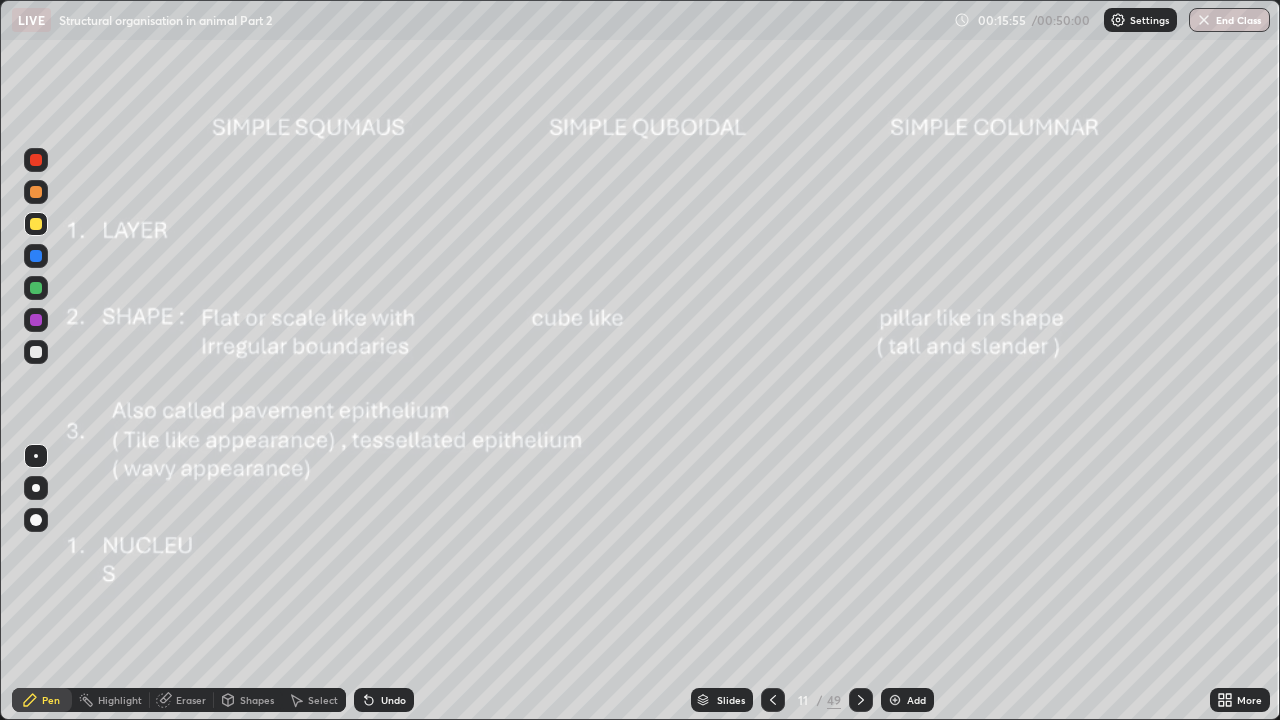 click on "Undo" at bounding box center [393, 700] 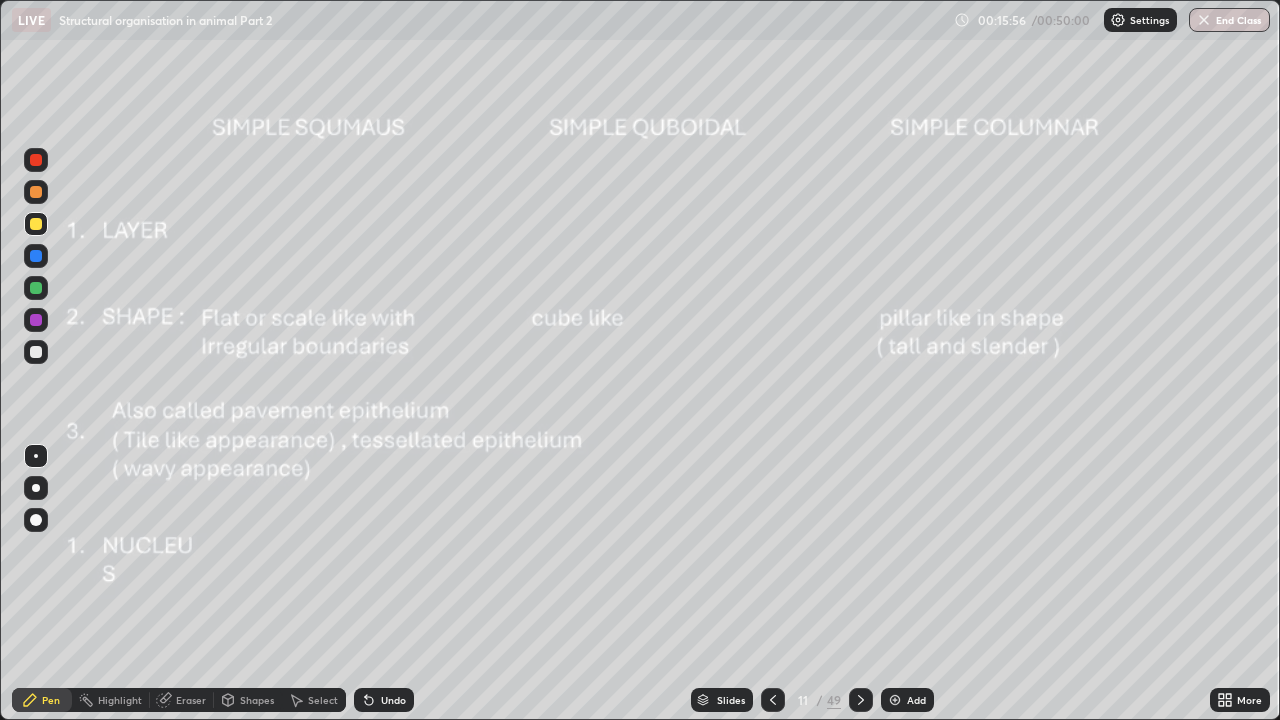 click on "Undo" at bounding box center (384, 700) 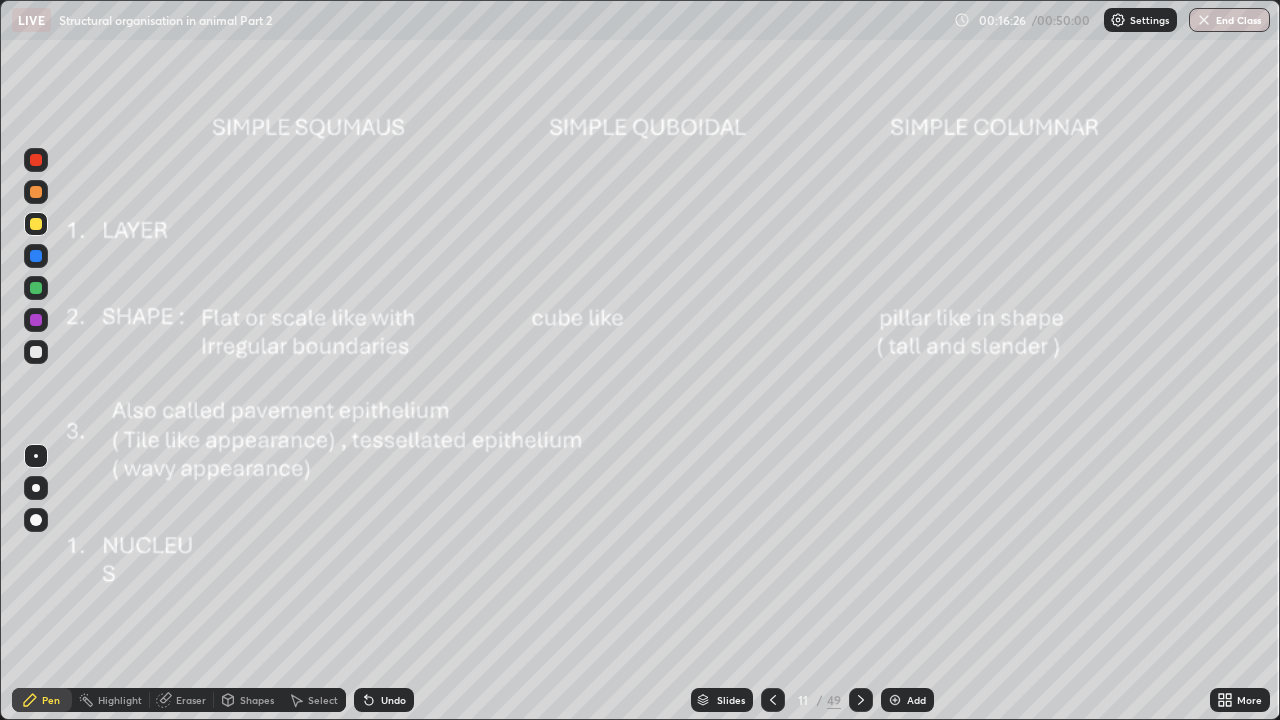 click on "Undo" at bounding box center (384, 700) 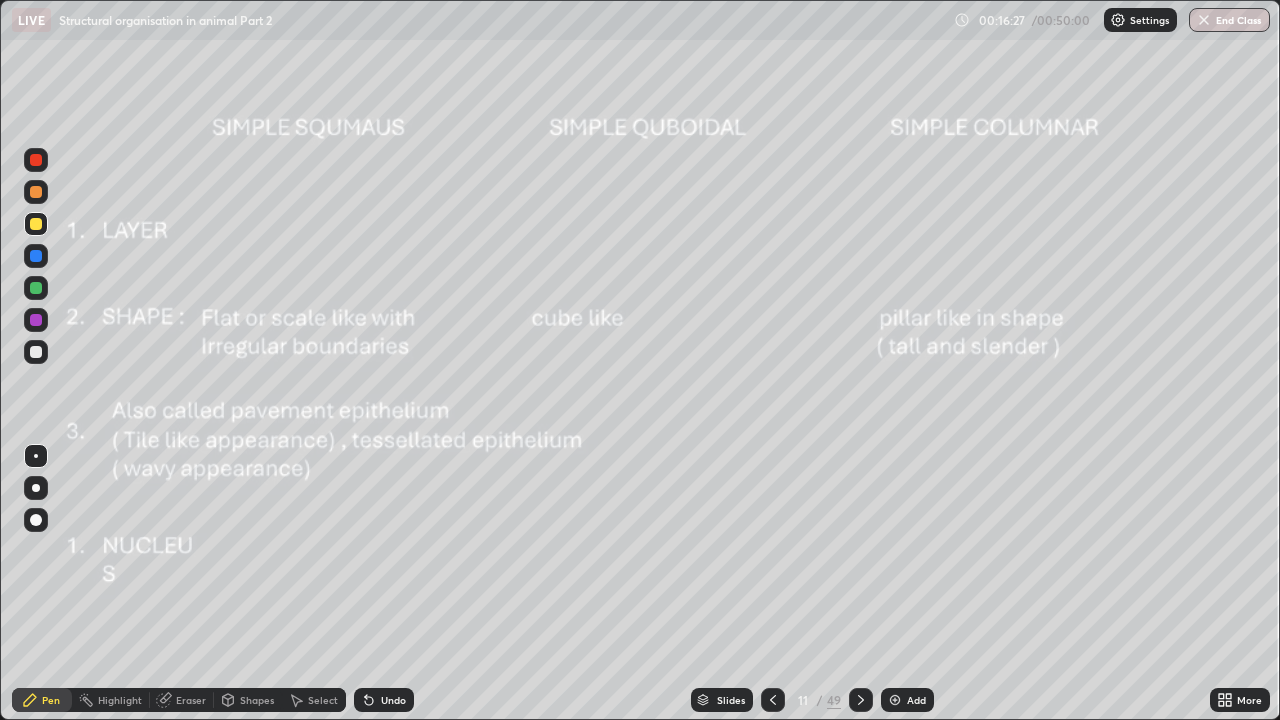 click on "Undo" at bounding box center (393, 700) 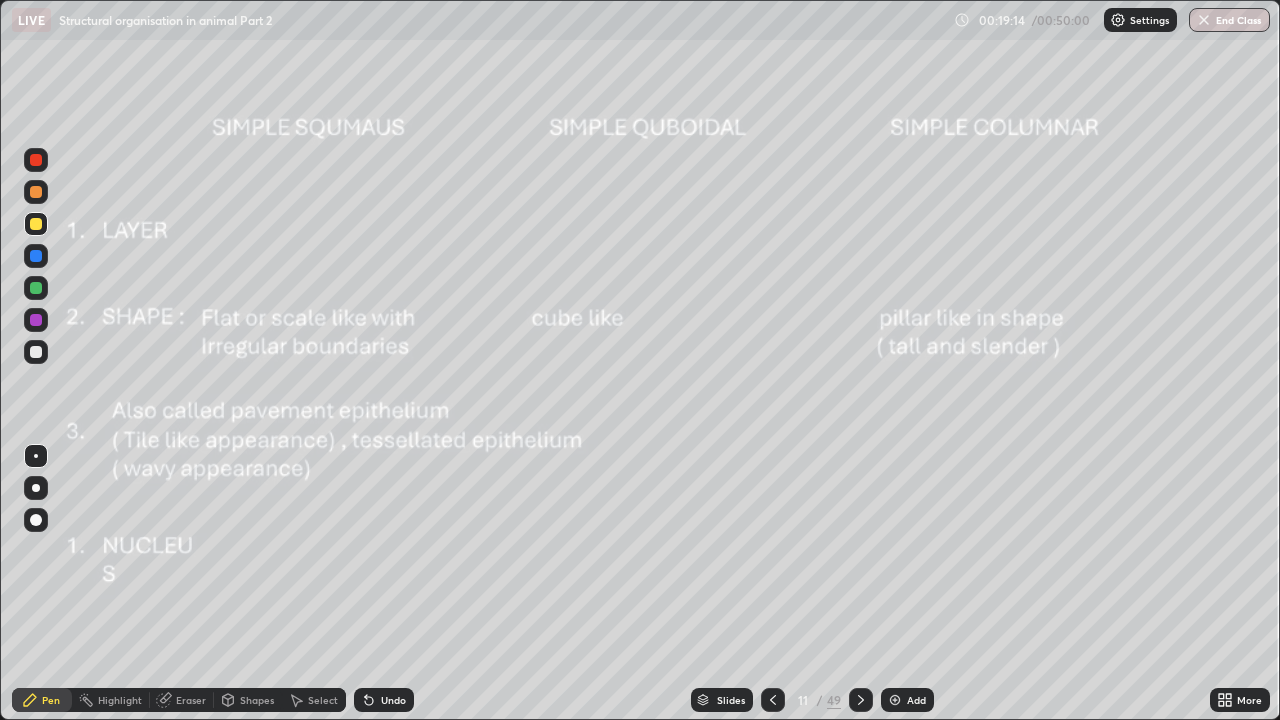 click at bounding box center [895, 700] 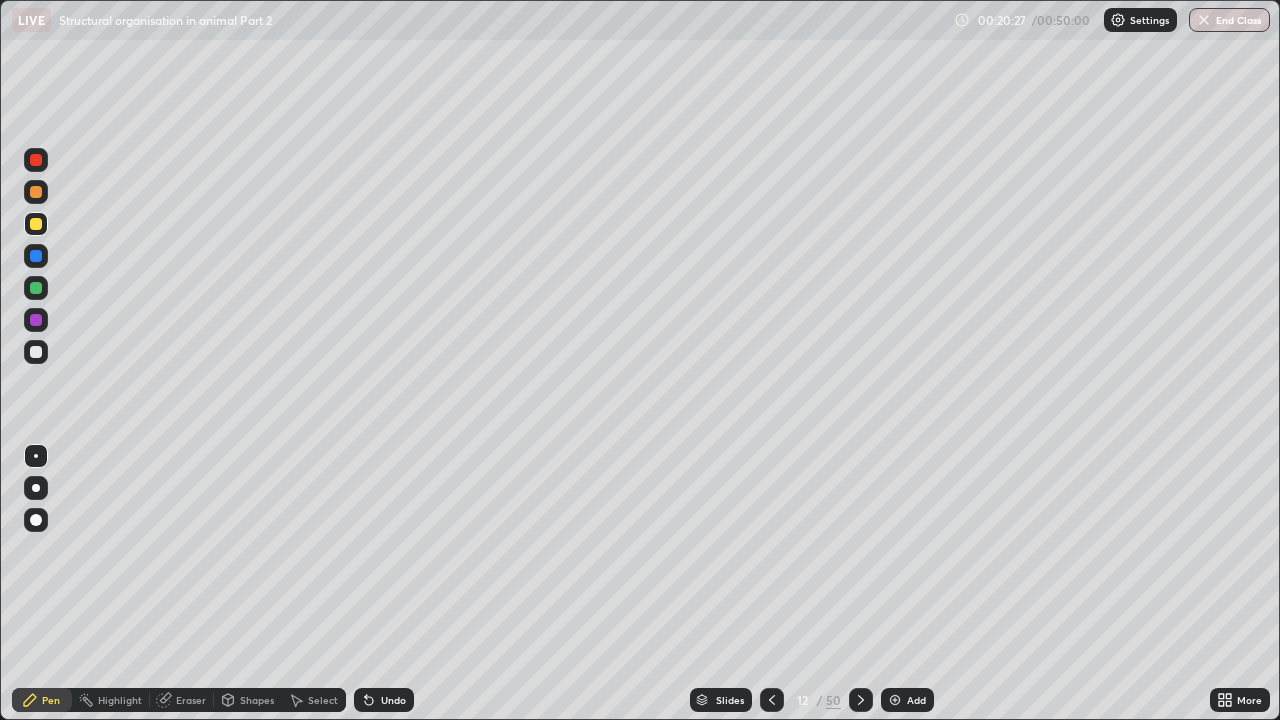 click at bounding box center (36, 320) 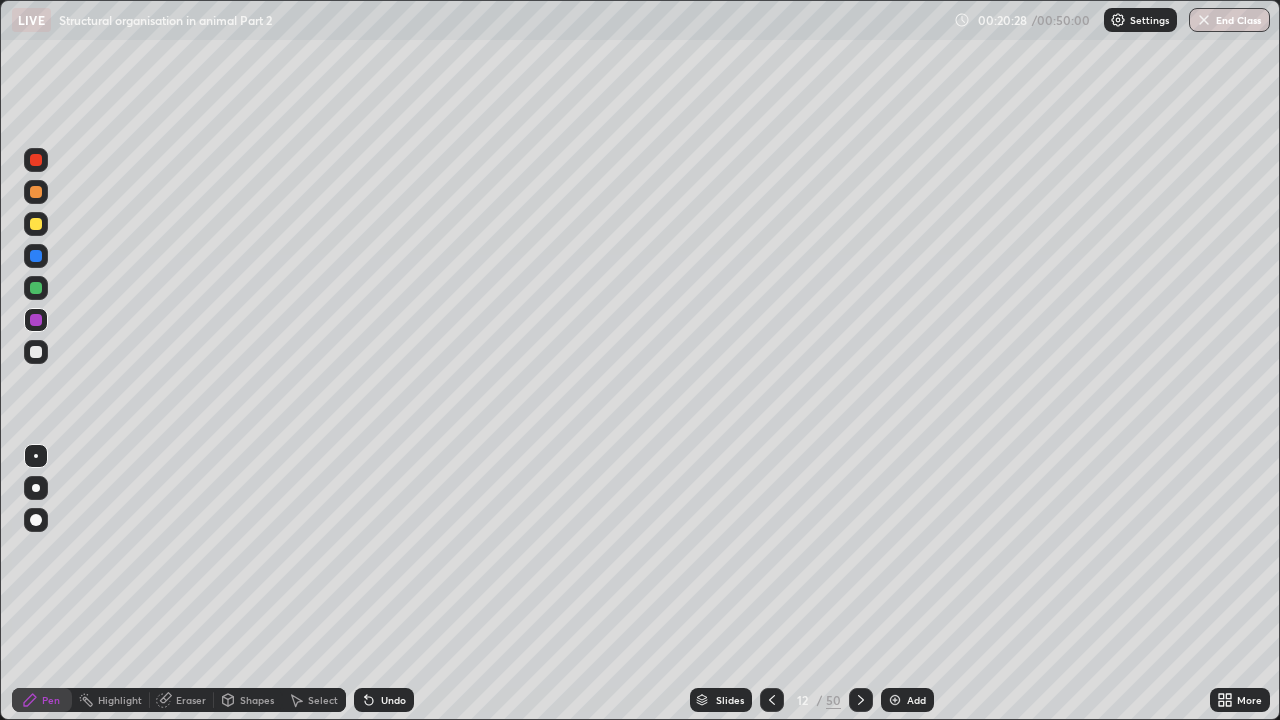 click at bounding box center [36, 488] 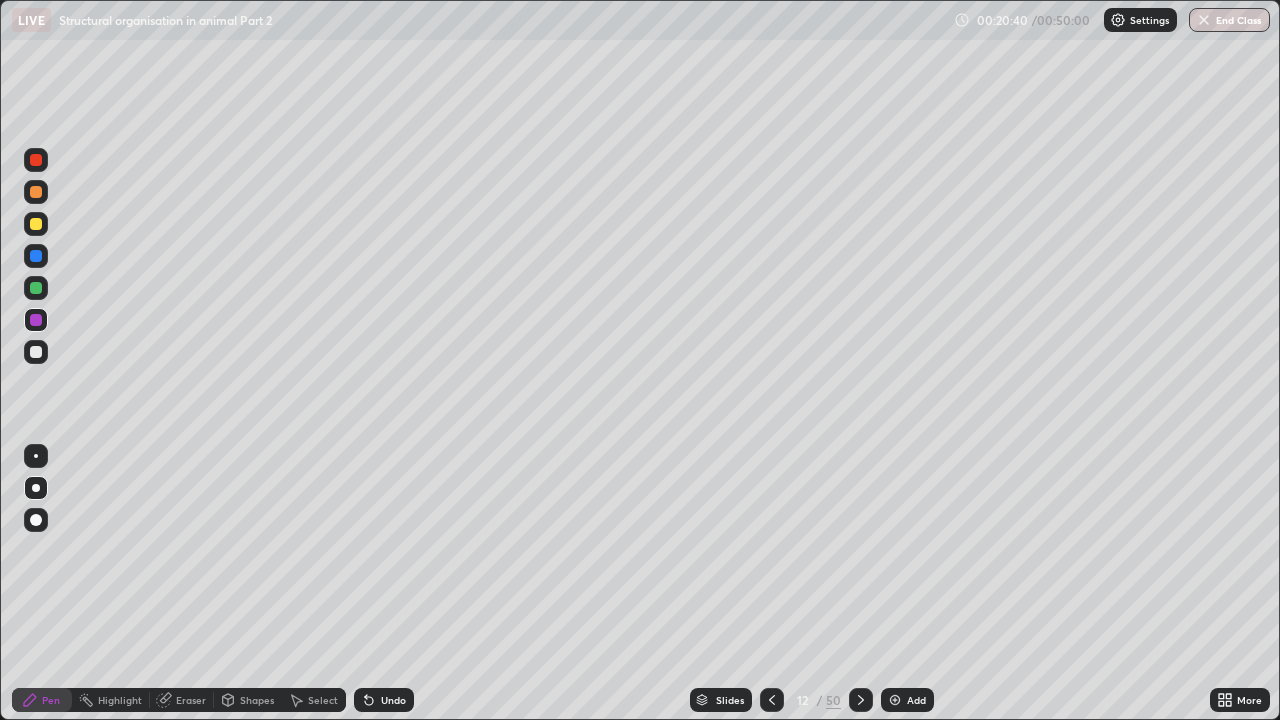 click at bounding box center [36, 192] 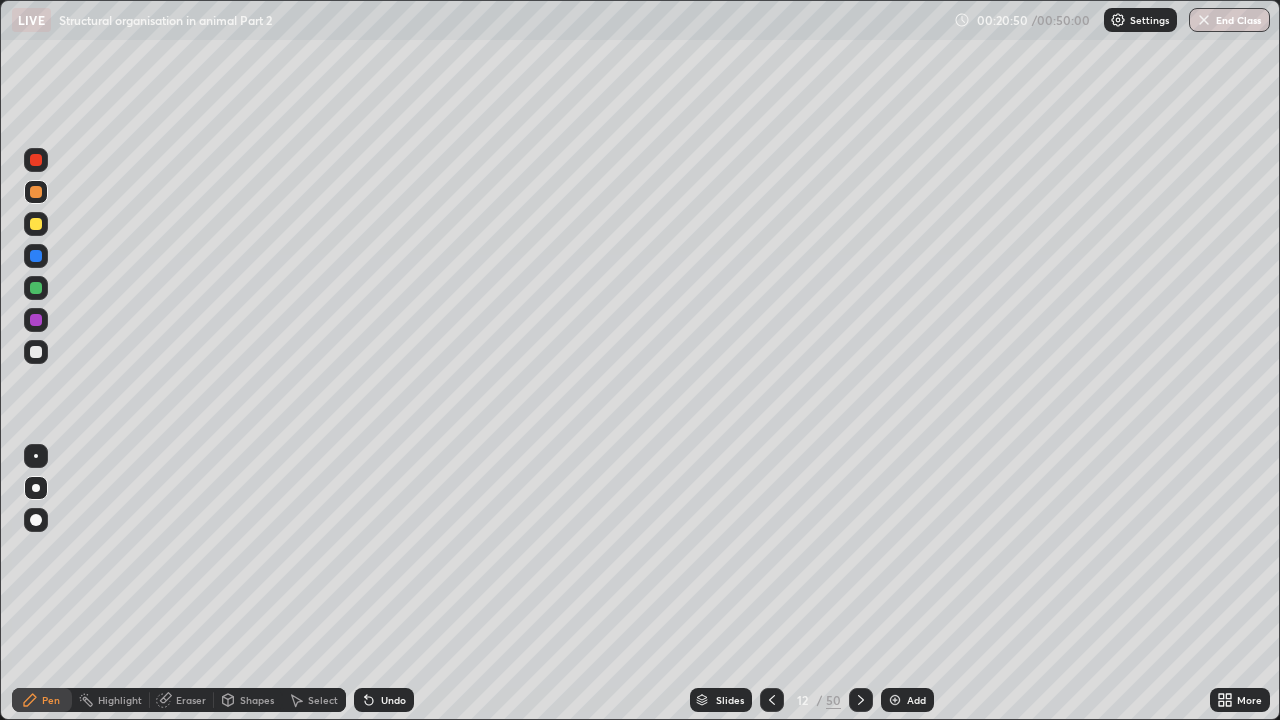 click 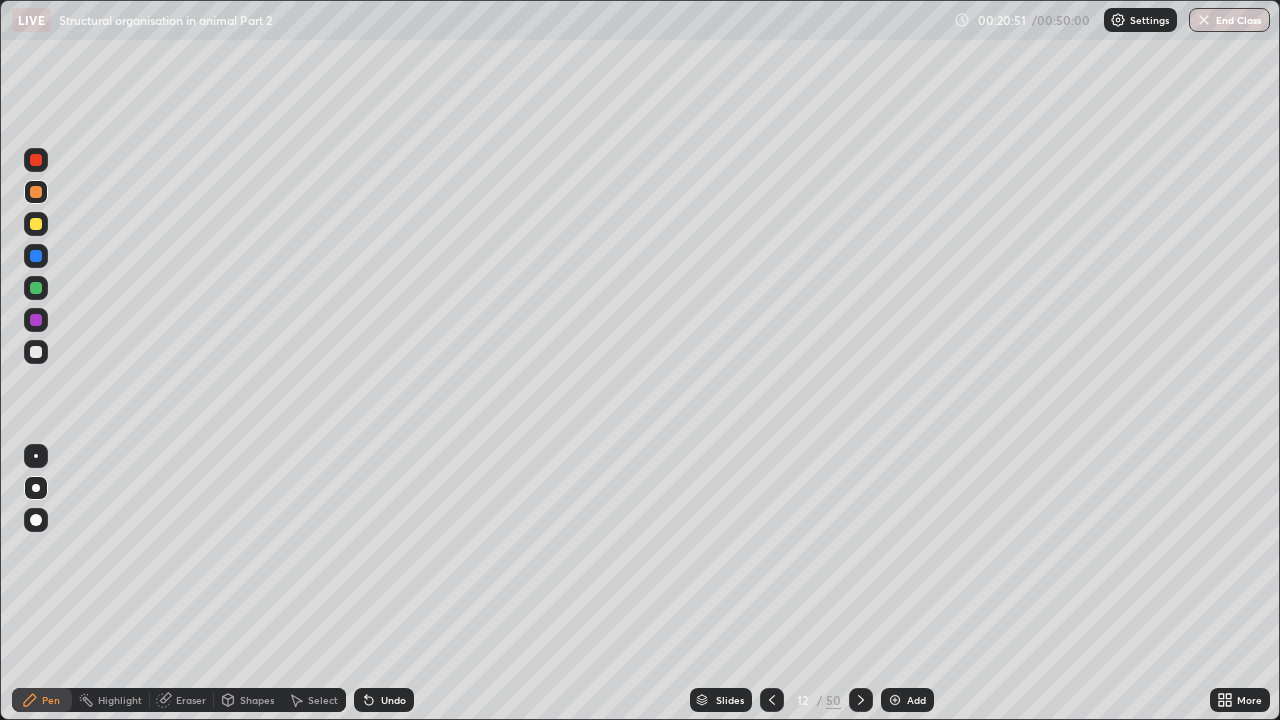 click 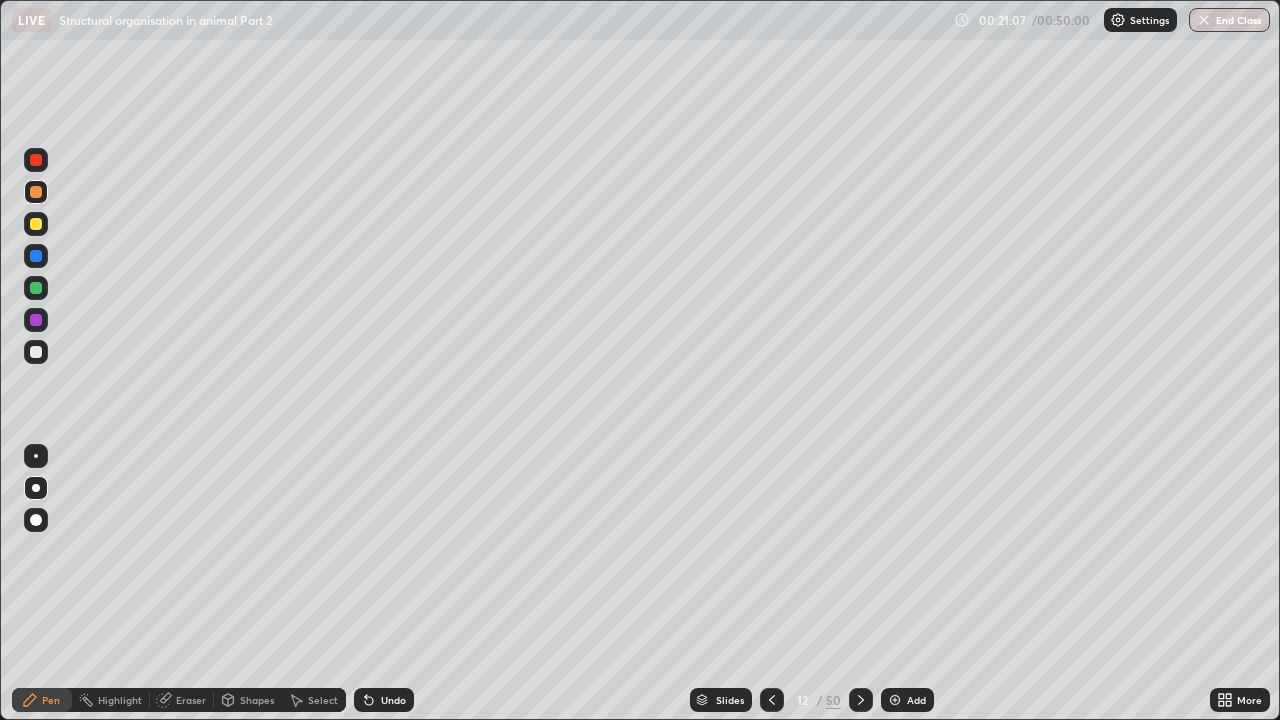 click 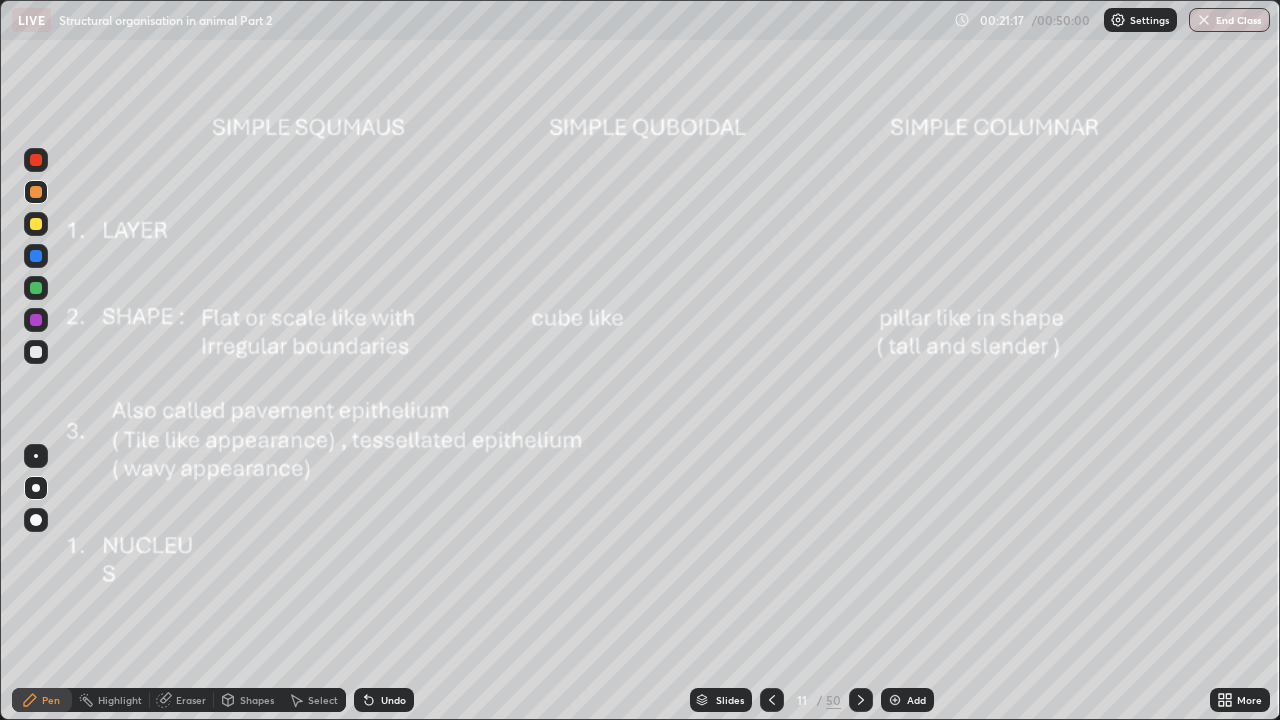 click 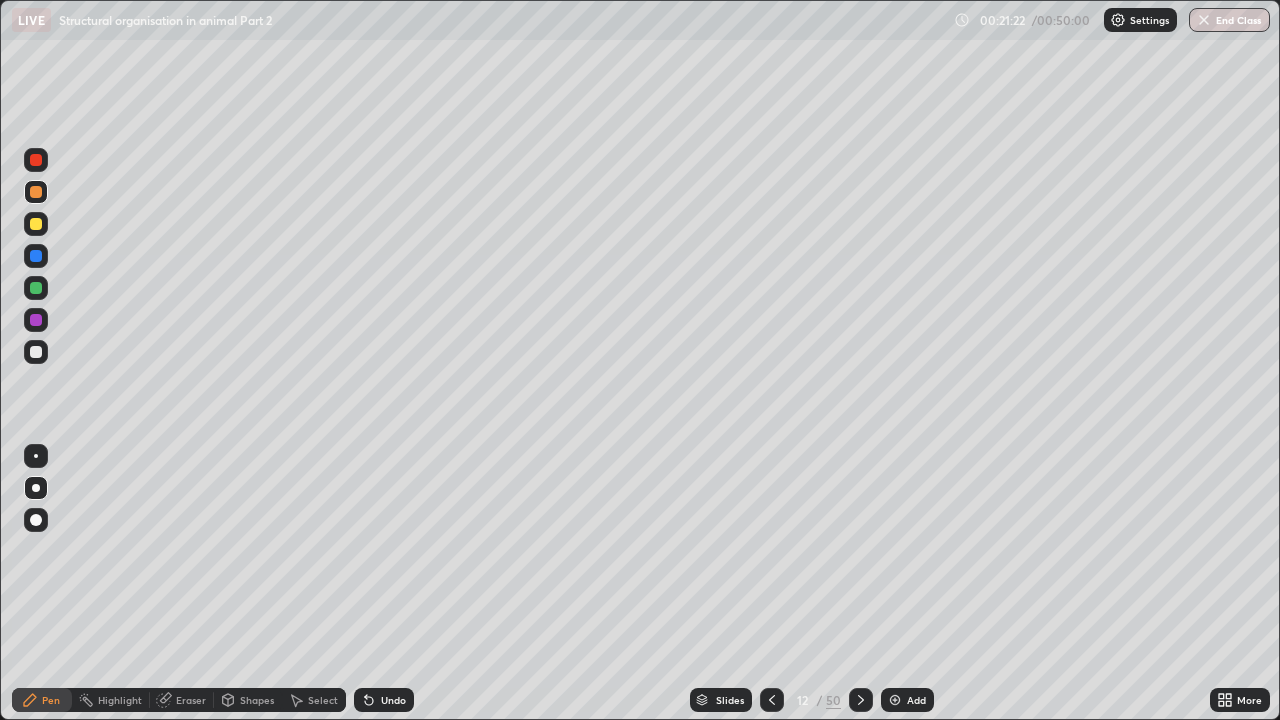 click 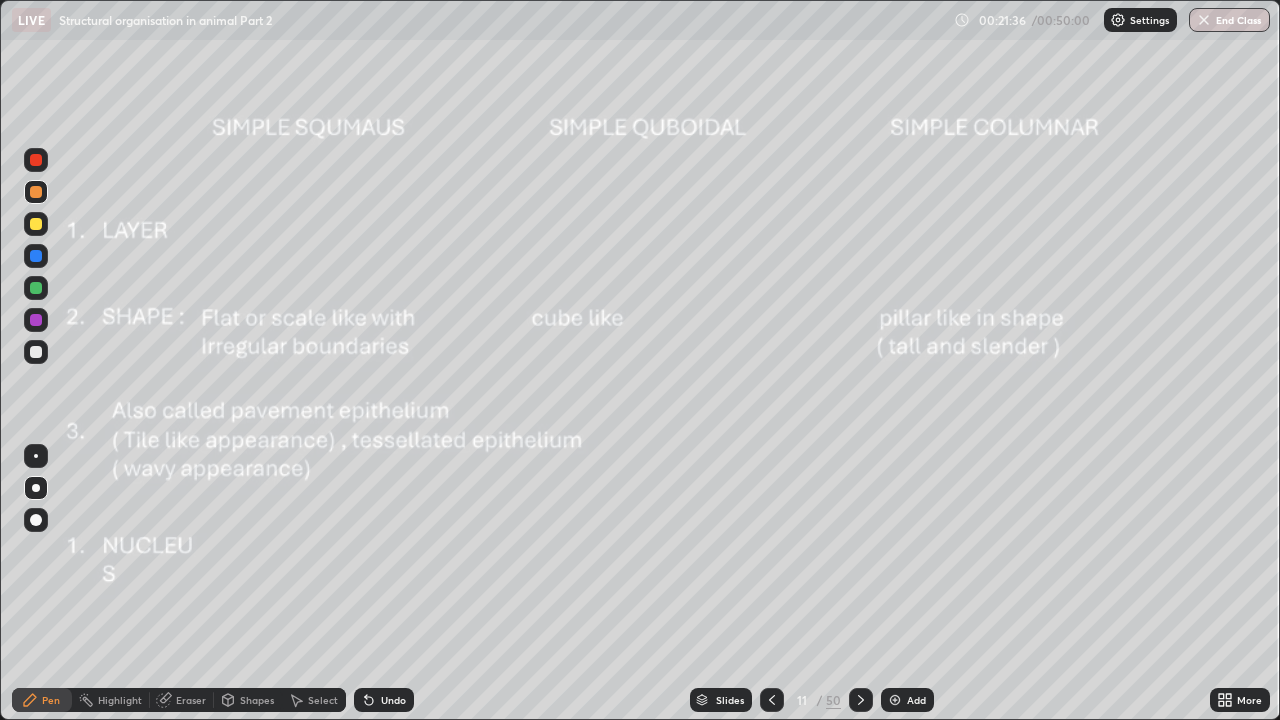 click 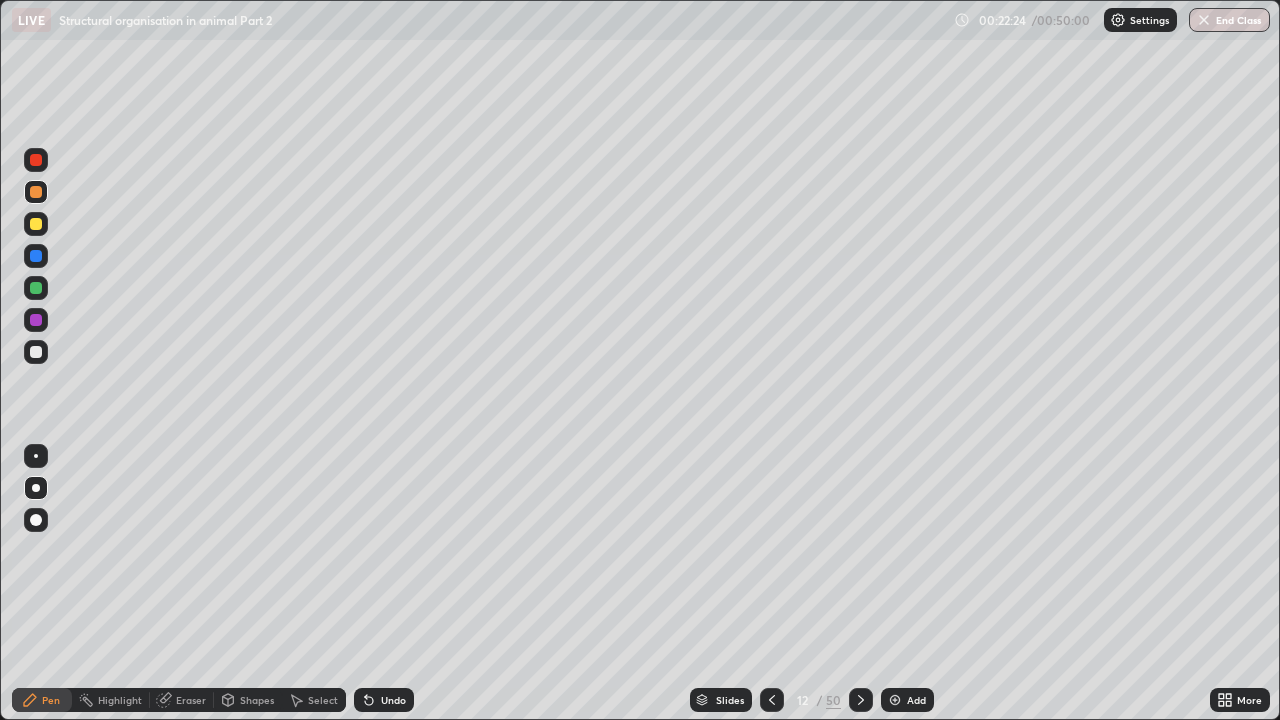 click at bounding box center [36, 456] 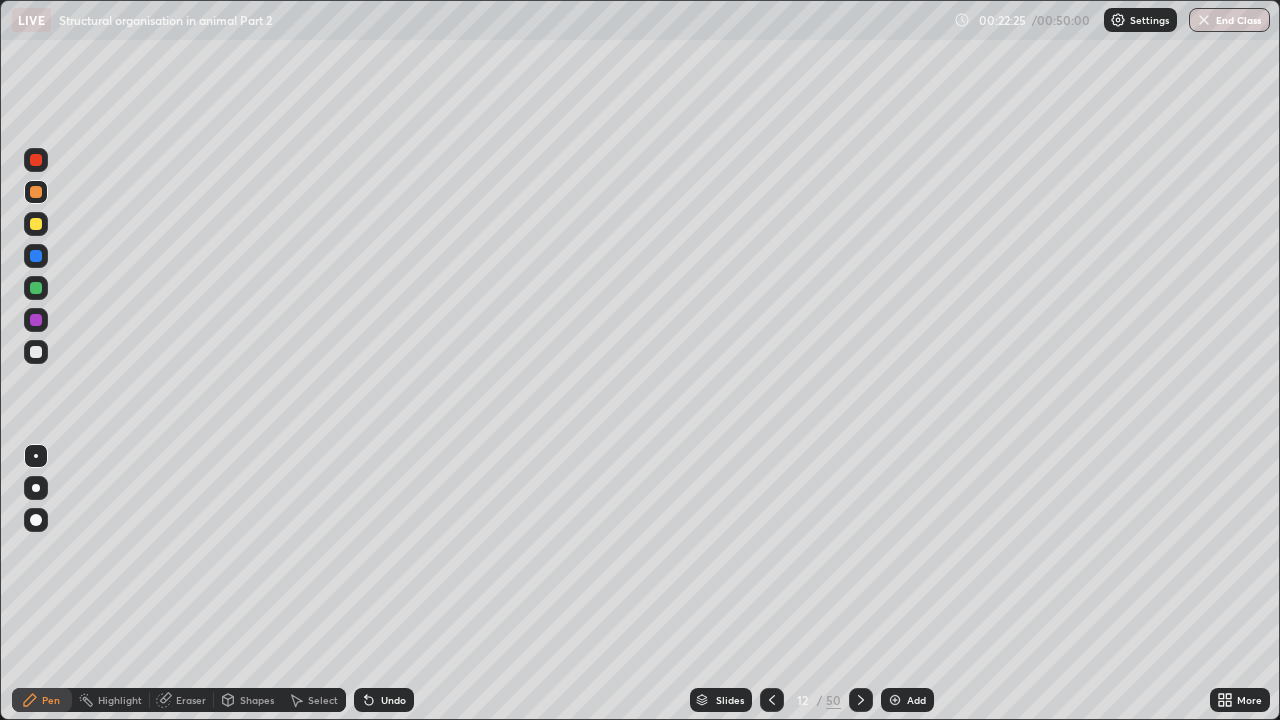 click at bounding box center (36, 352) 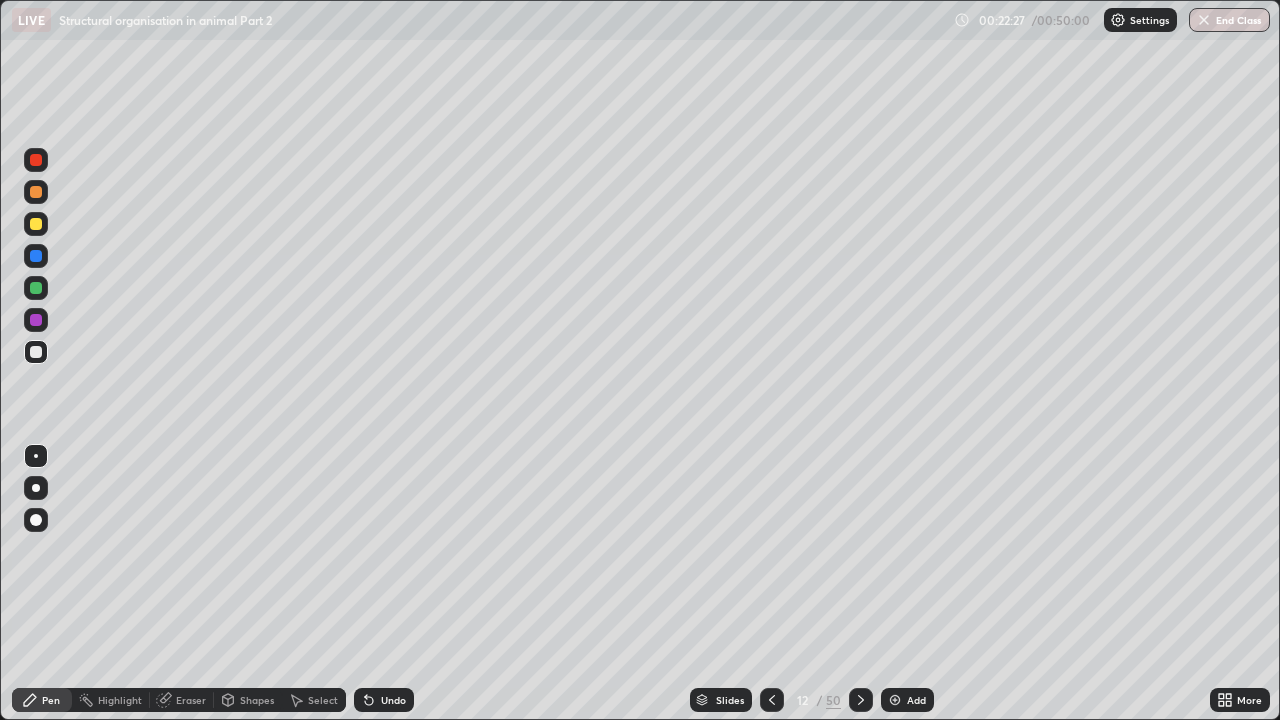 click at bounding box center (36, 192) 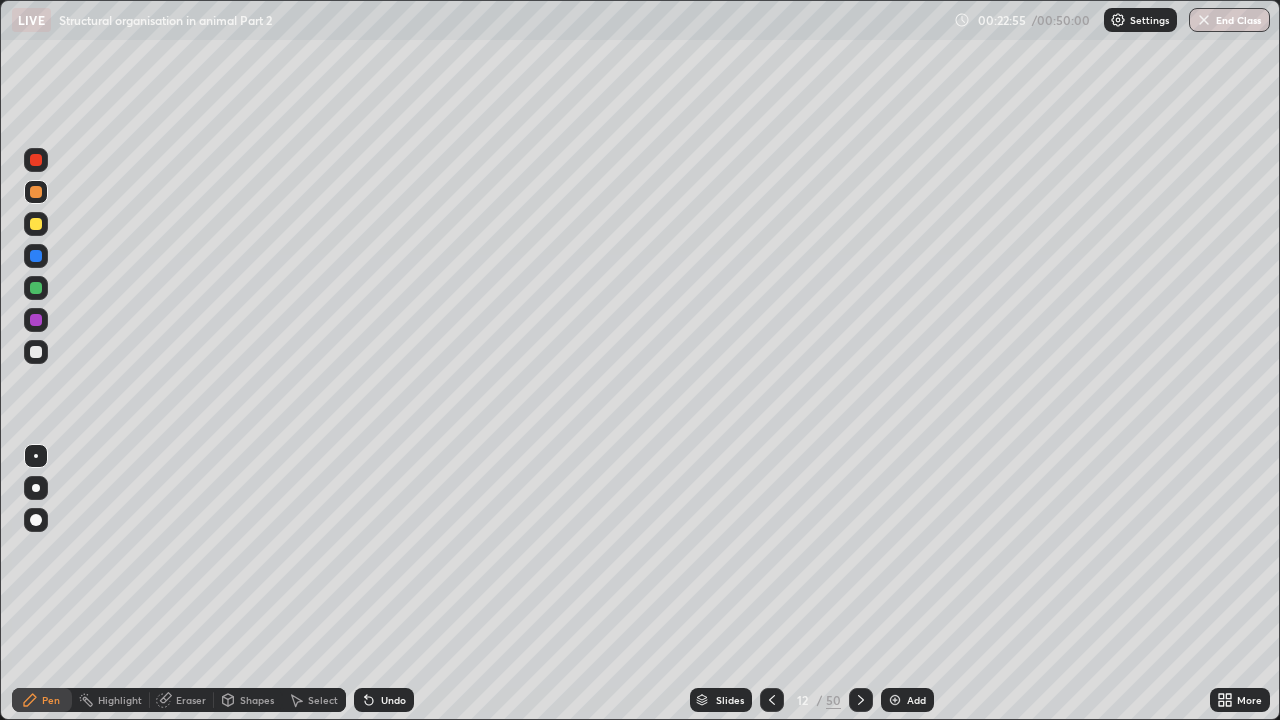 click at bounding box center [36, 320] 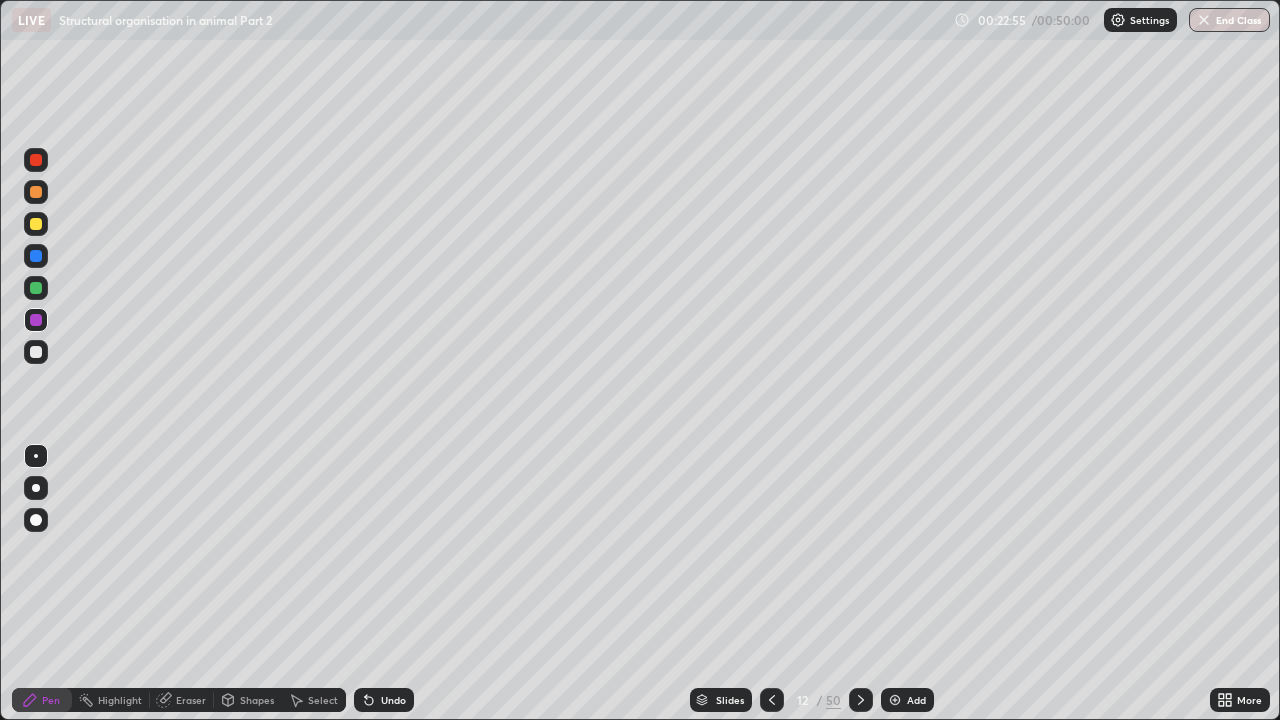 click at bounding box center [36, 488] 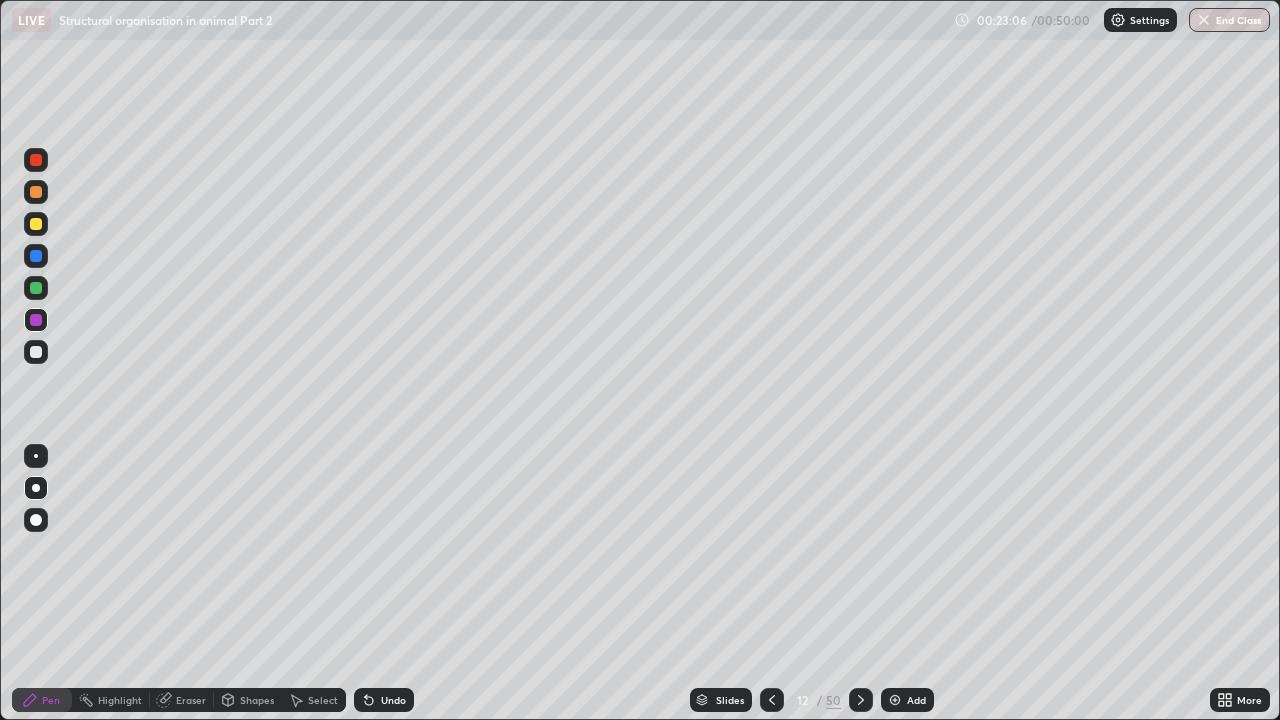click at bounding box center (36, 520) 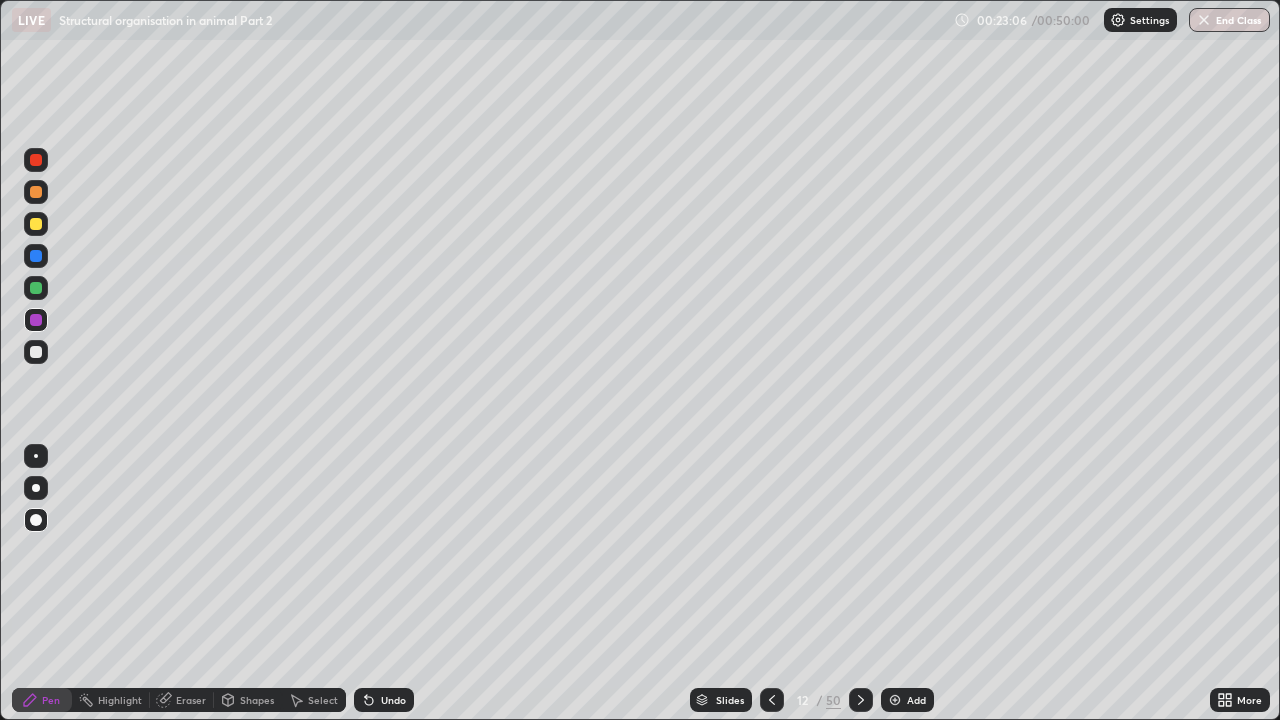 click at bounding box center [36, 288] 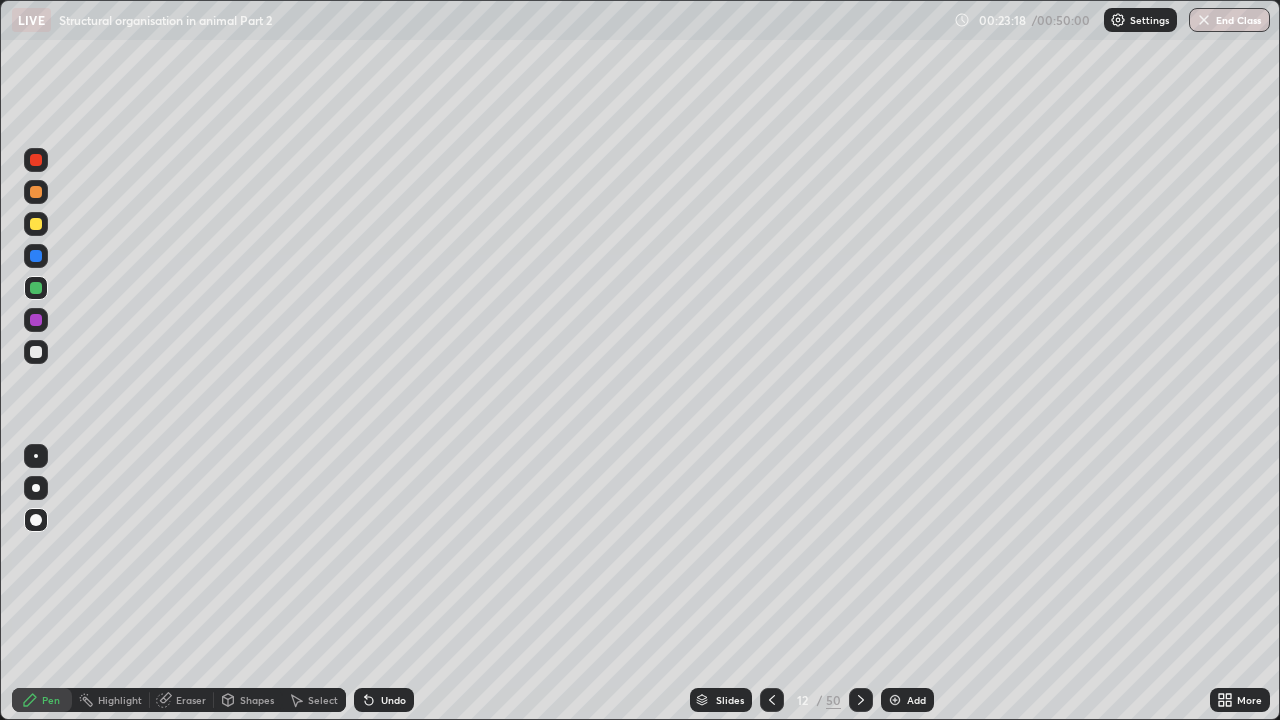 click at bounding box center (36, 256) 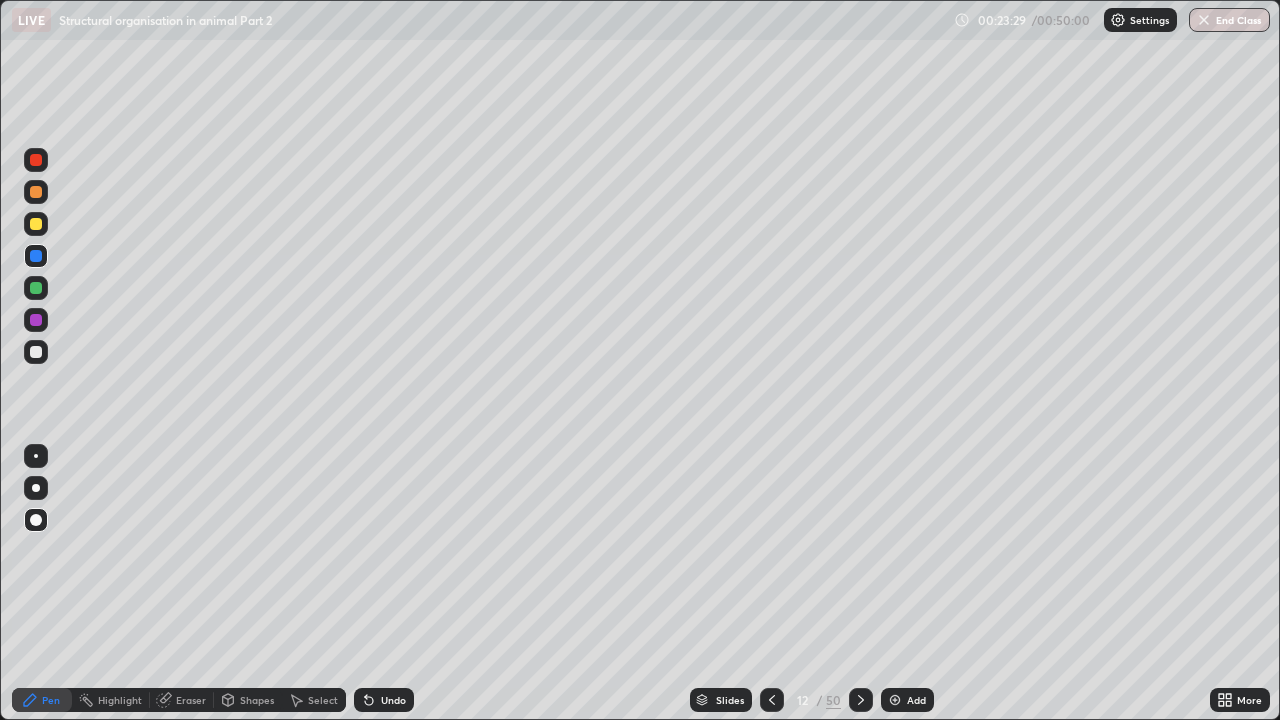 click at bounding box center [36, 488] 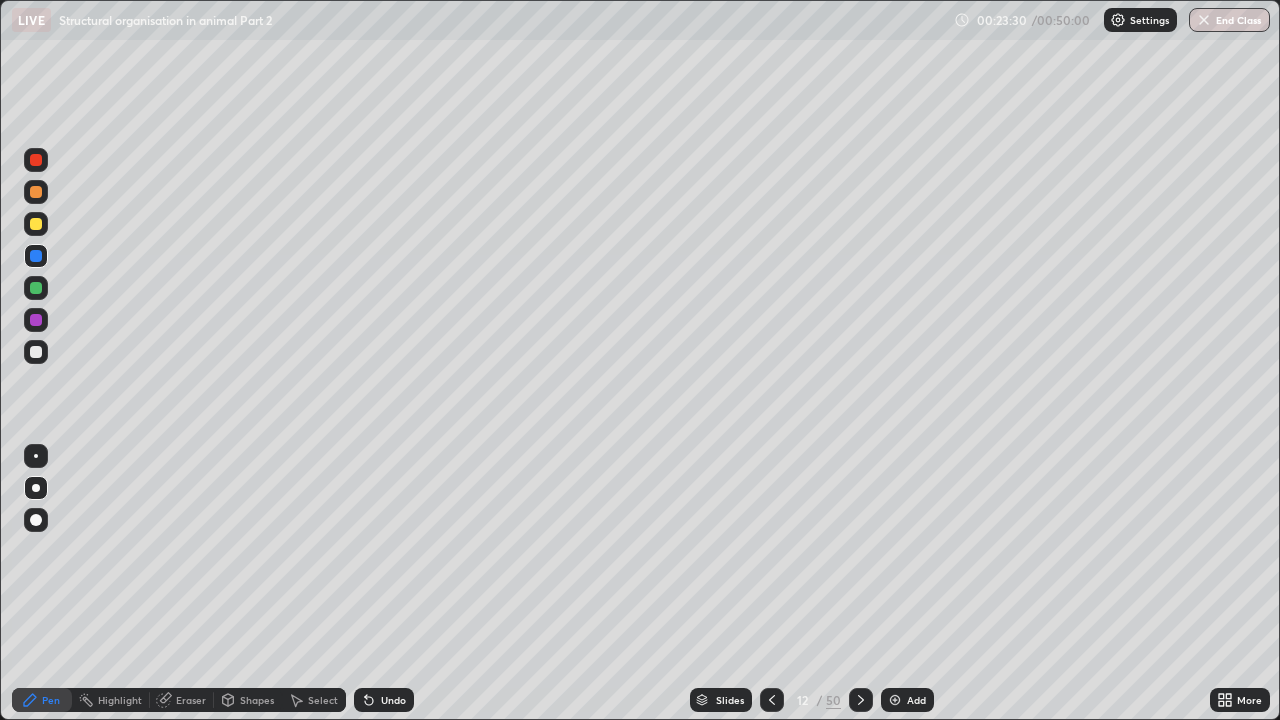 click at bounding box center (36, 192) 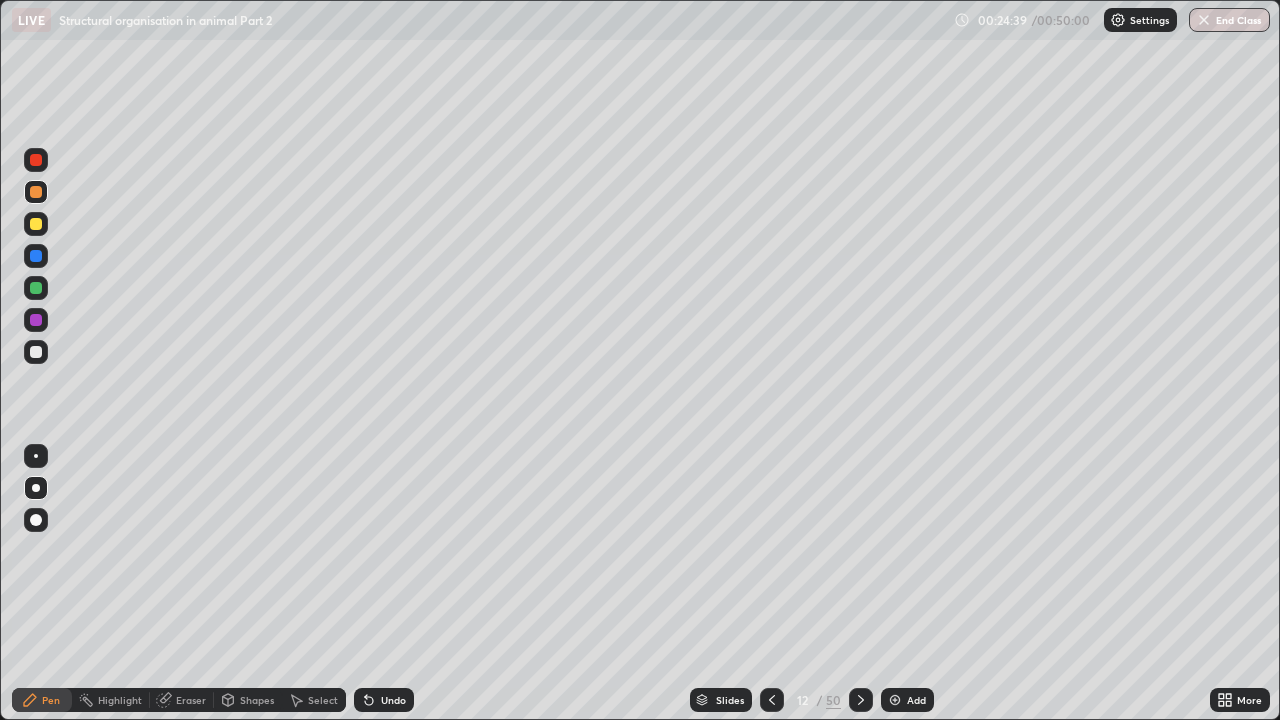 click at bounding box center [36, 456] 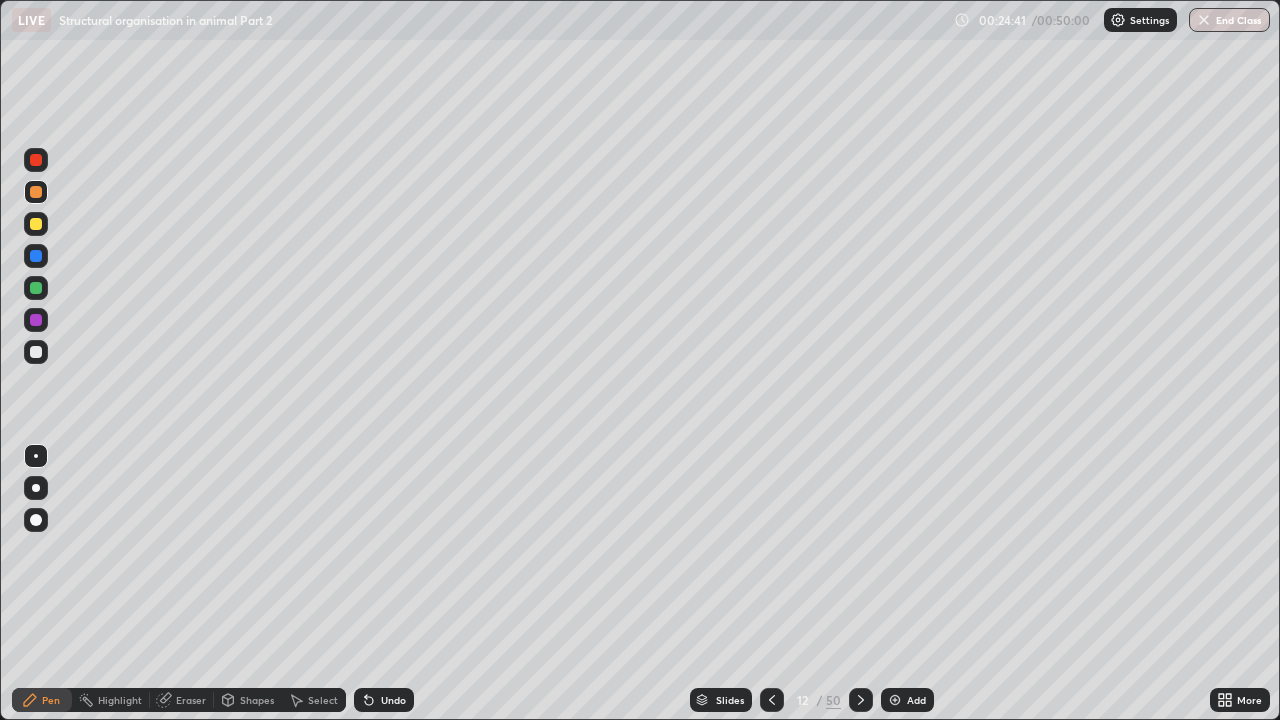 click at bounding box center [36, 352] 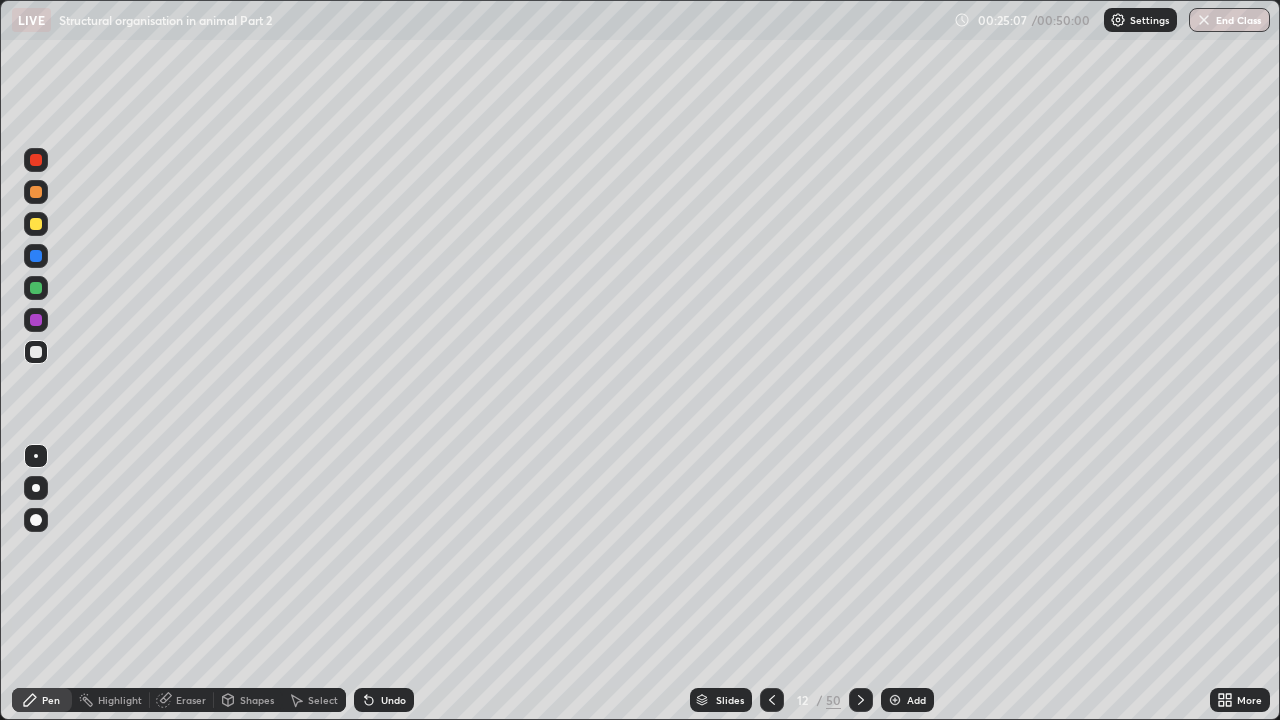 click at bounding box center (36, 160) 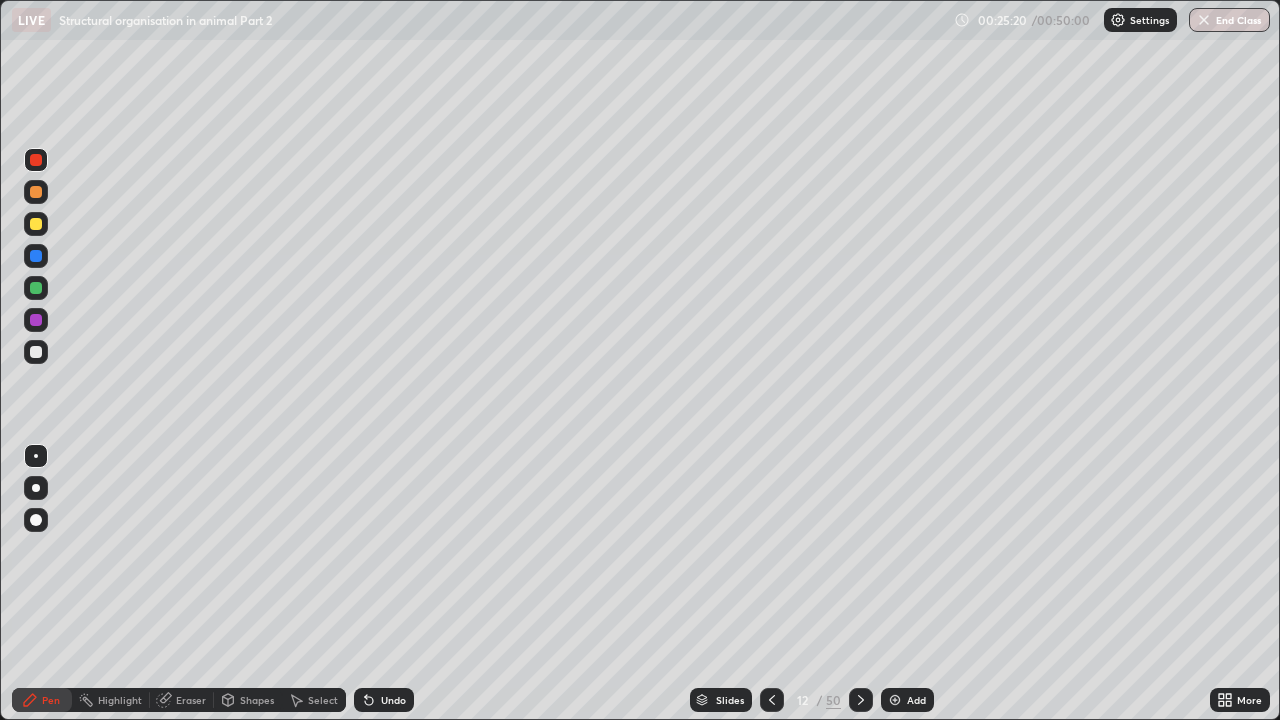 click at bounding box center (36, 520) 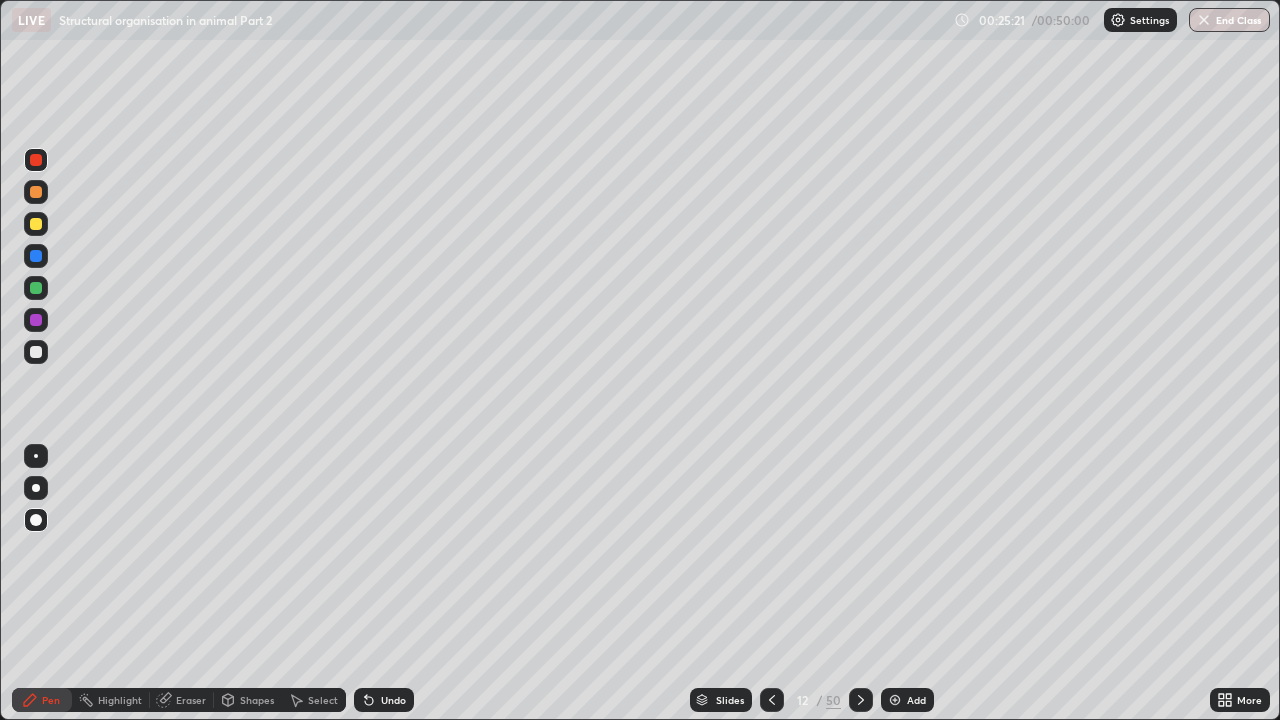 click at bounding box center [36, 224] 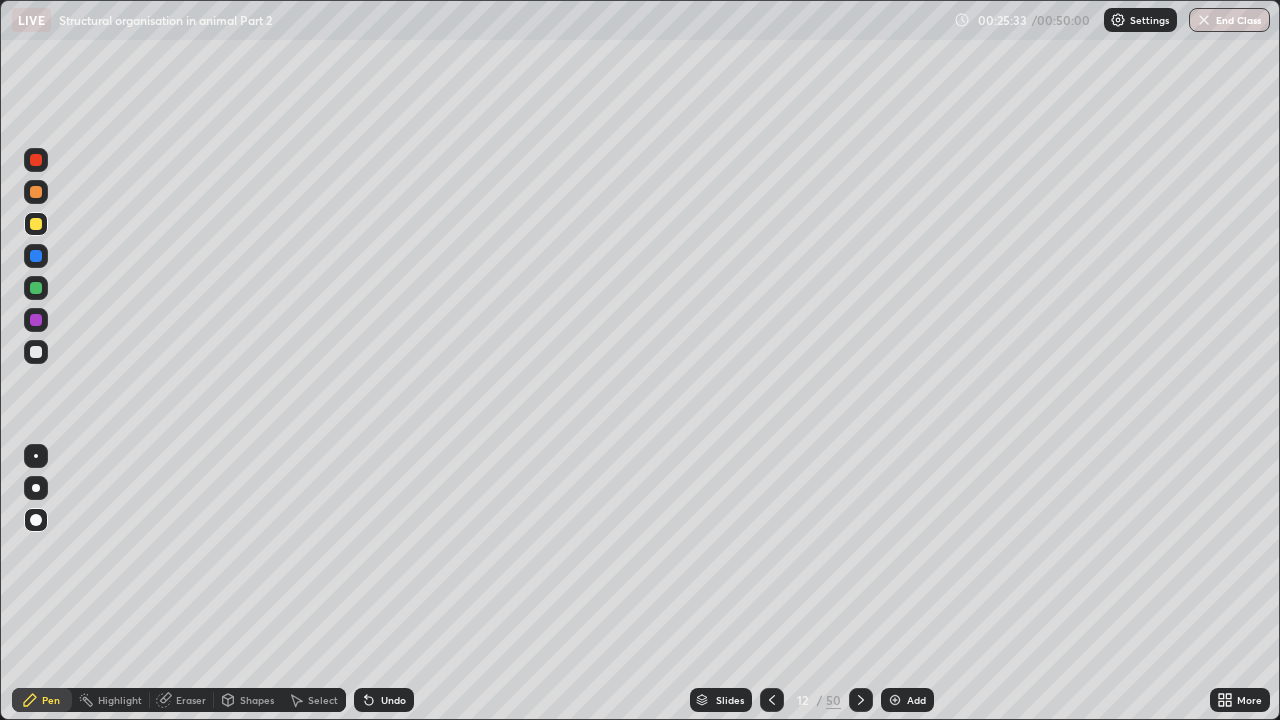 click at bounding box center (36, 256) 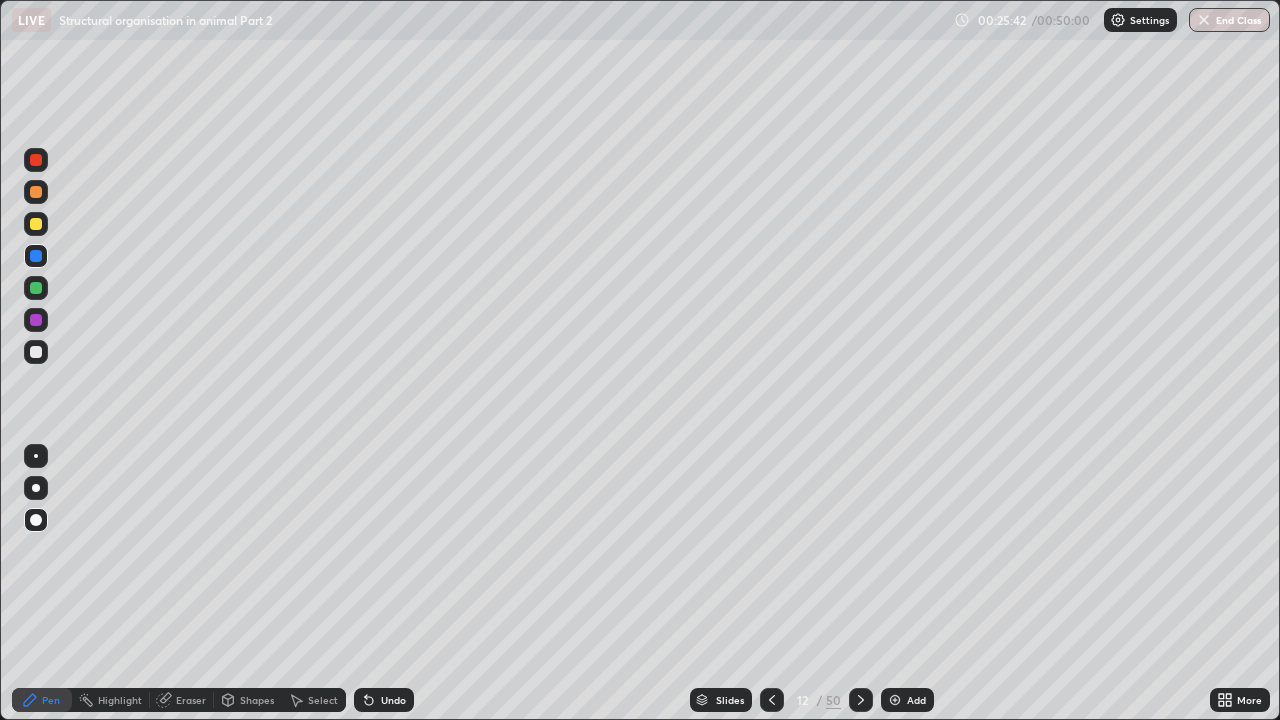 click at bounding box center [36, 488] 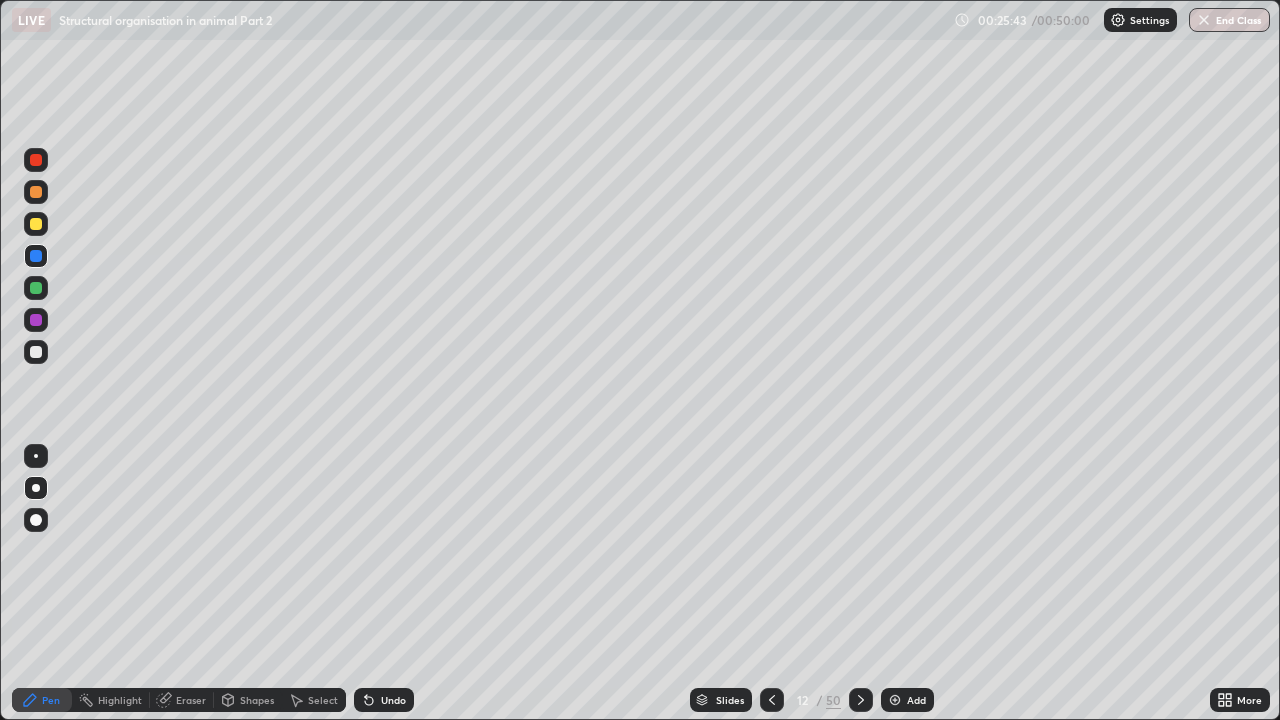 click at bounding box center (36, 192) 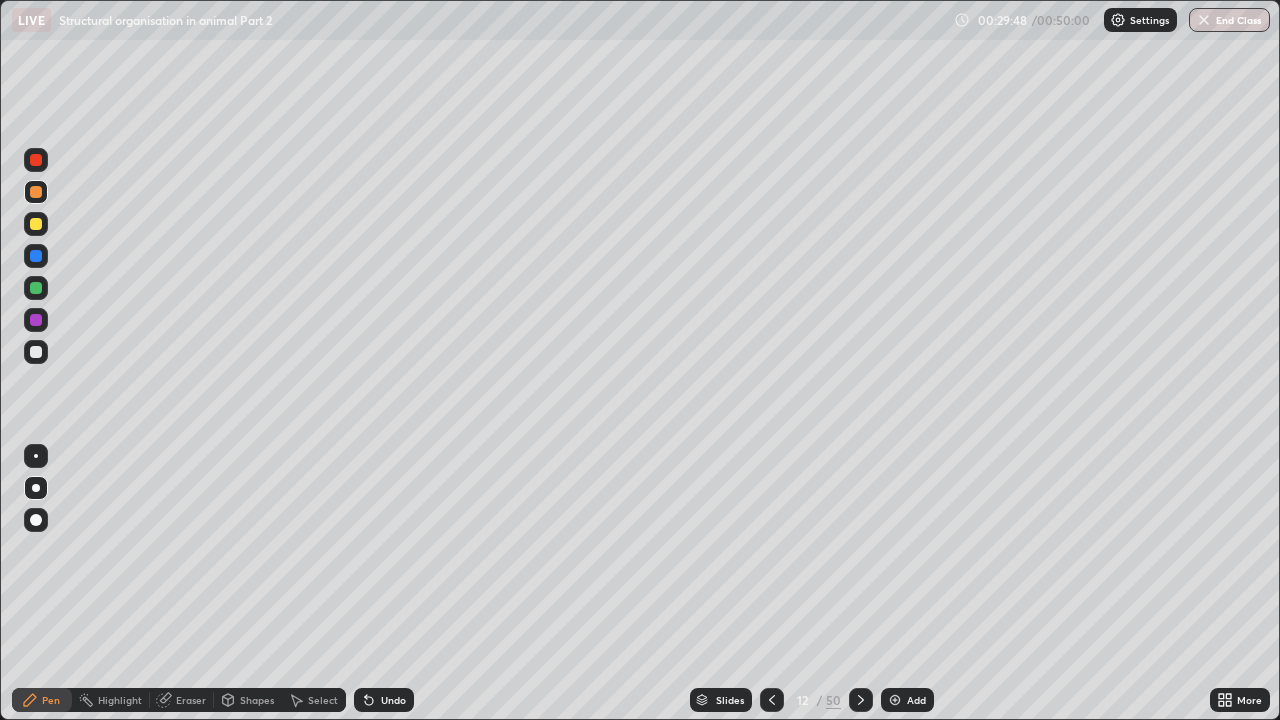 click at bounding box center [772, 700] 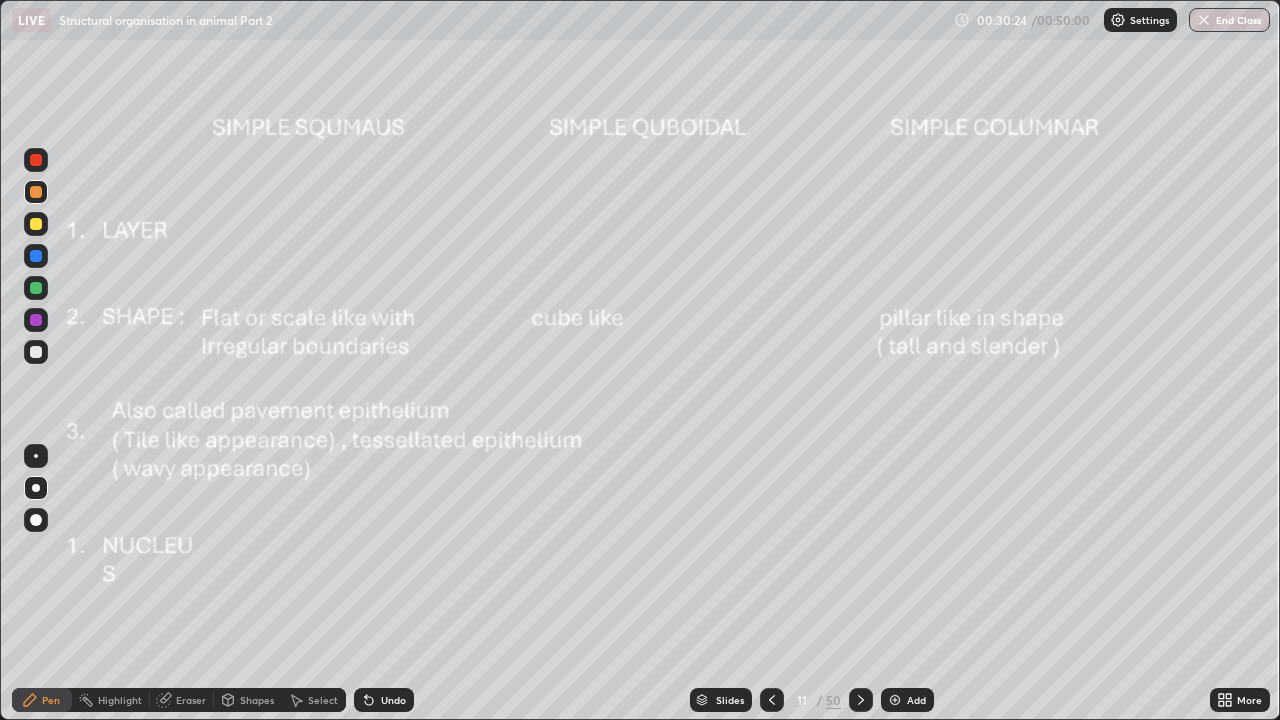 click 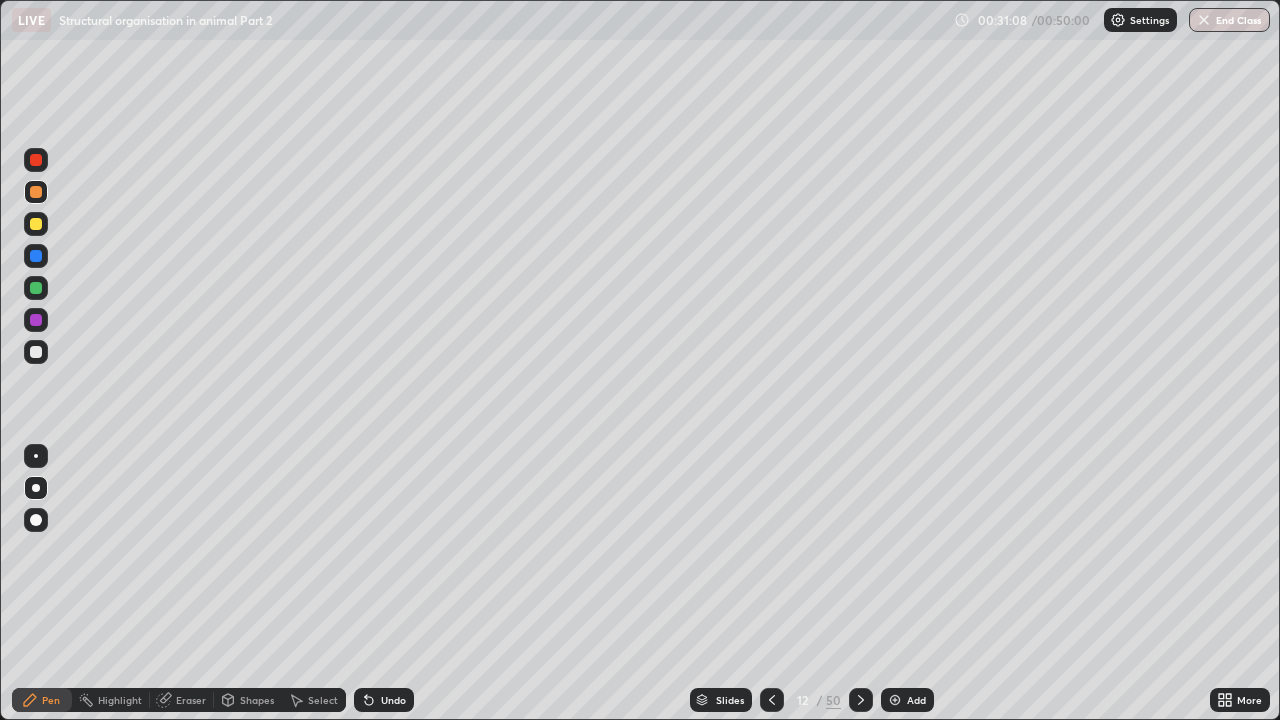 click 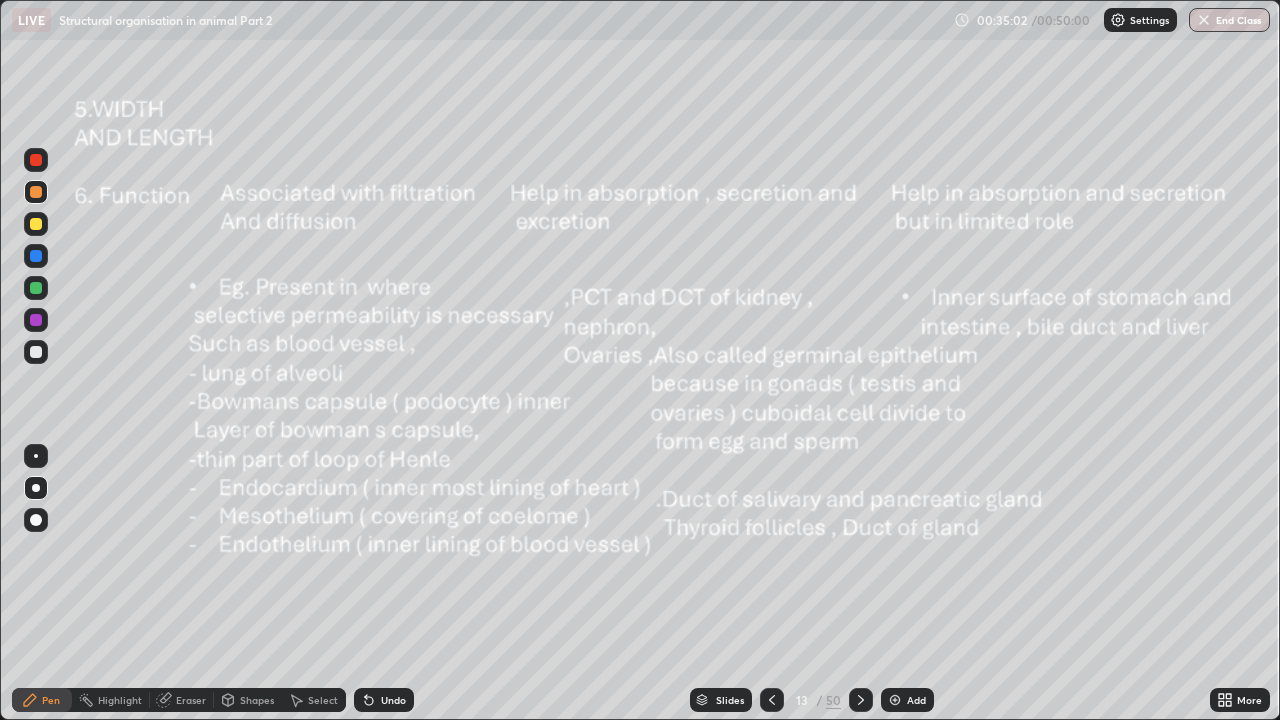 click on "Undo" at bounding box center (384, 700) 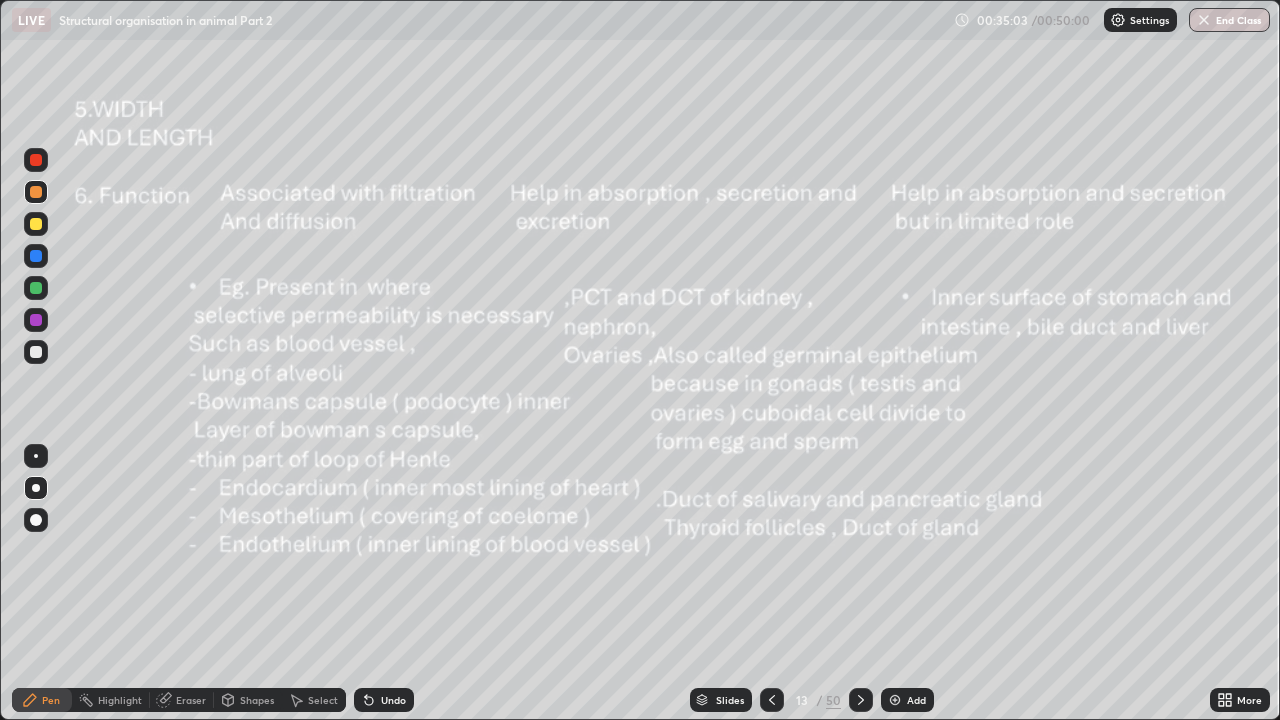 click 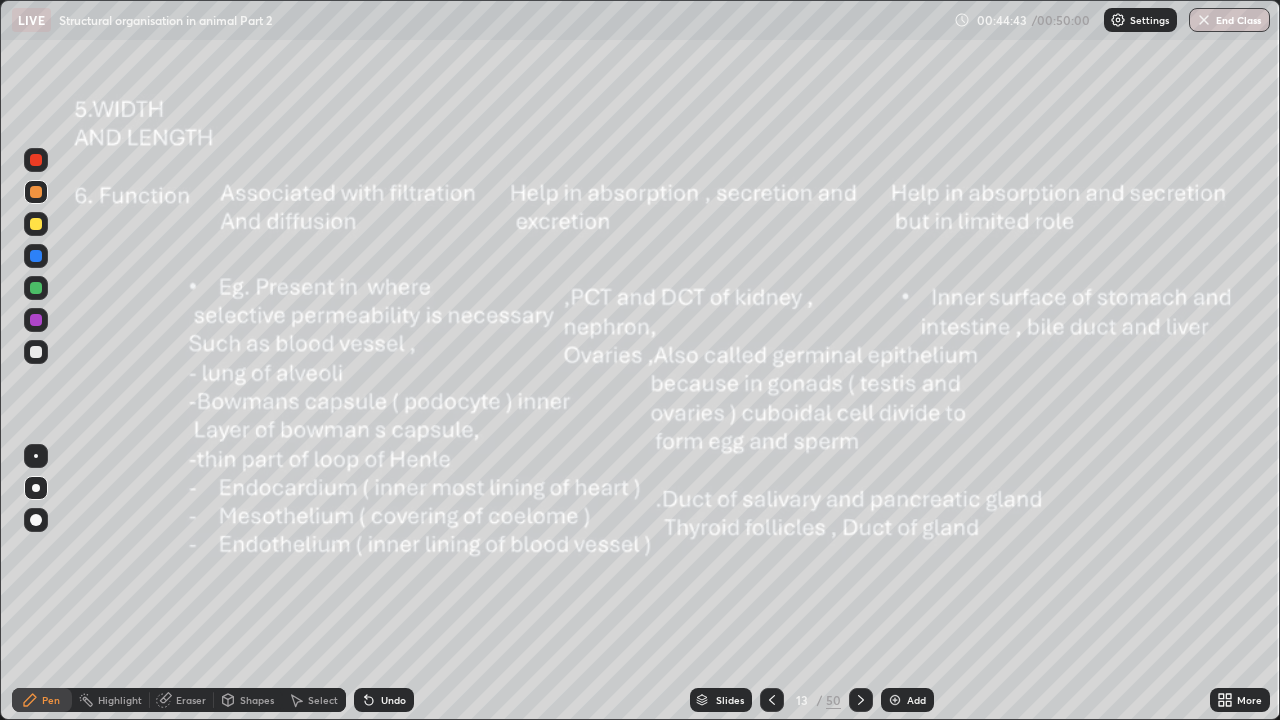 click 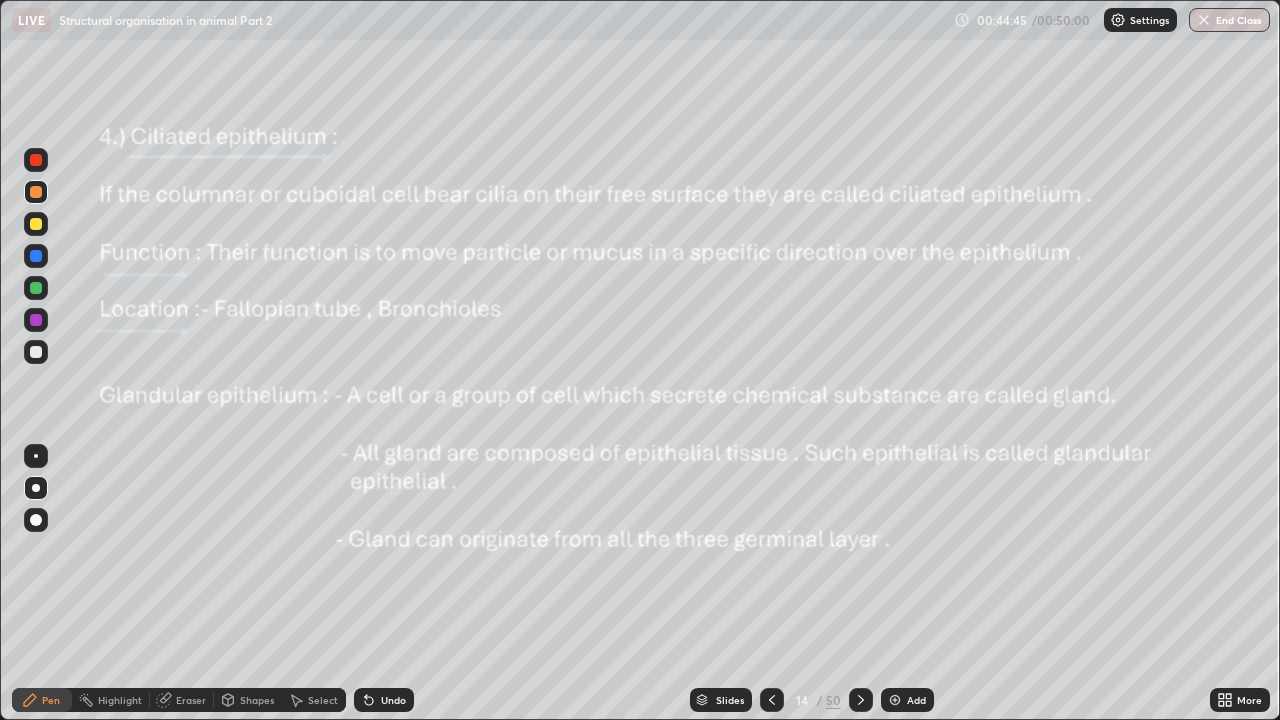 click 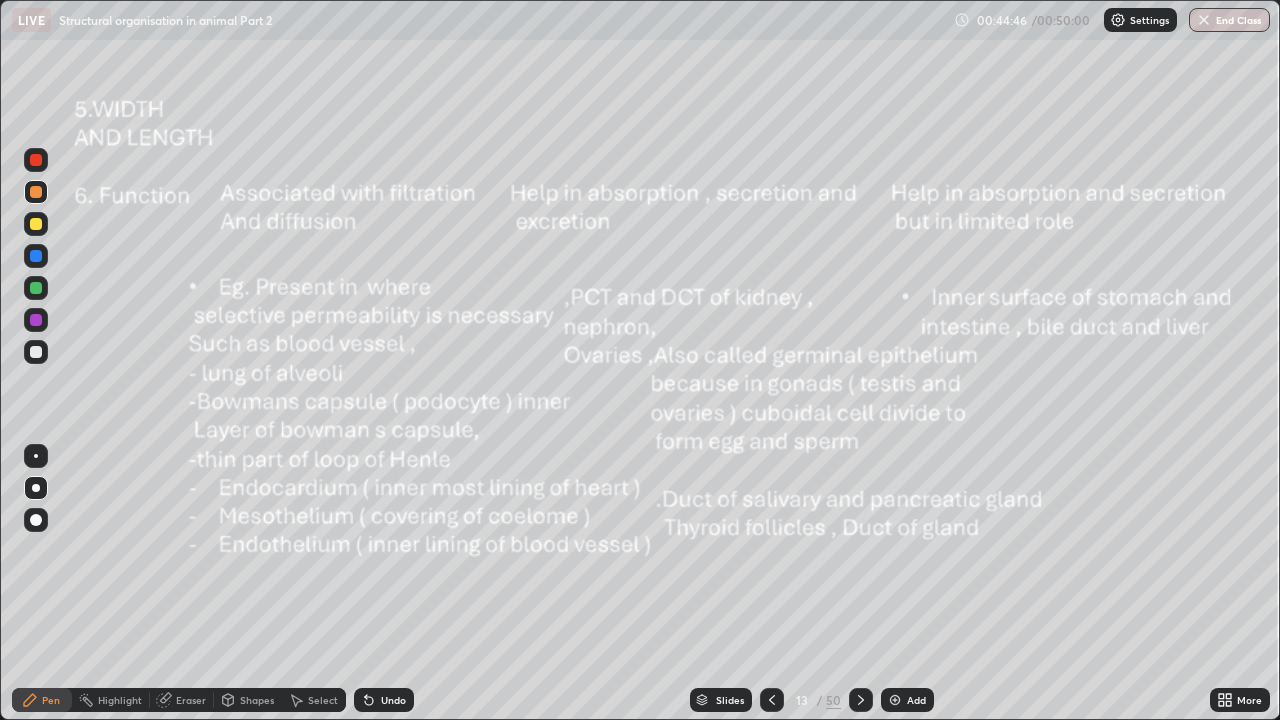 click at bounding box center [895, 700] 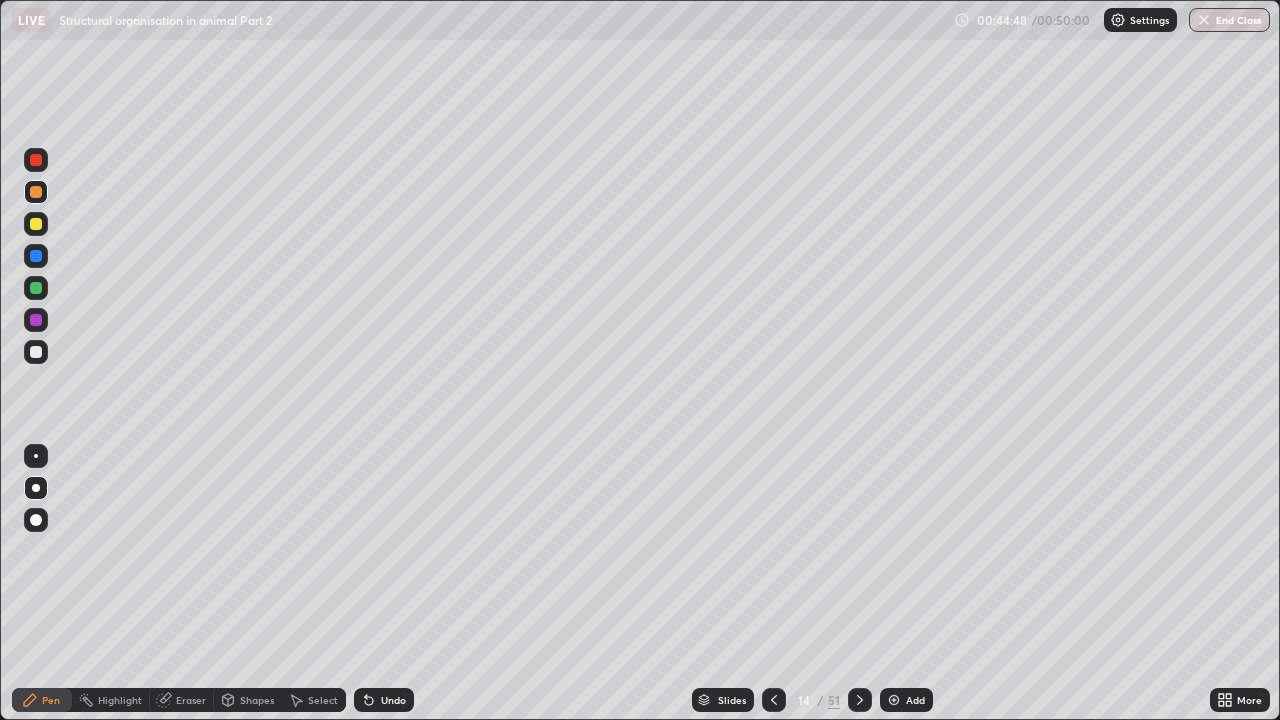 click at bounding box center [36, 352] 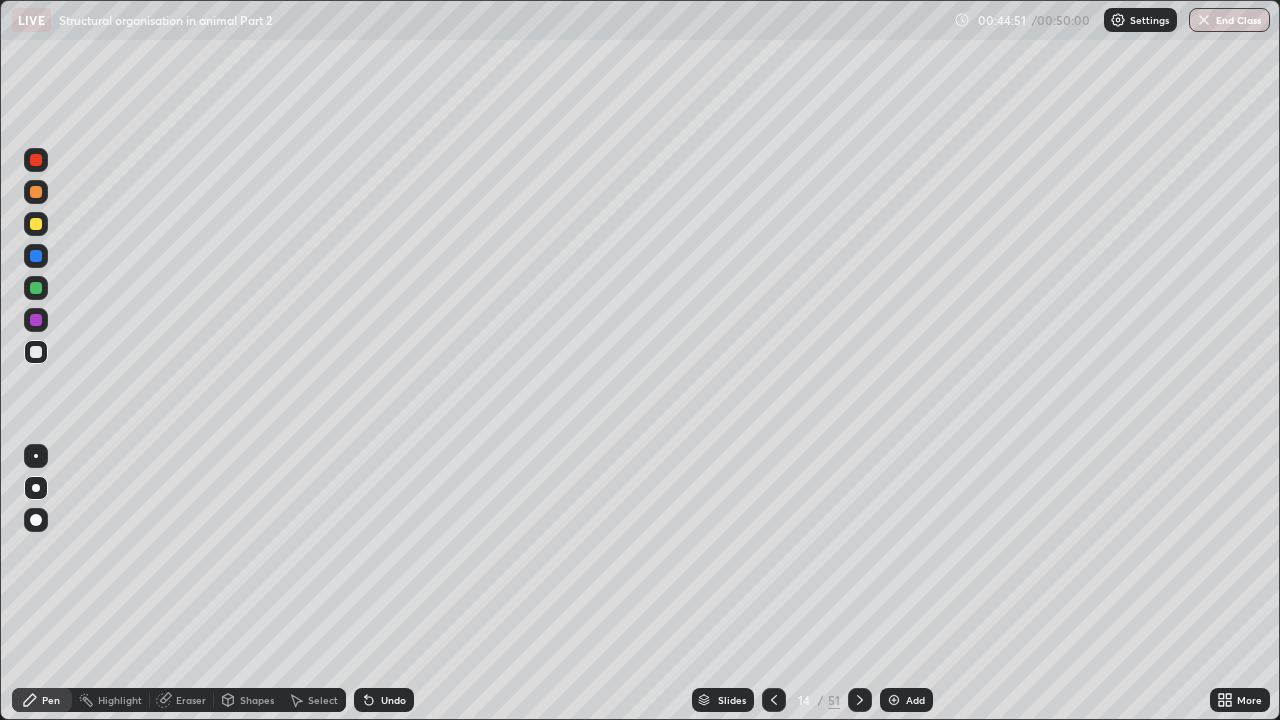 click at bounding box center (36, 456) 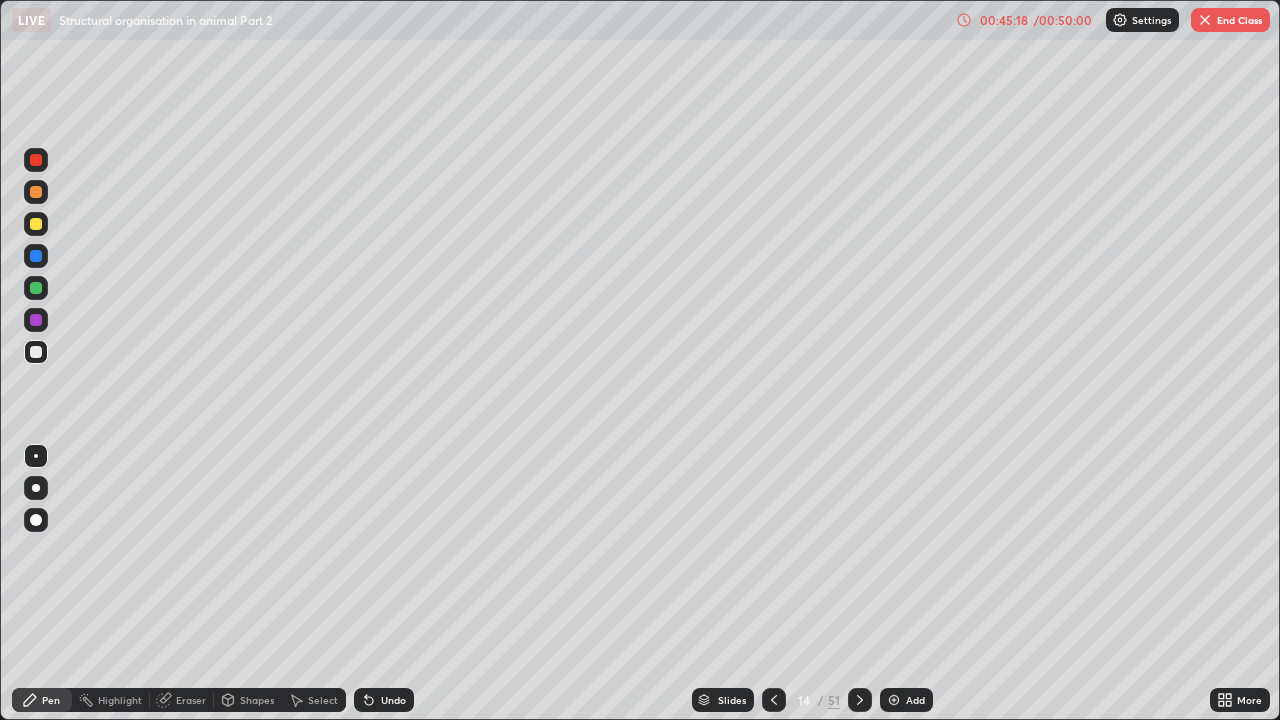 click at bounding box center [36, 160] 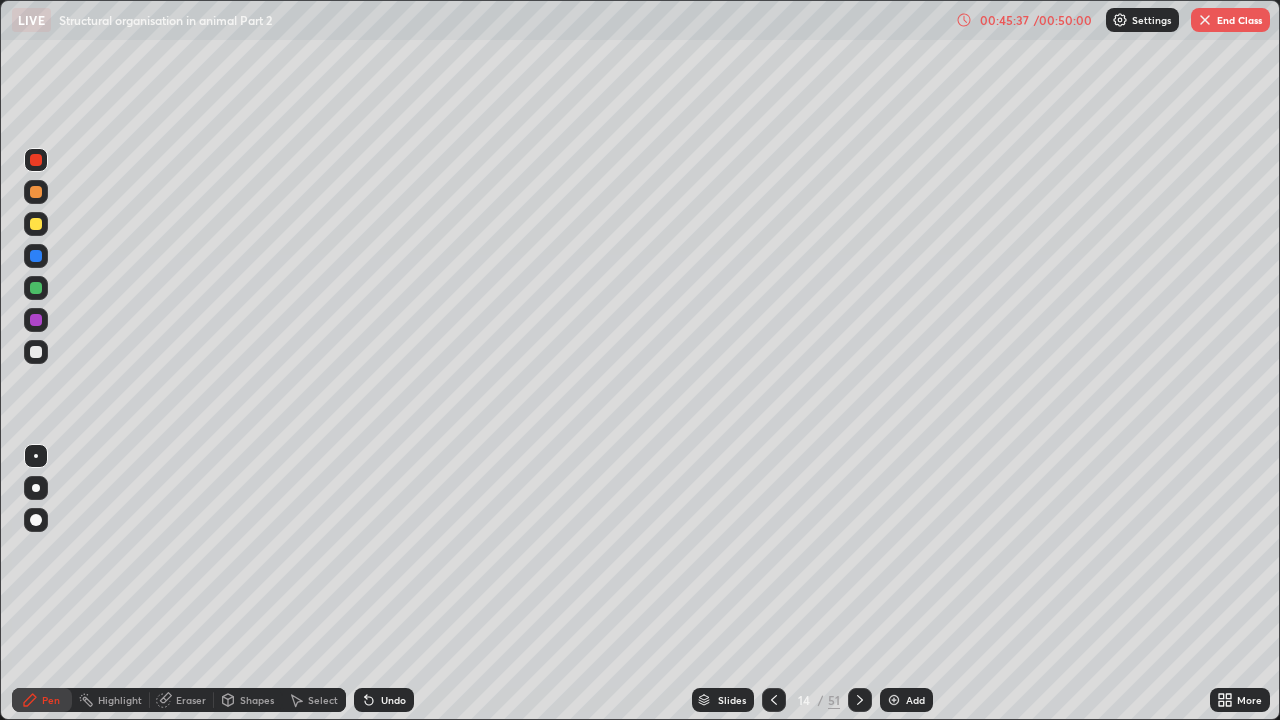 click at bounding box center (36, 352) 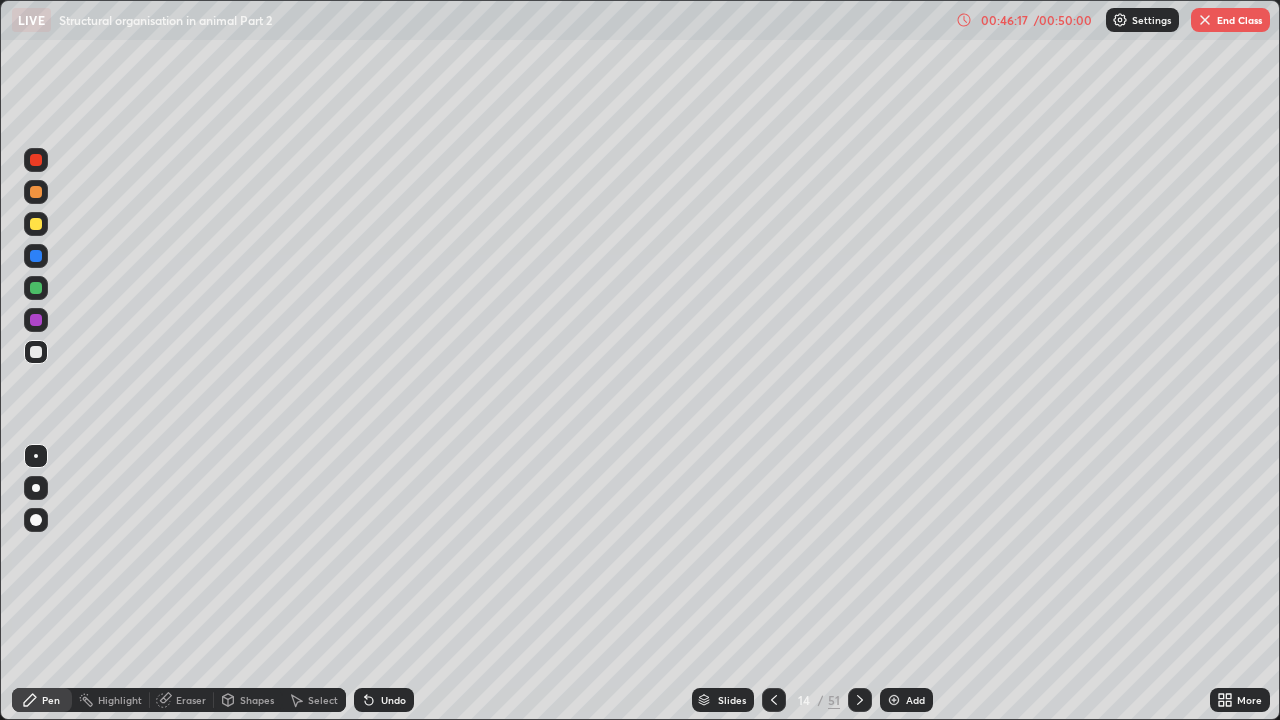 click at bounding box center [36, 160] 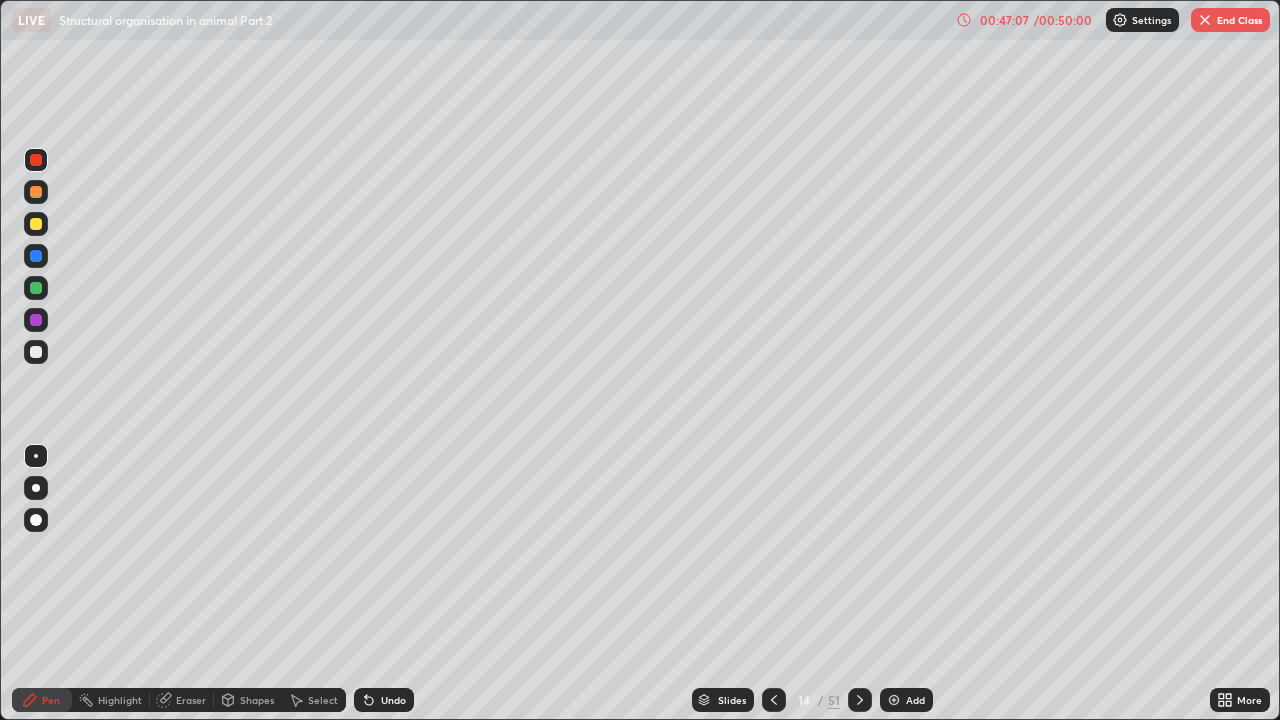 click at bounding box center (36, 488) 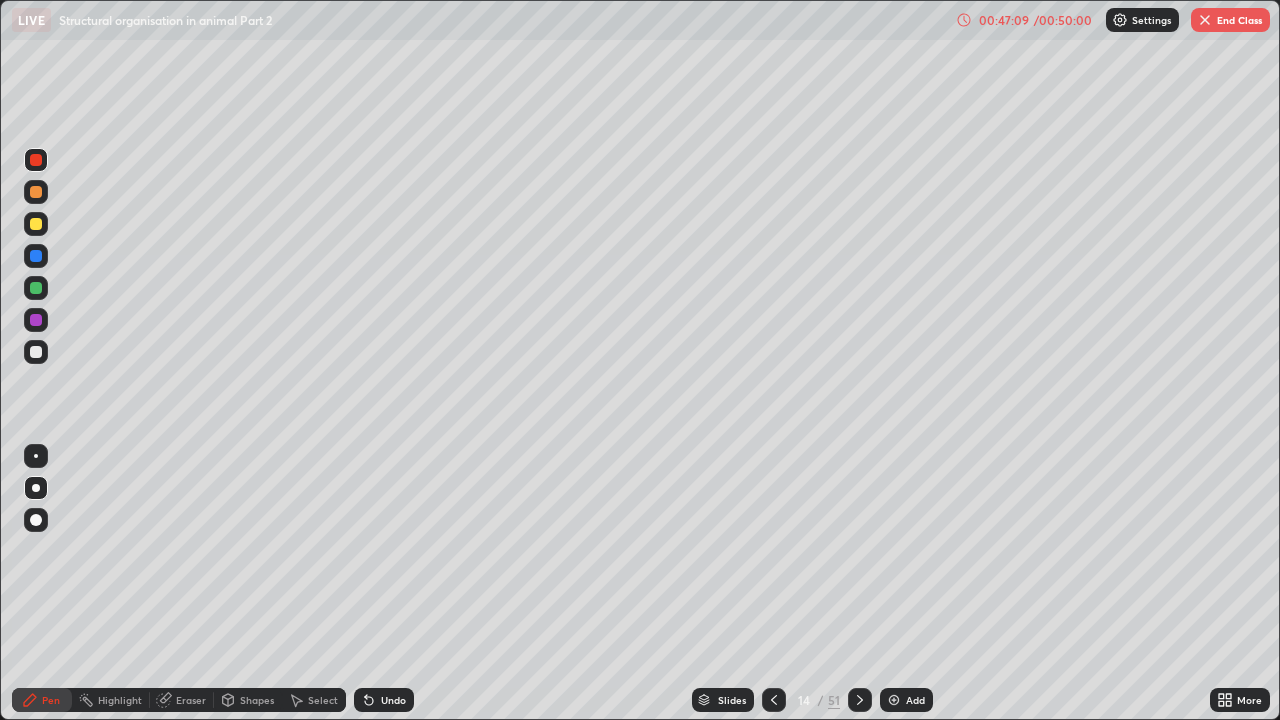 click at bounding box center (36, 352) 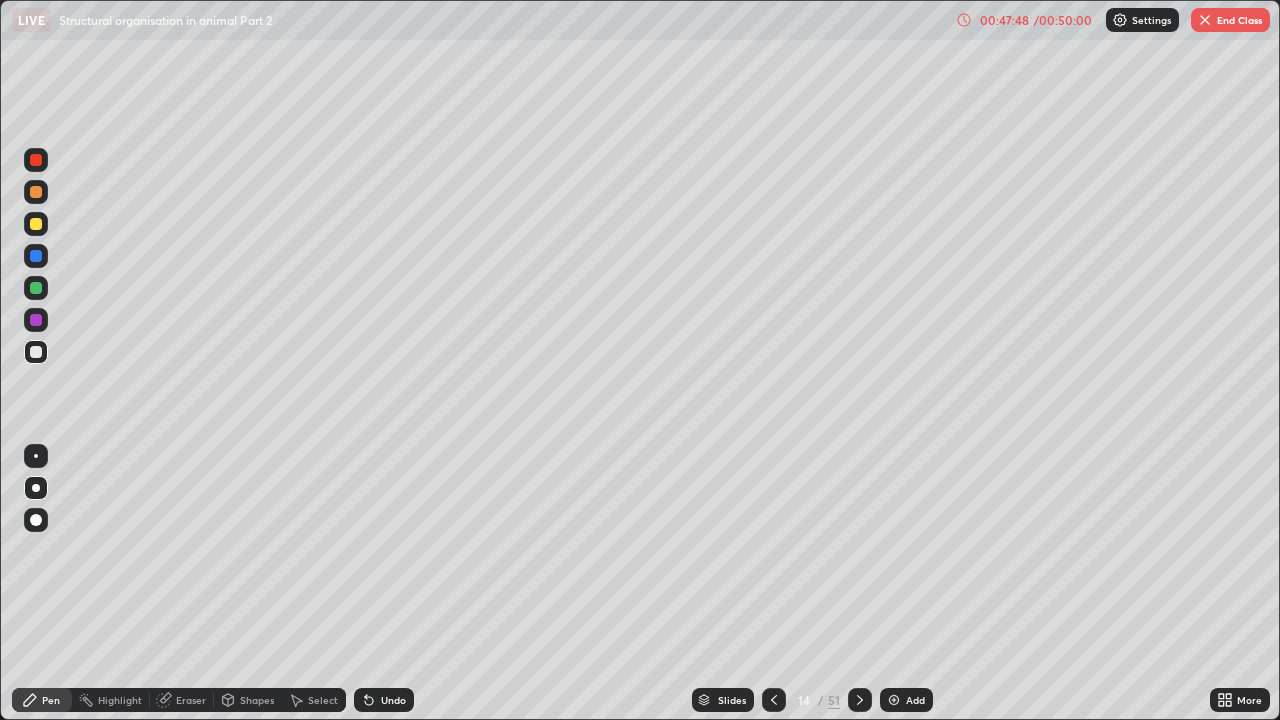 click at bounding box center (36, 320) 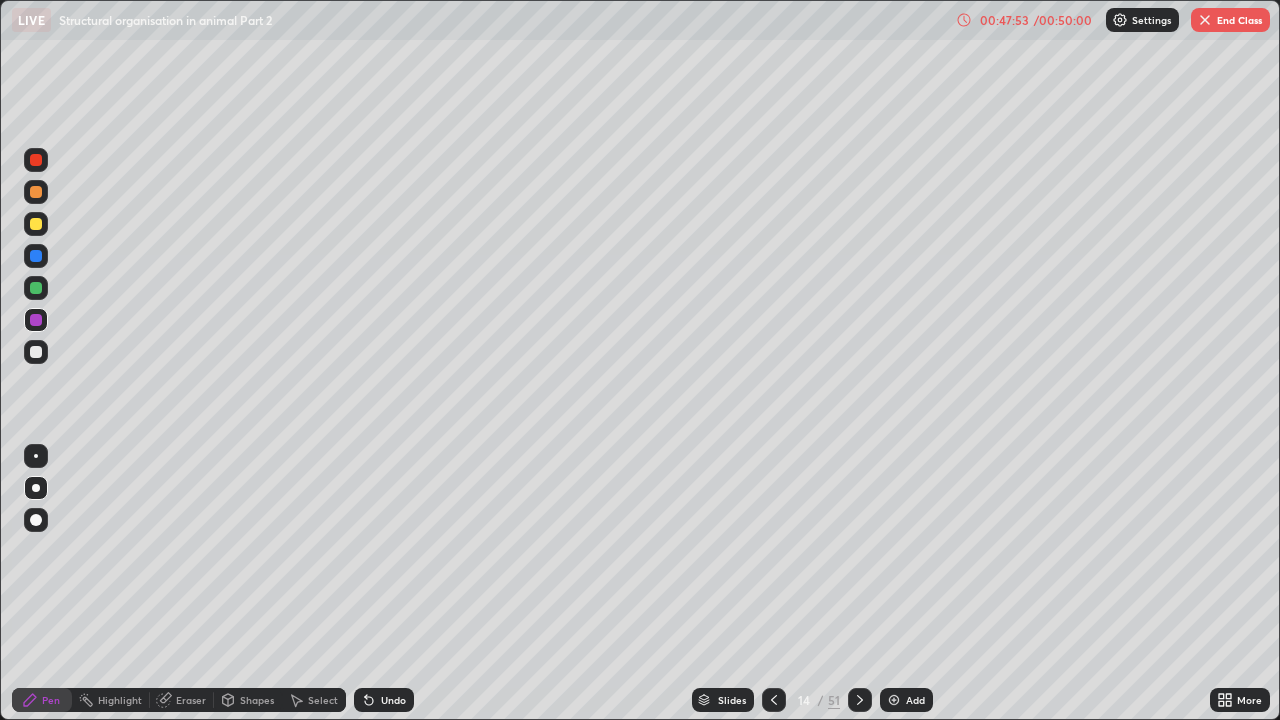 click at bounding box center (36, 288) 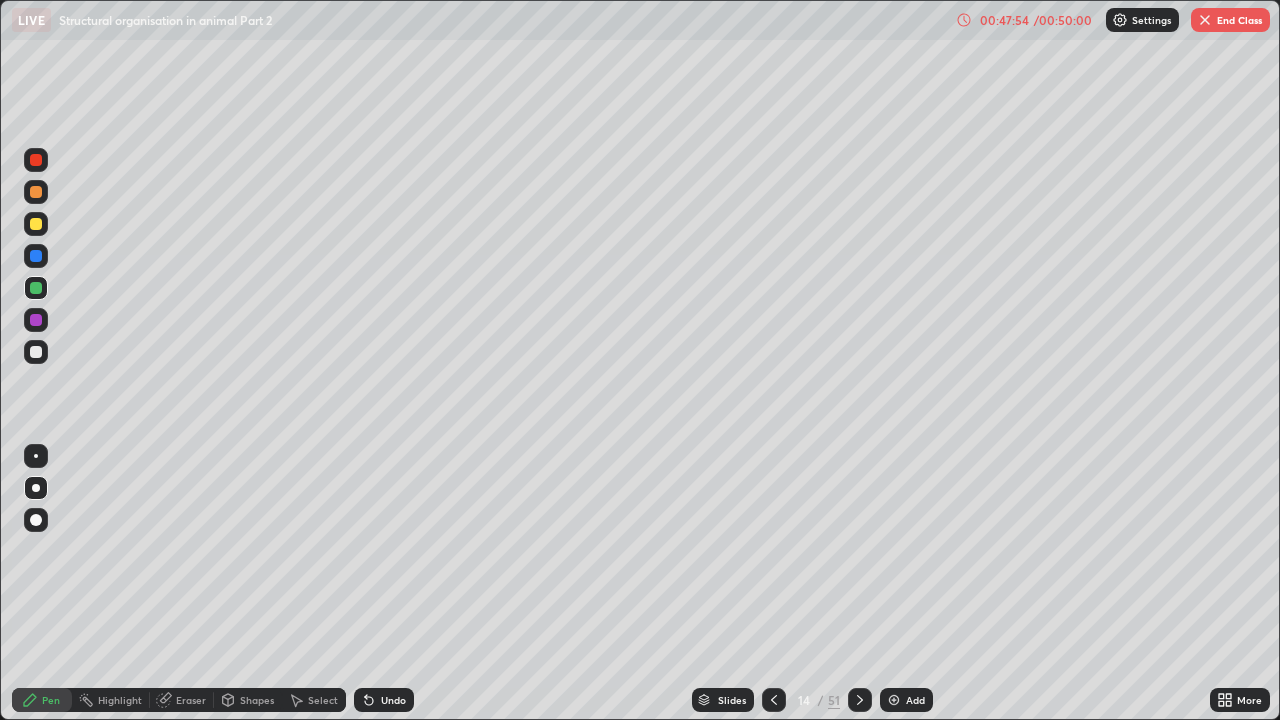 click at bounding box center [36, 456] 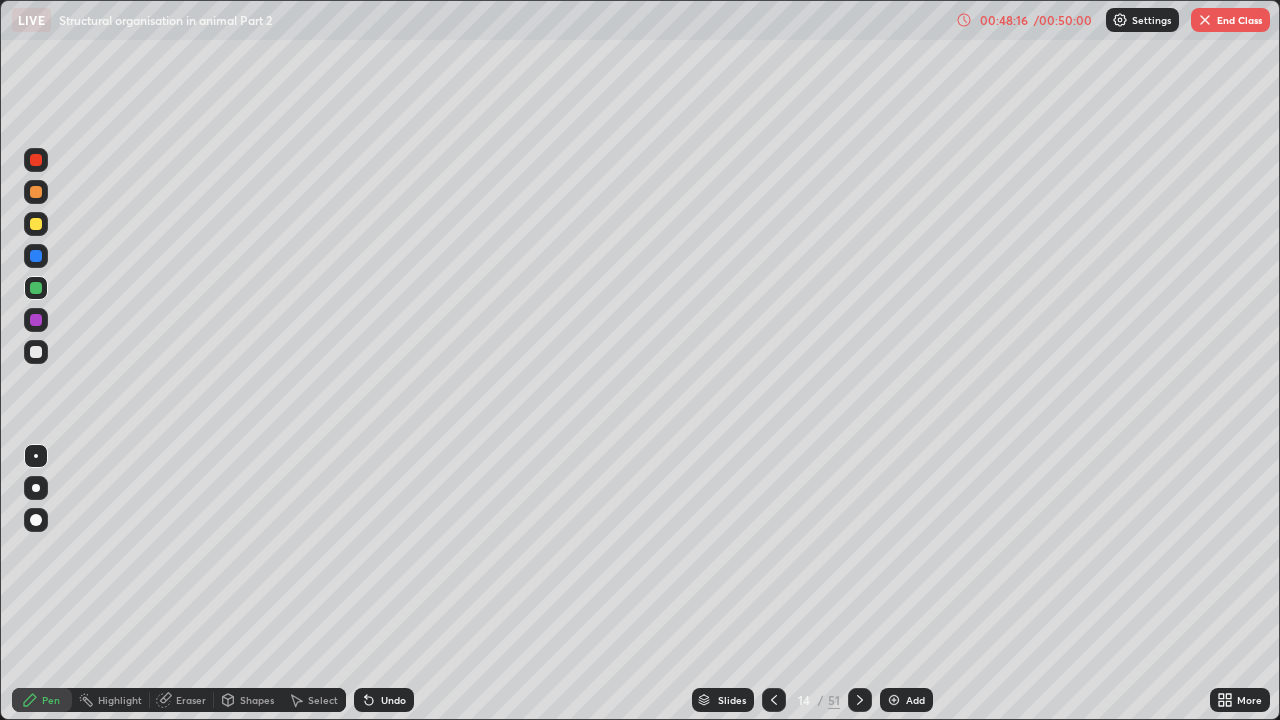click at bounding box center (774, 700) 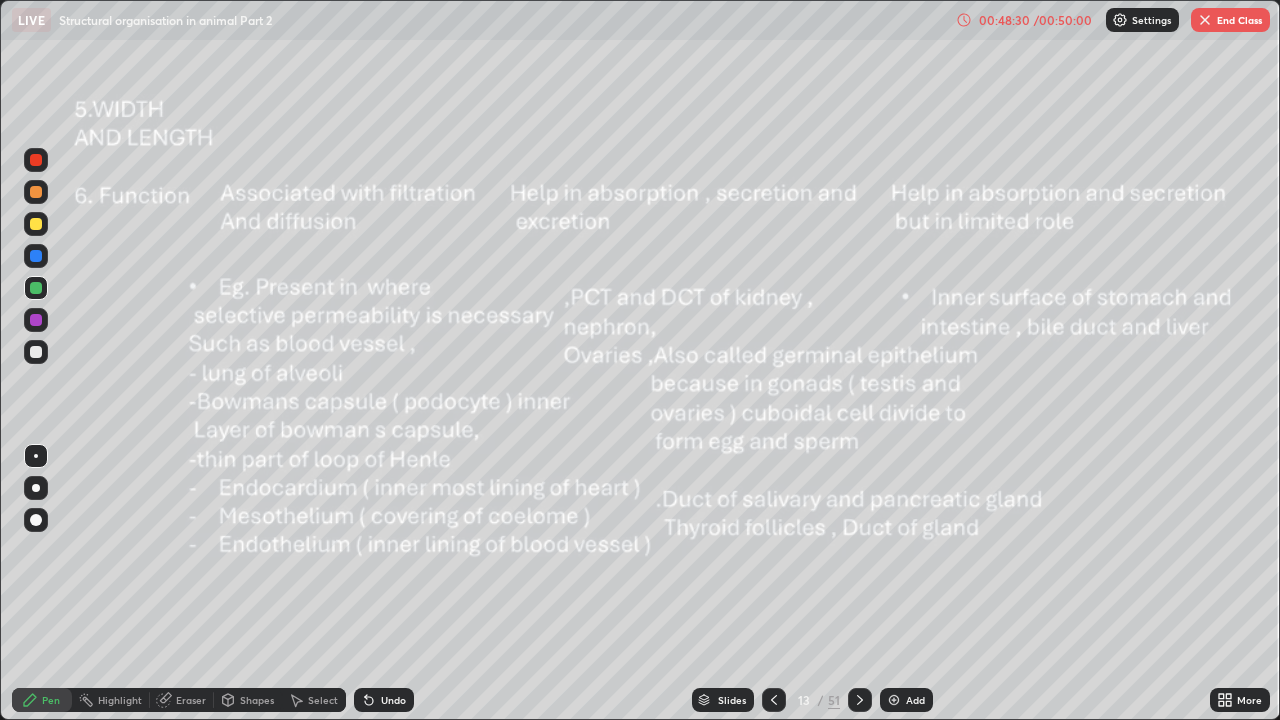 click 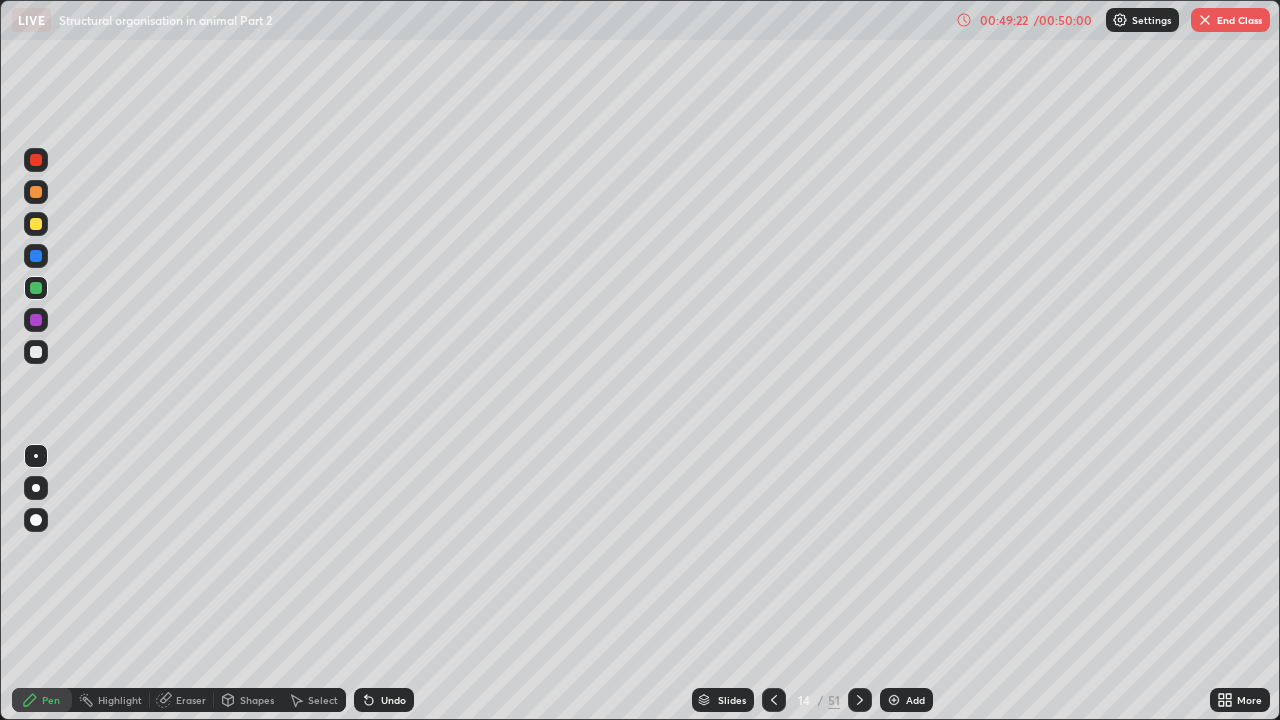 click 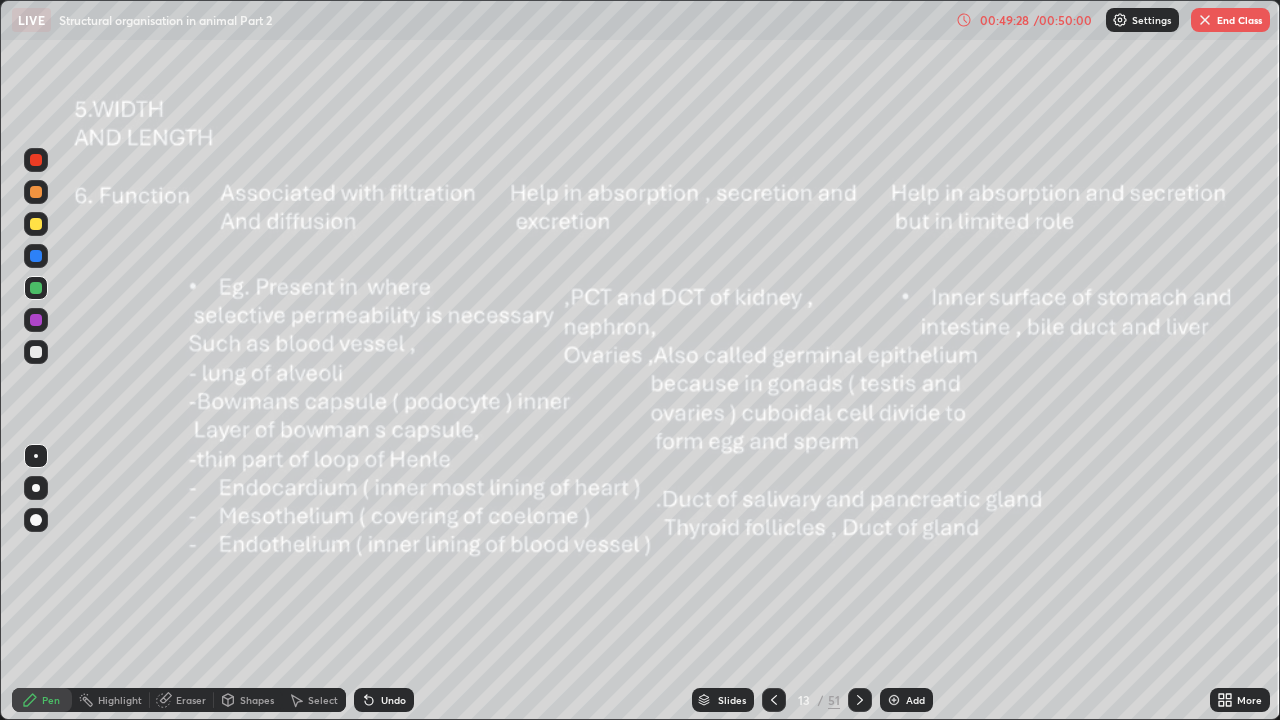 click 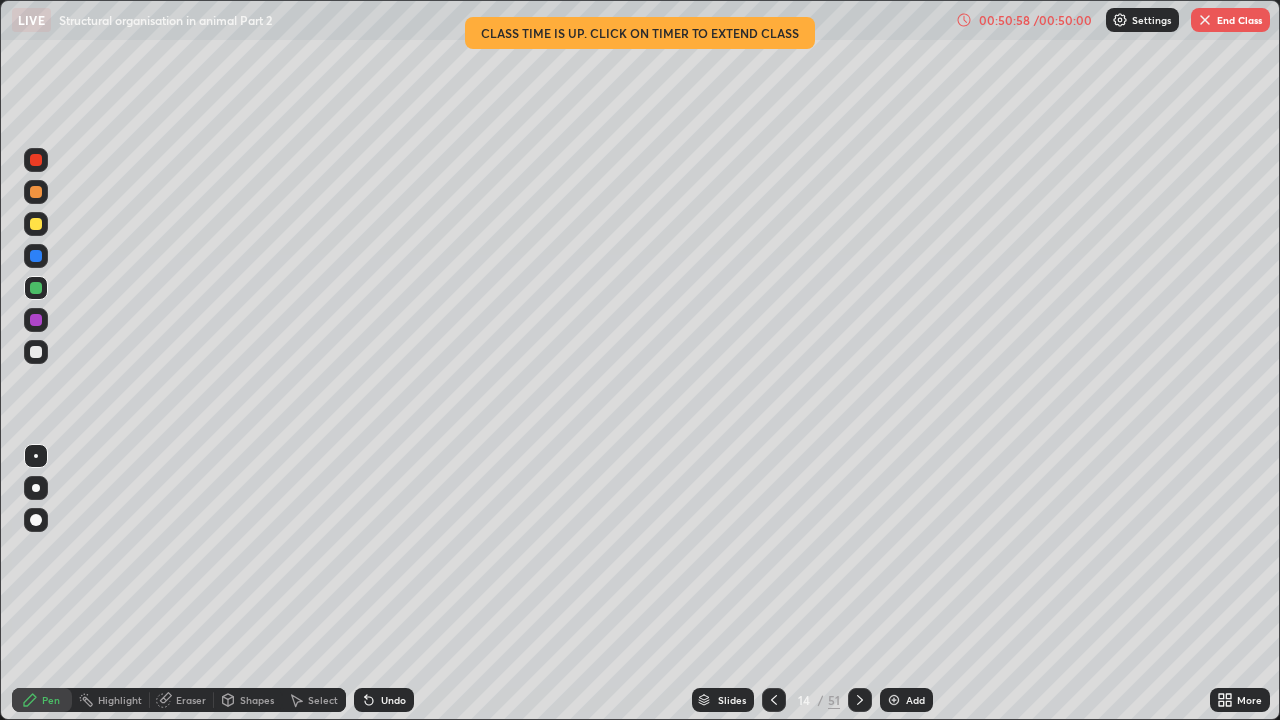 click on "End Class" at bounding box center (1230, 20) 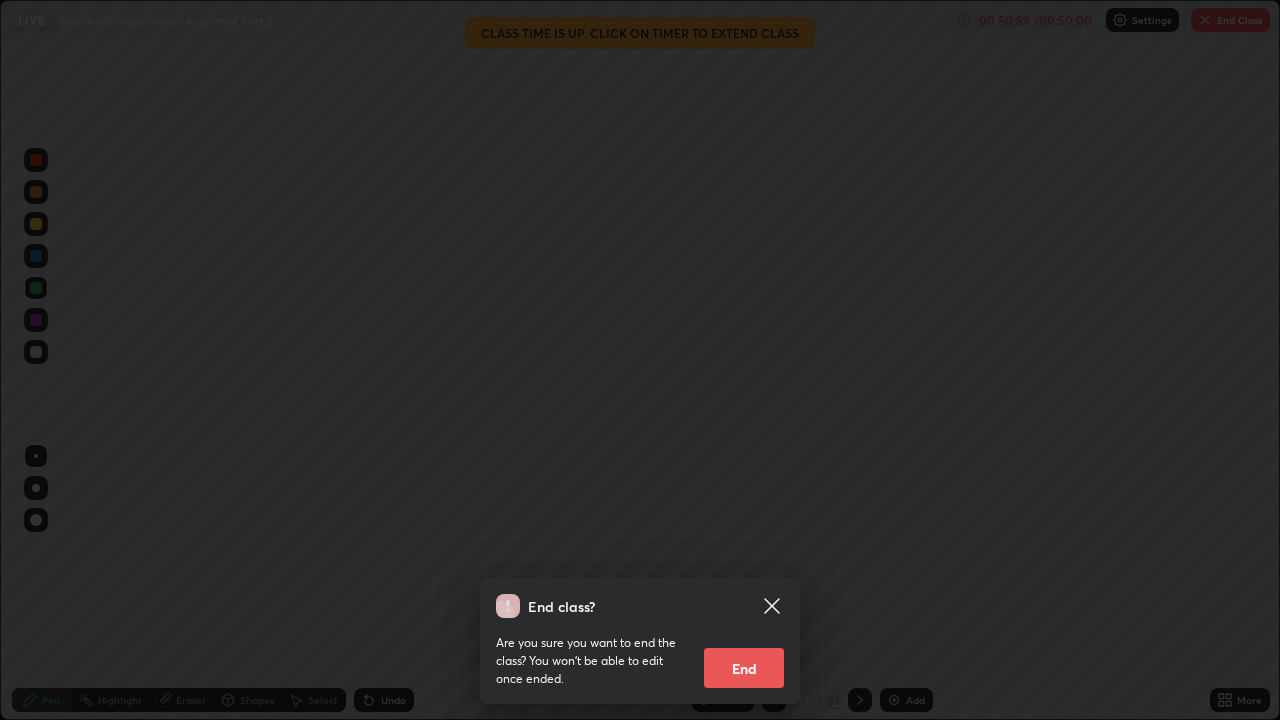click on "End" at bounding box center (744, 668) 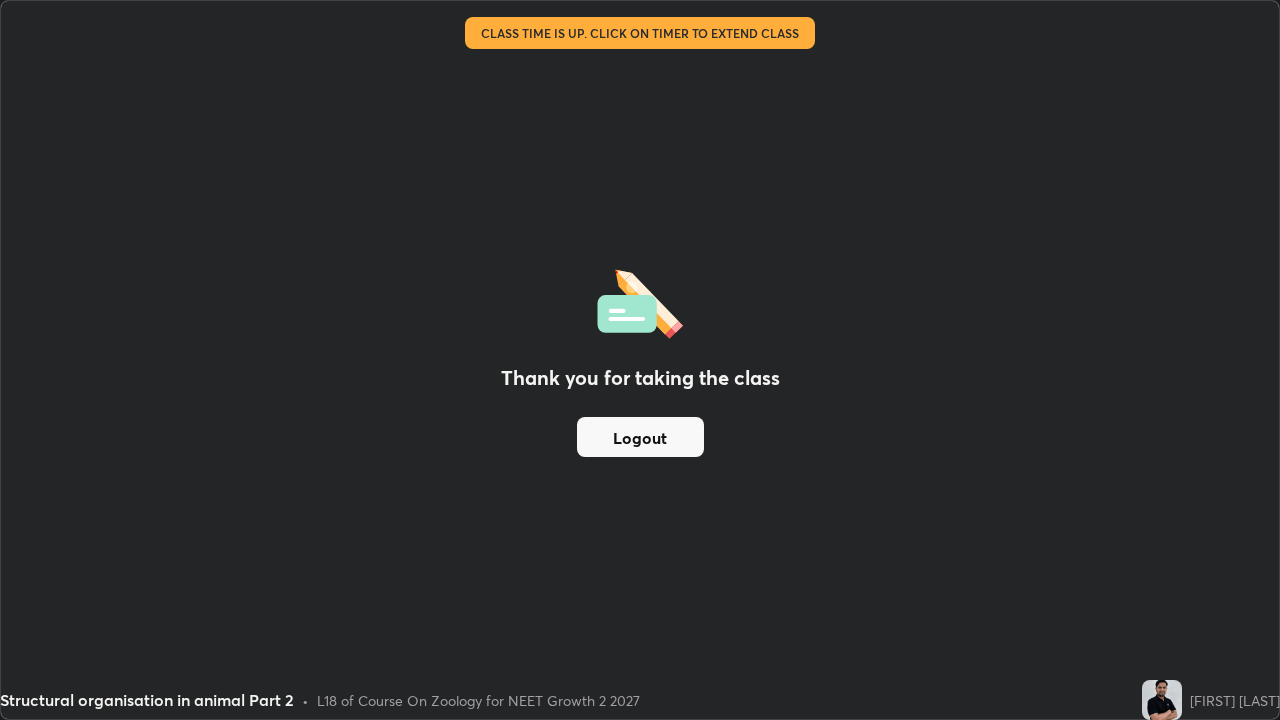 click on "Logout" at bounding box center [640, 437] 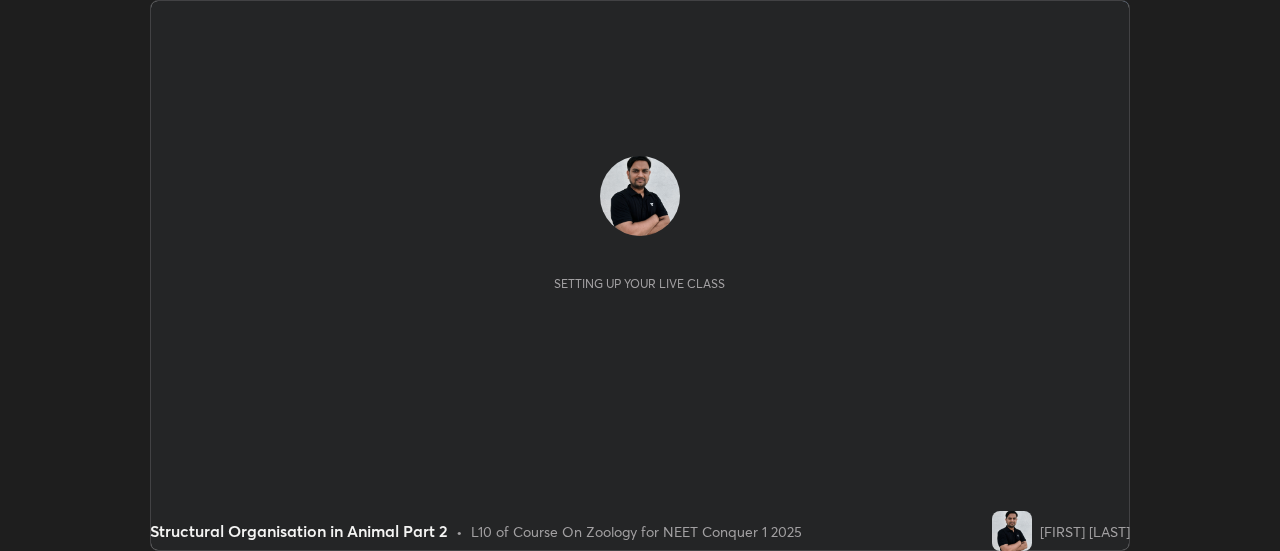 scroll, scrollTop: 0, scrollLeft: 0, axis: both 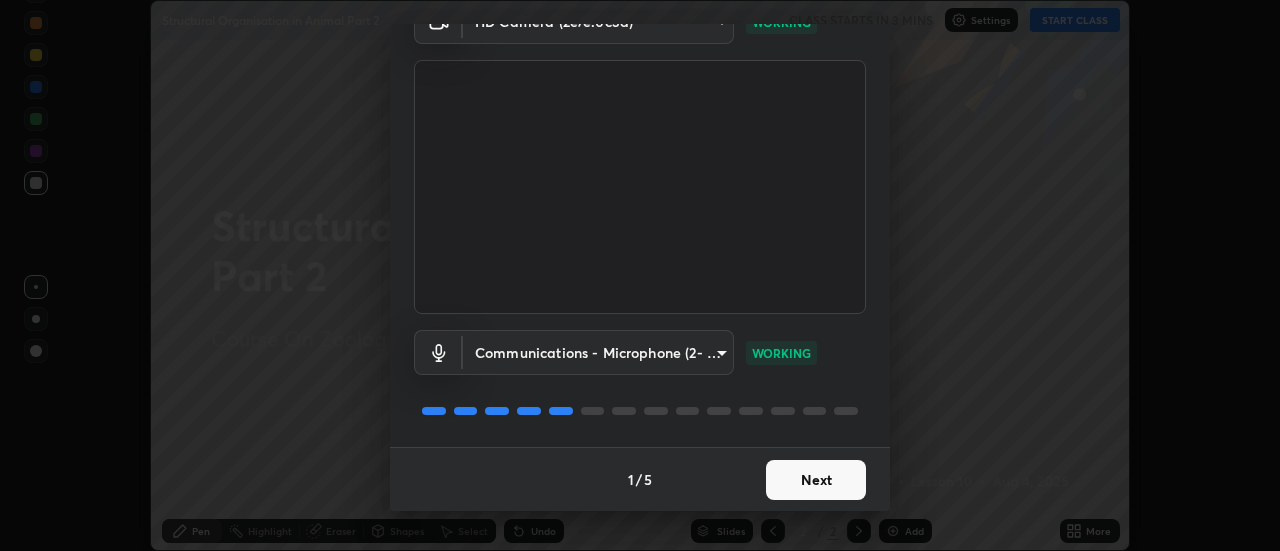 click on "Next" at bounding box center [816, 480] 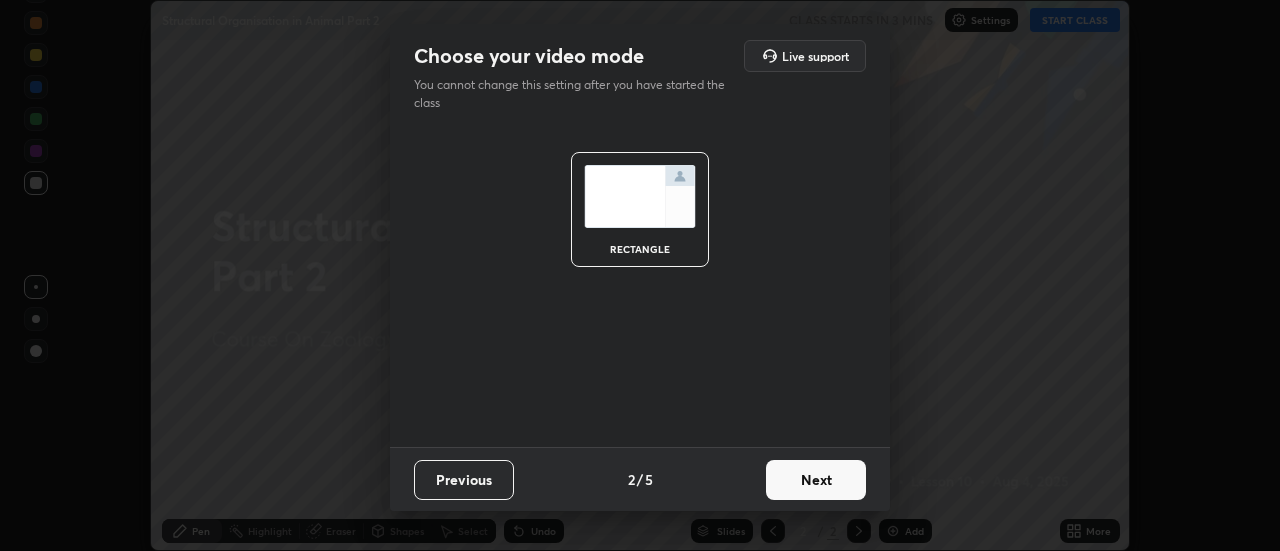scroll, scrollTop: 0, scrollLeft: 0, axis: both 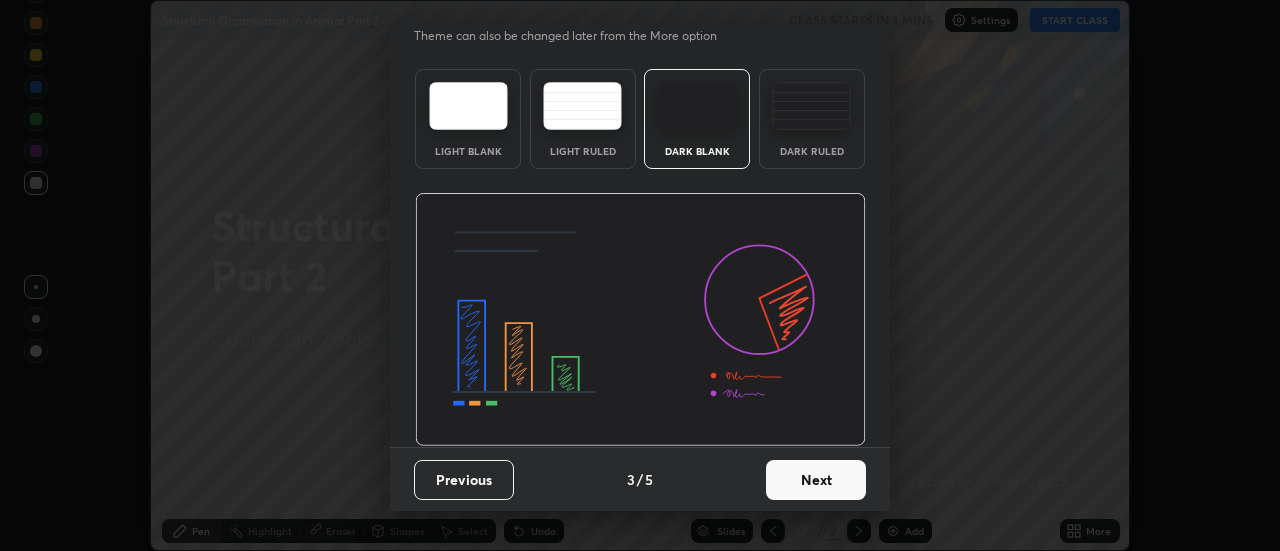 click on "Next" at bounding box center [816, 480] 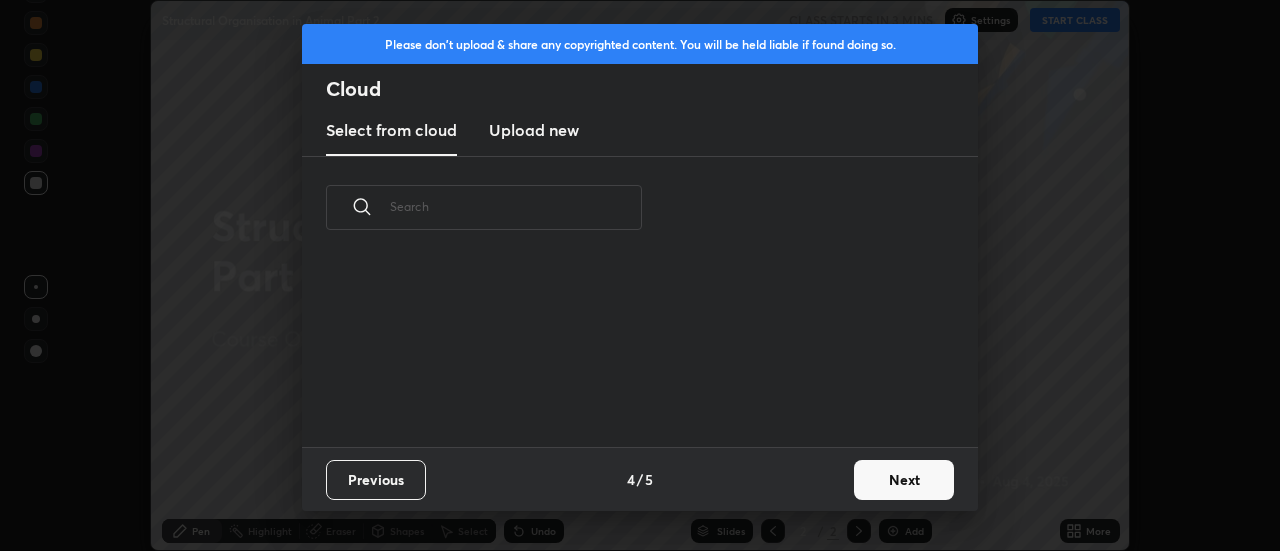 scroll, scrollTop: 0, scrollLeft: 0, axis: both 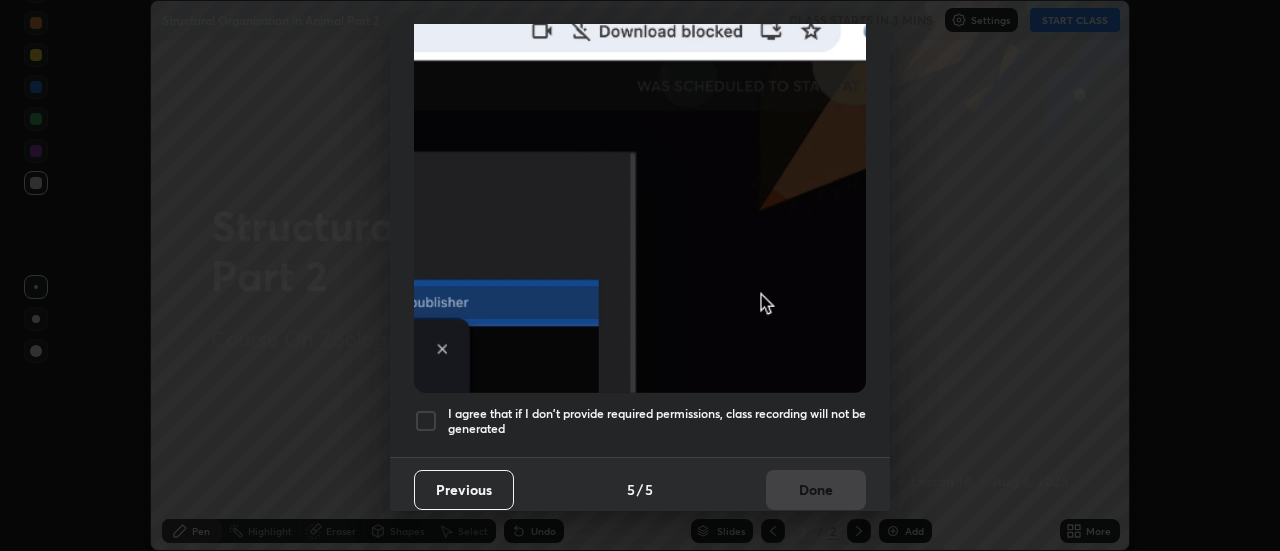 click on "I agree that if I don't provide required permissions, class recording will not be generated" at bounding box center (657, 421) 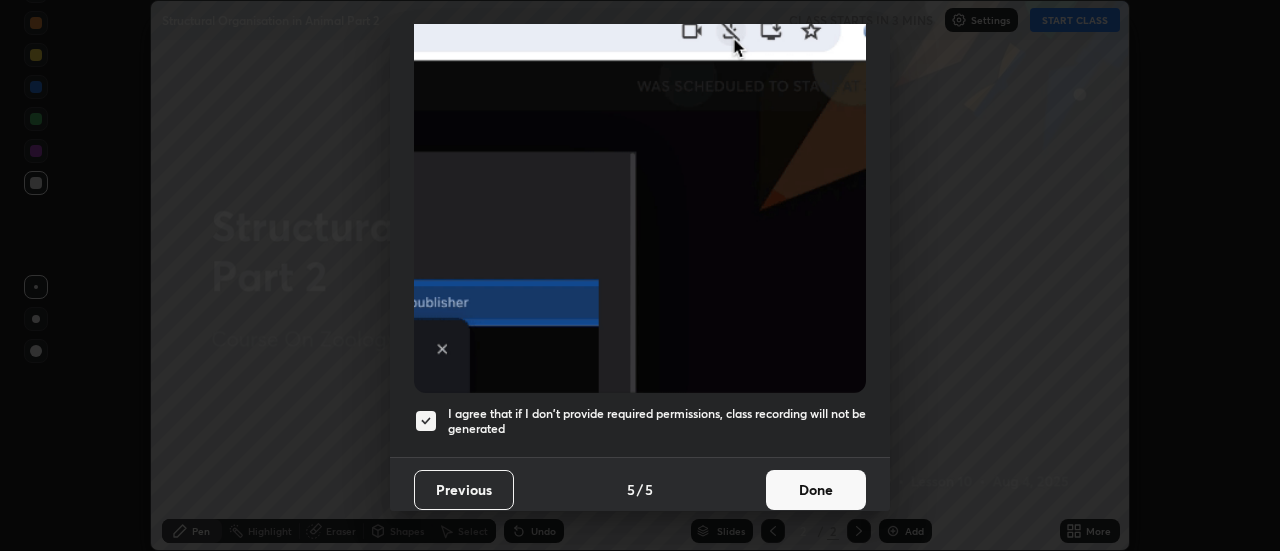 click on "Done" at bounding box center (816, 490) 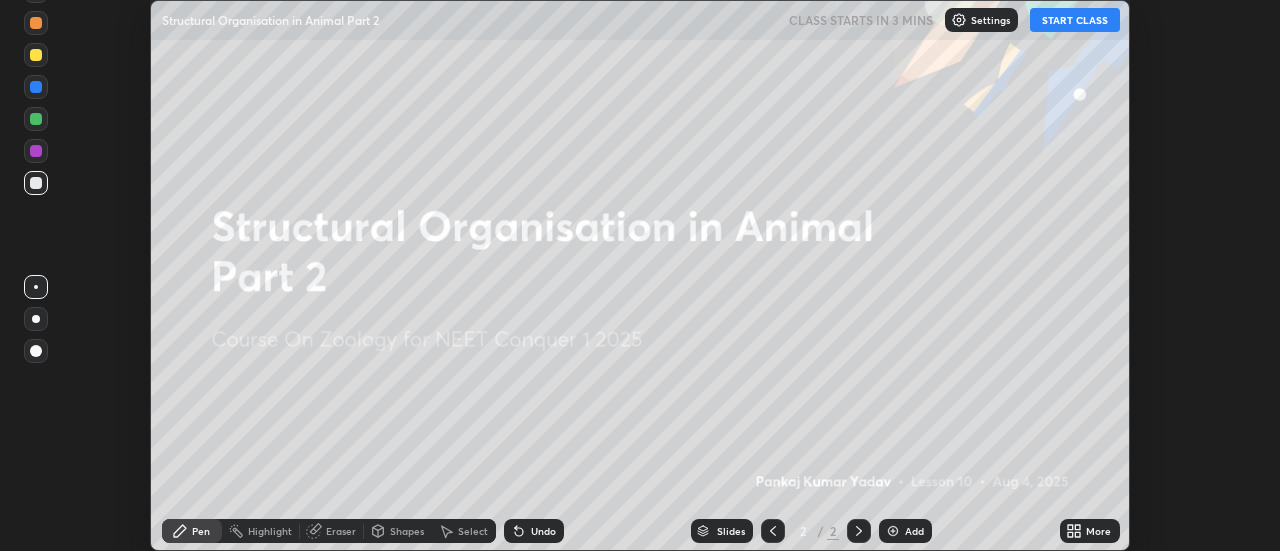 click on "START CLASS" at bounding box center (1075, 20) 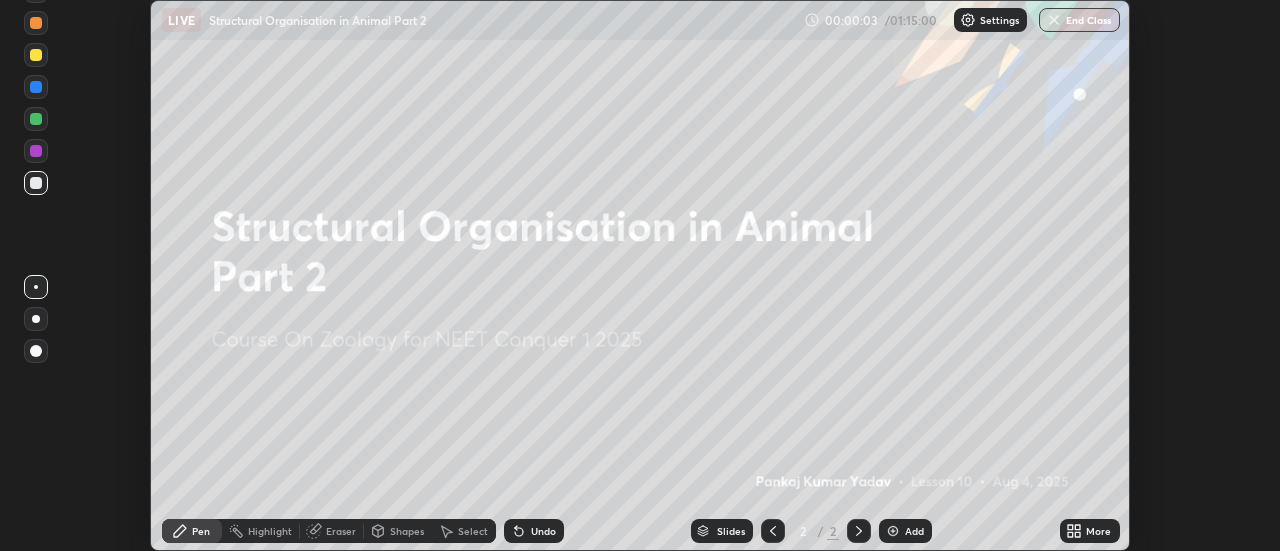 click 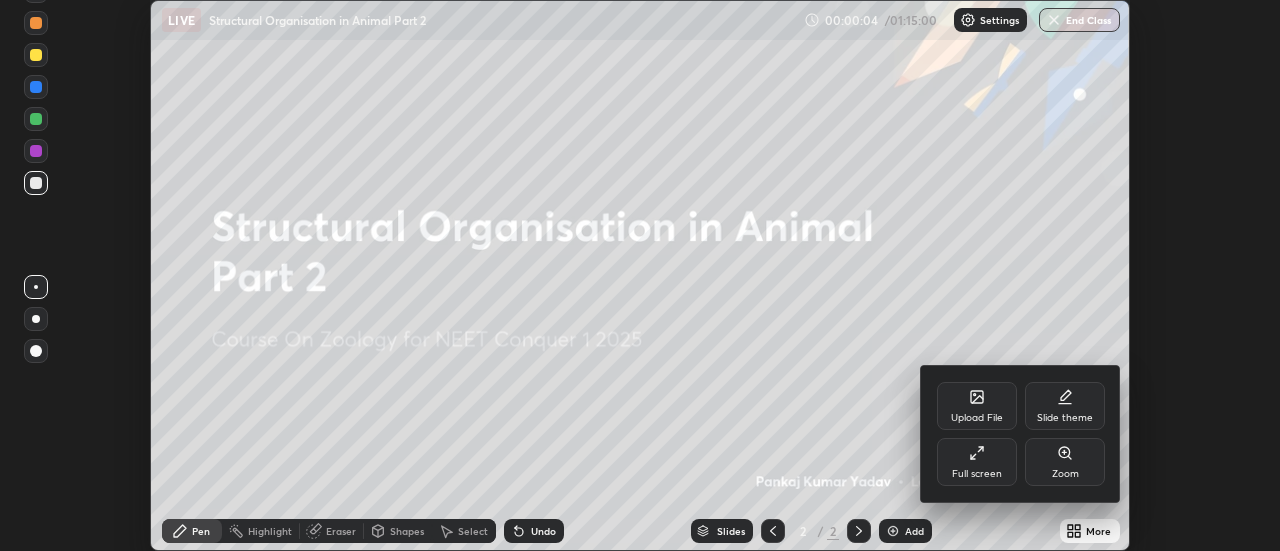click on "Full screen" at bounding box center [977, 462] 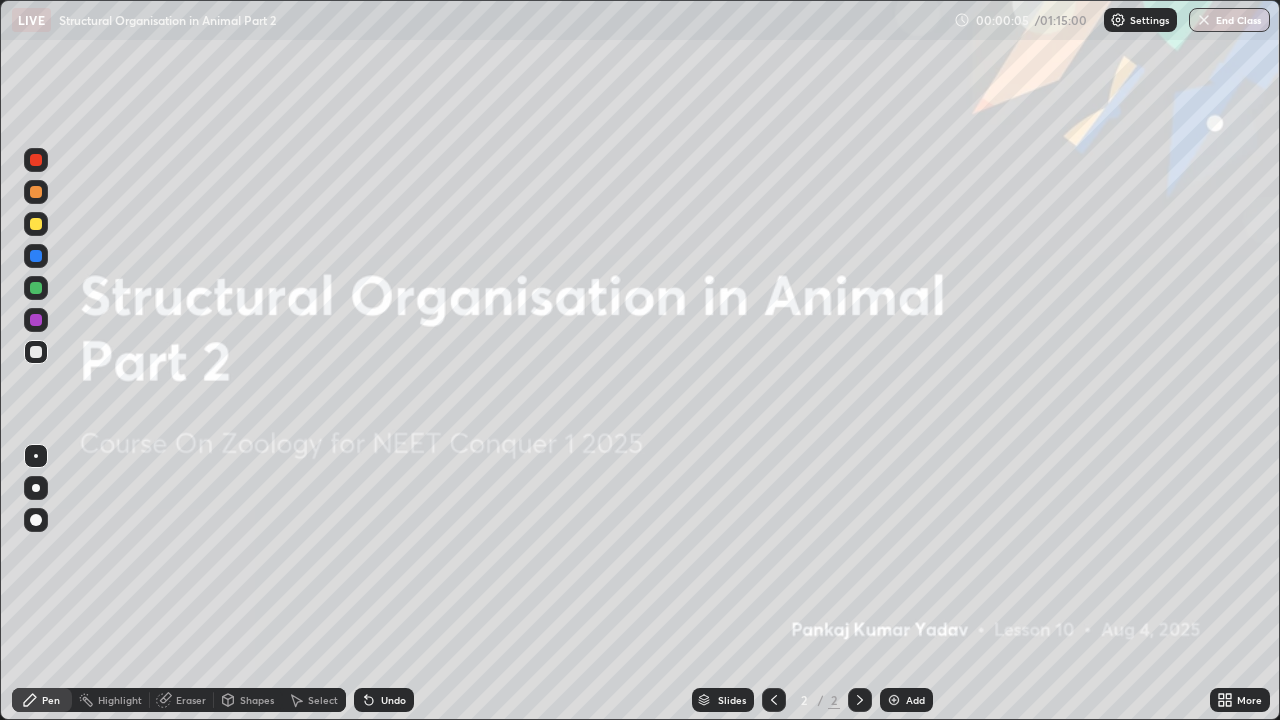 scroll, scrollTop: 99280, scrollLeft: 98720, axis: both 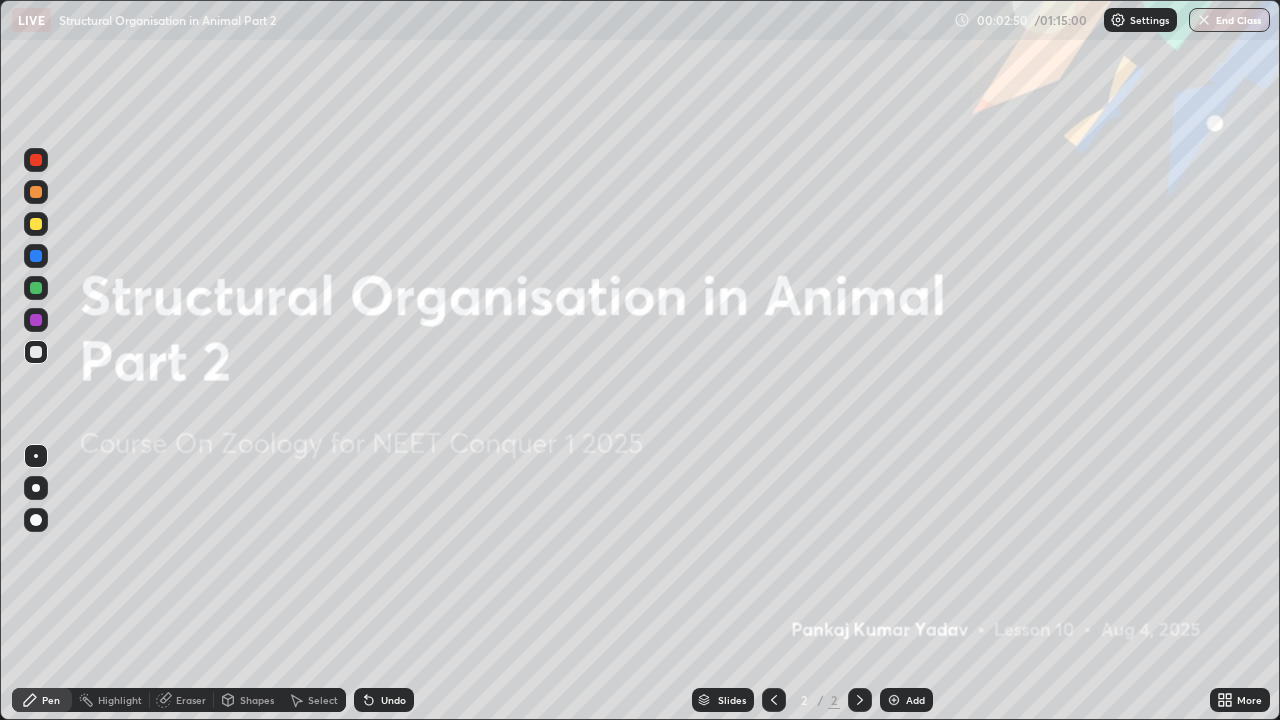 click at bounding box center (36, 192) 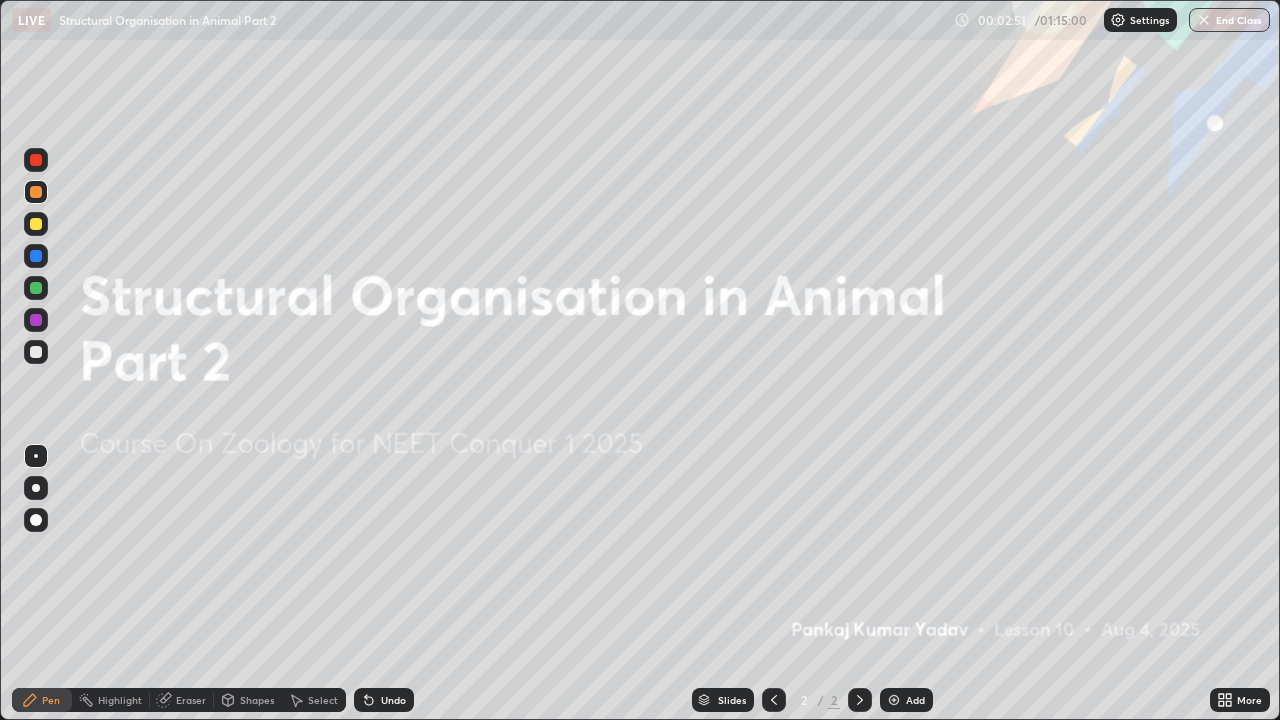 click at bounding box center (36, 488) 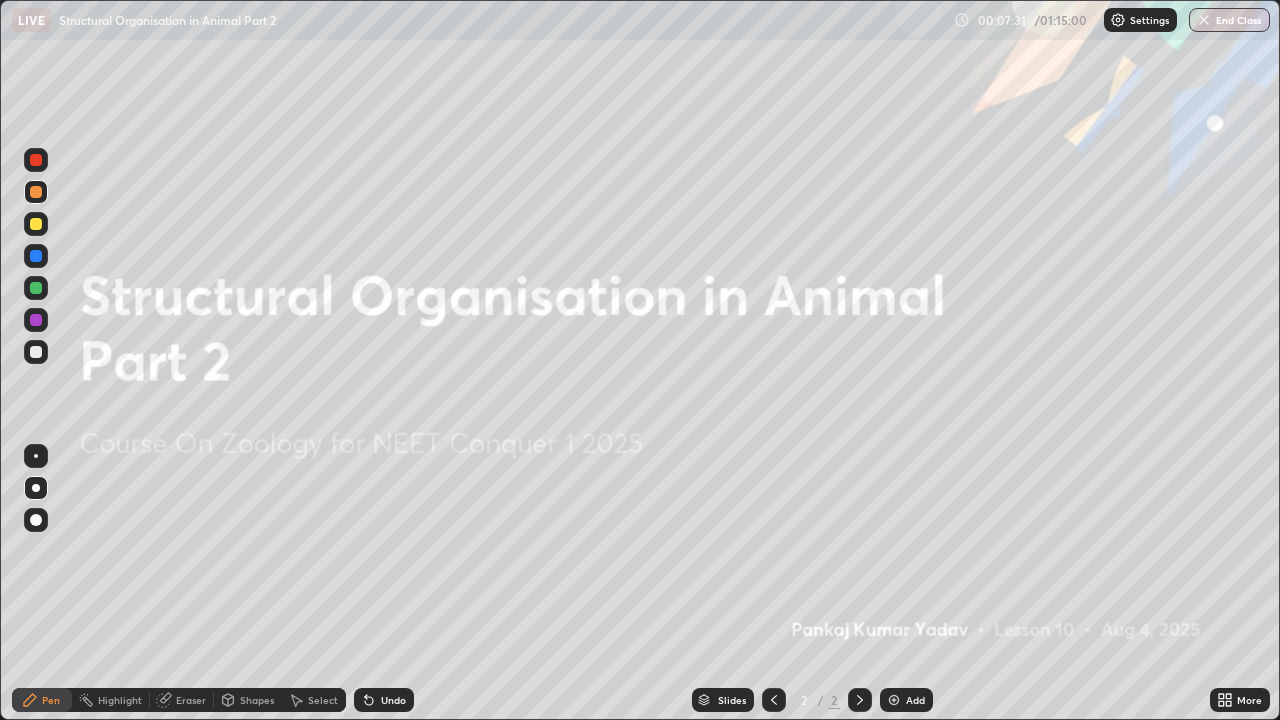 click 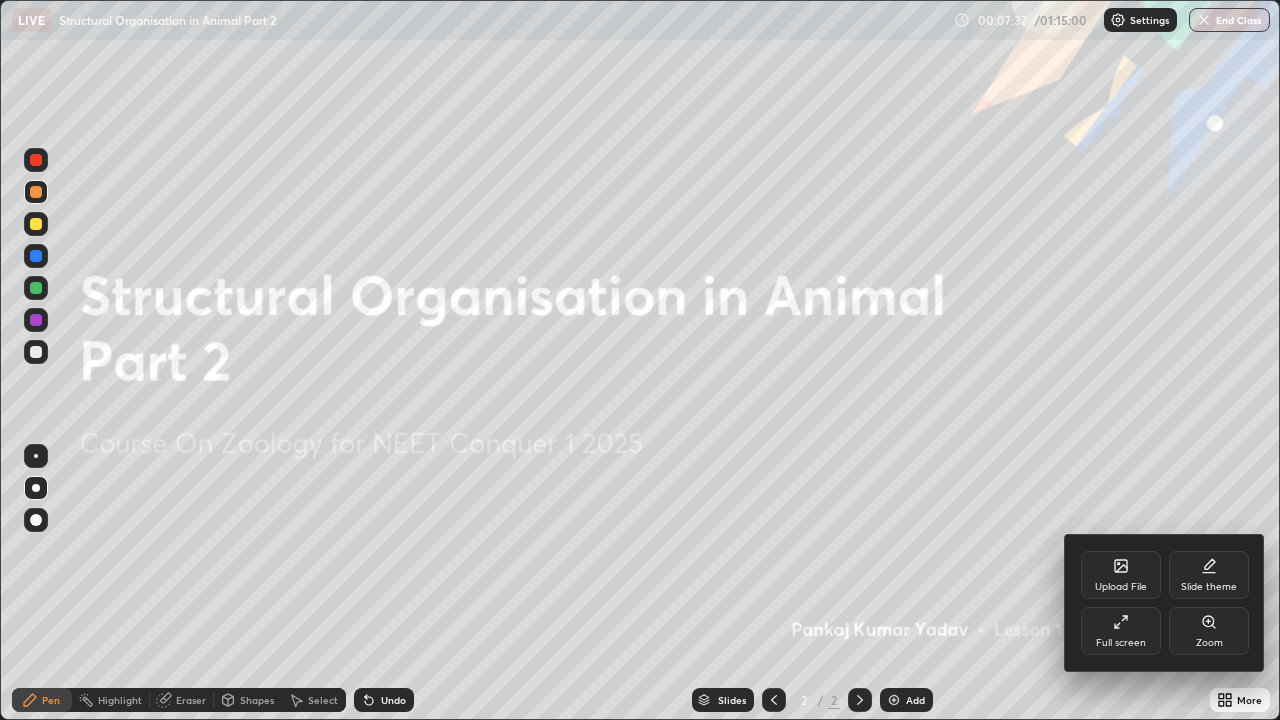 click on "Upload File" at bounding box center (1121, 575) 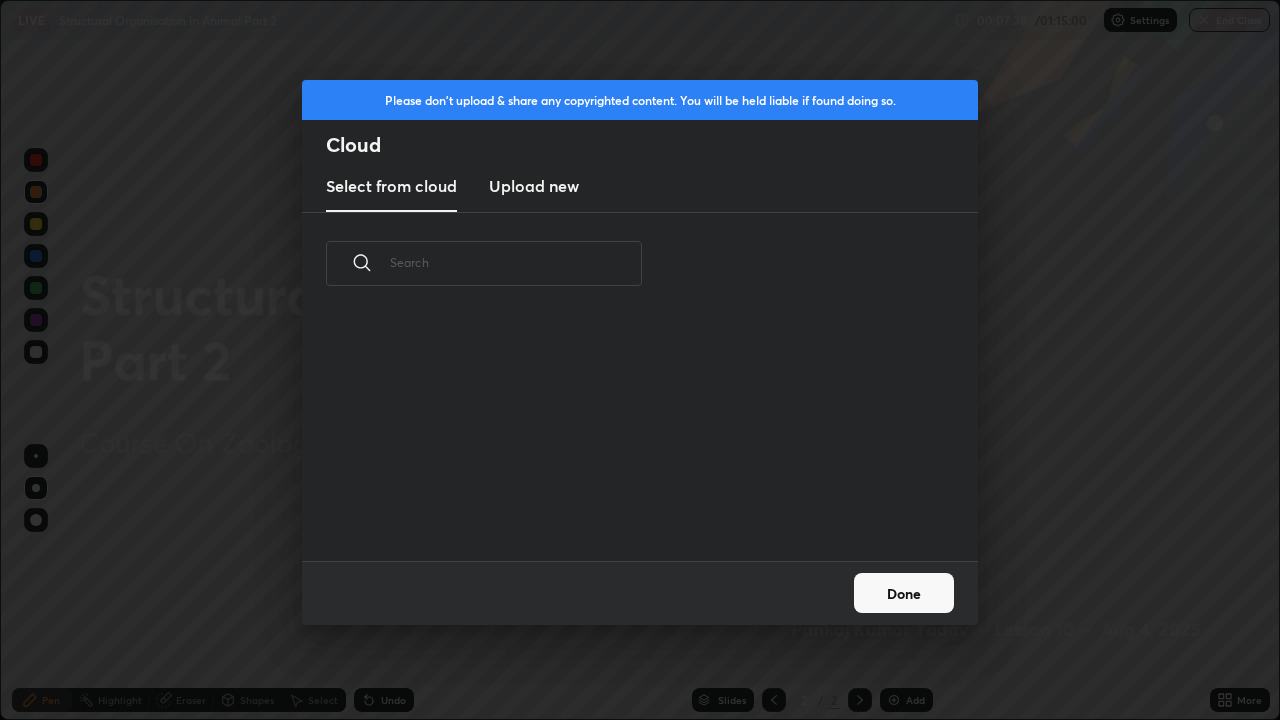 scroll, scrollTop: 7, scrollLeft: 11, axis: both 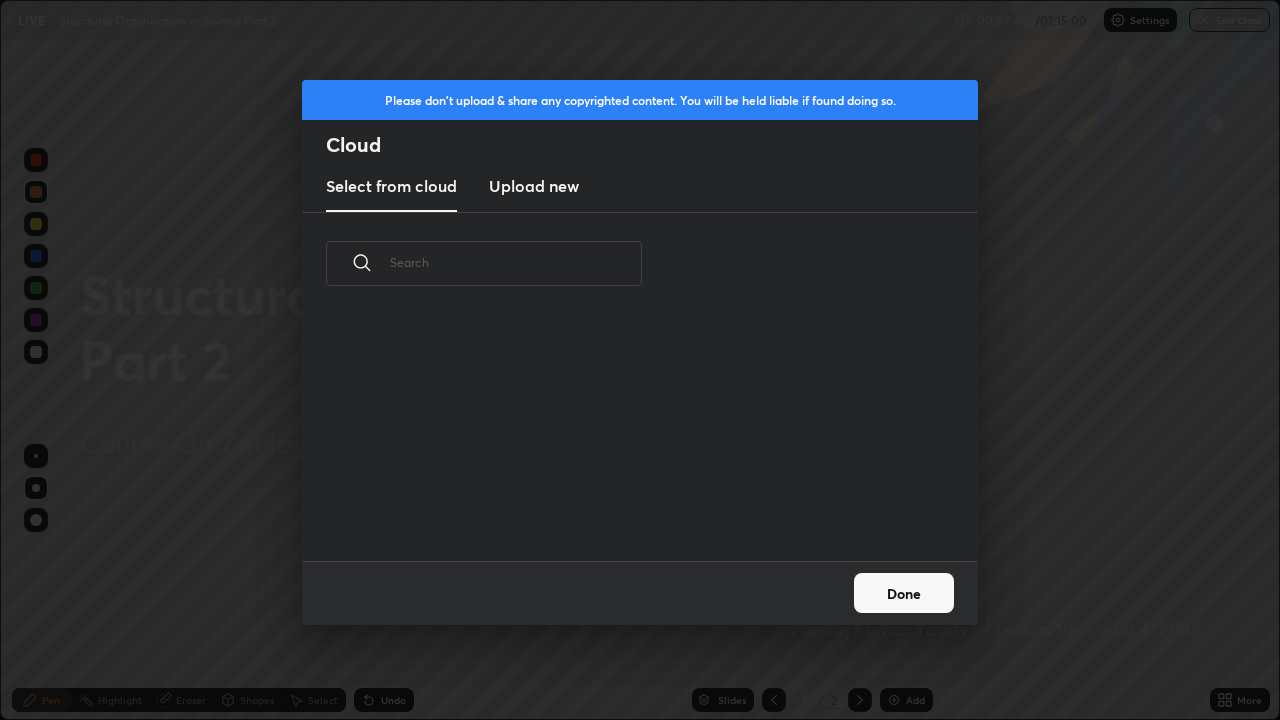 click on "Upload new" at bounding box center (534, 186) 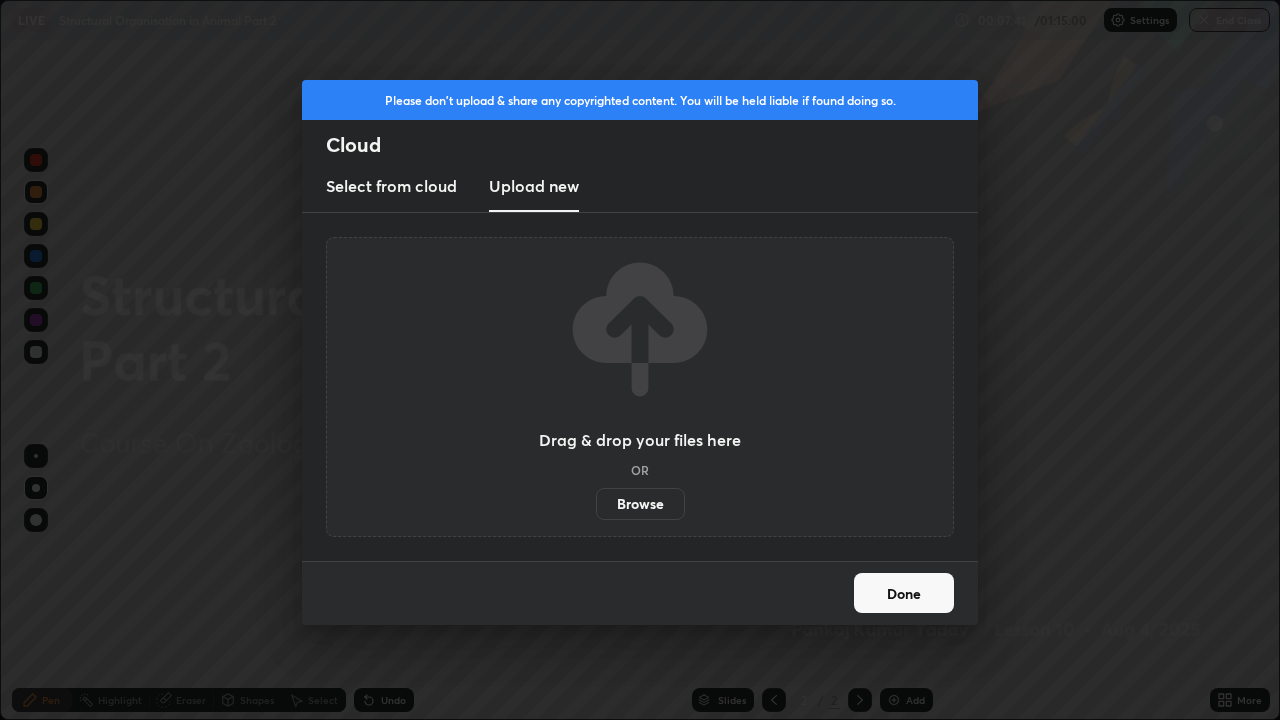 click on "Browse" at bounding box center [640, 504] 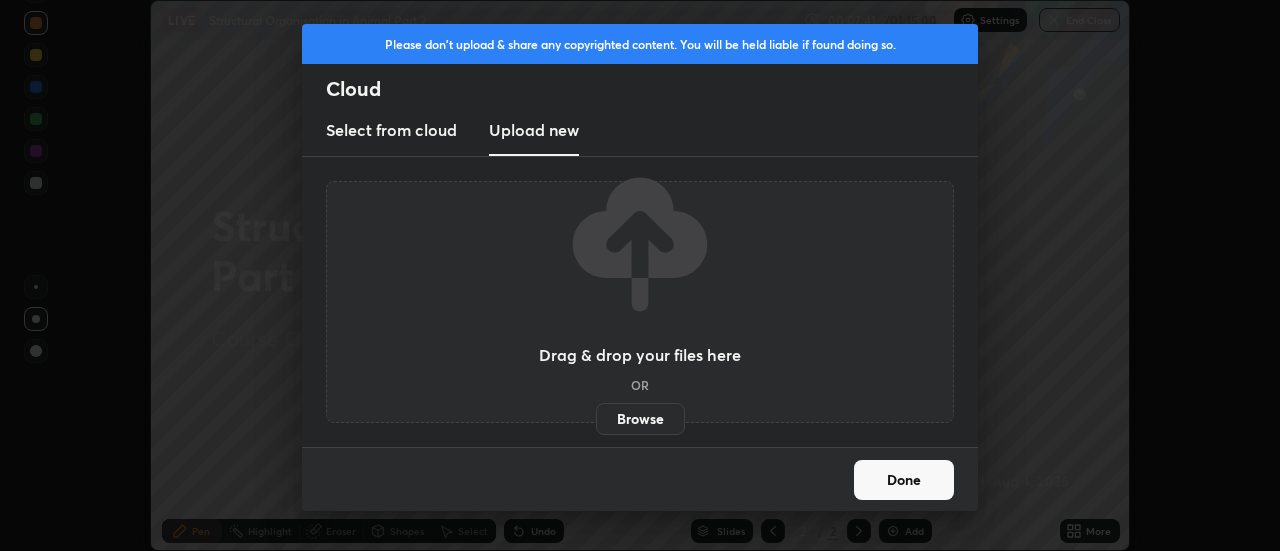 scroll, scrollTop: 551, scrollLeft: 1280, axis: both 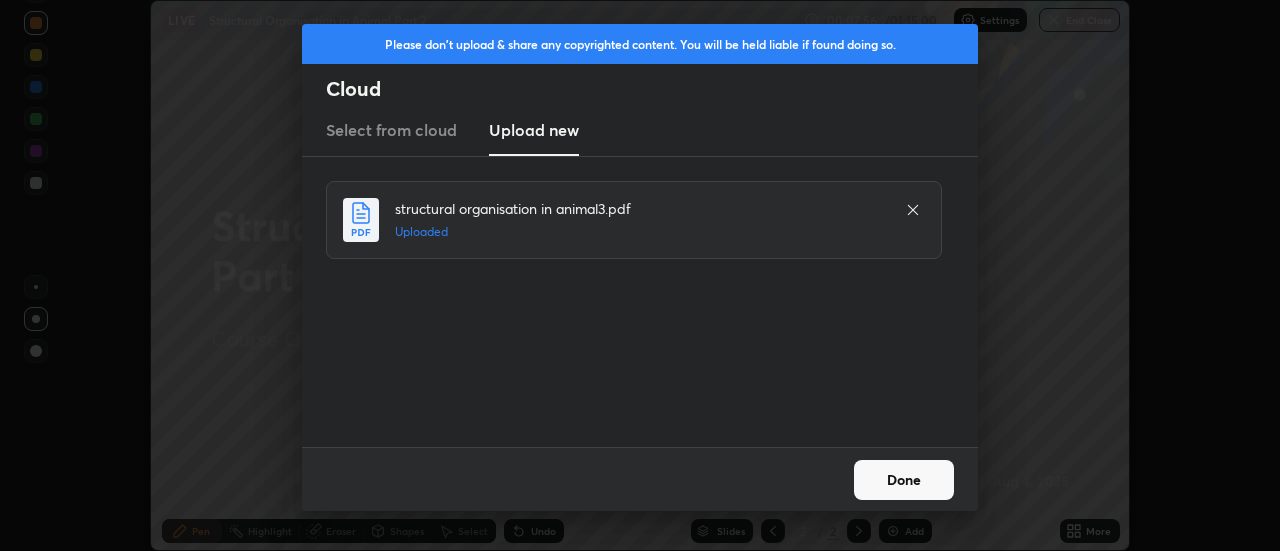 click on "Done" at bounding box center (904, 480) 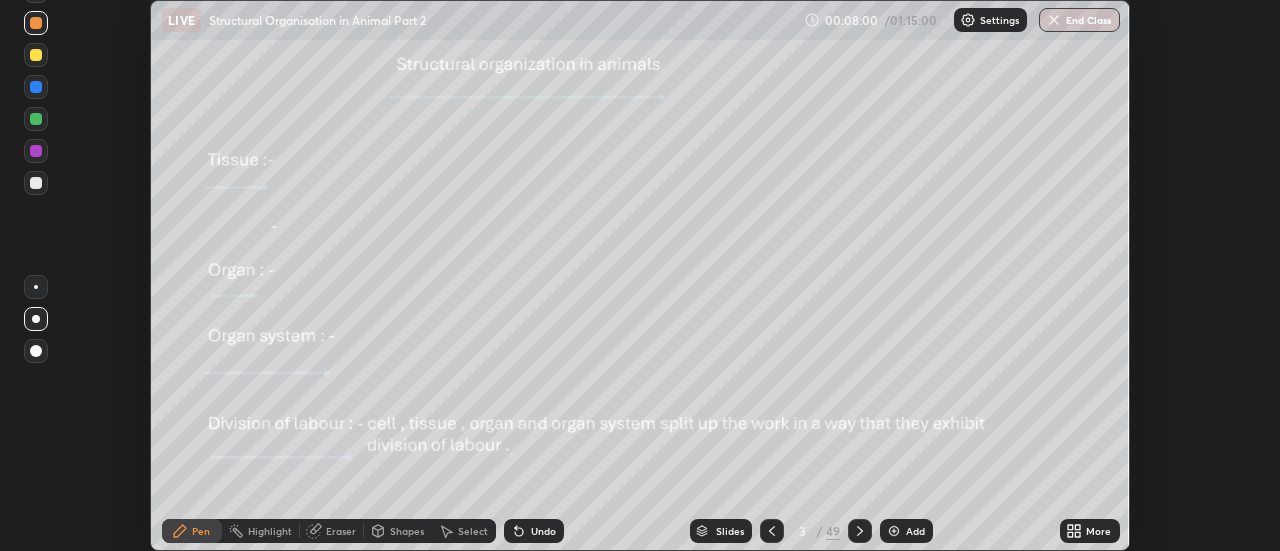 click 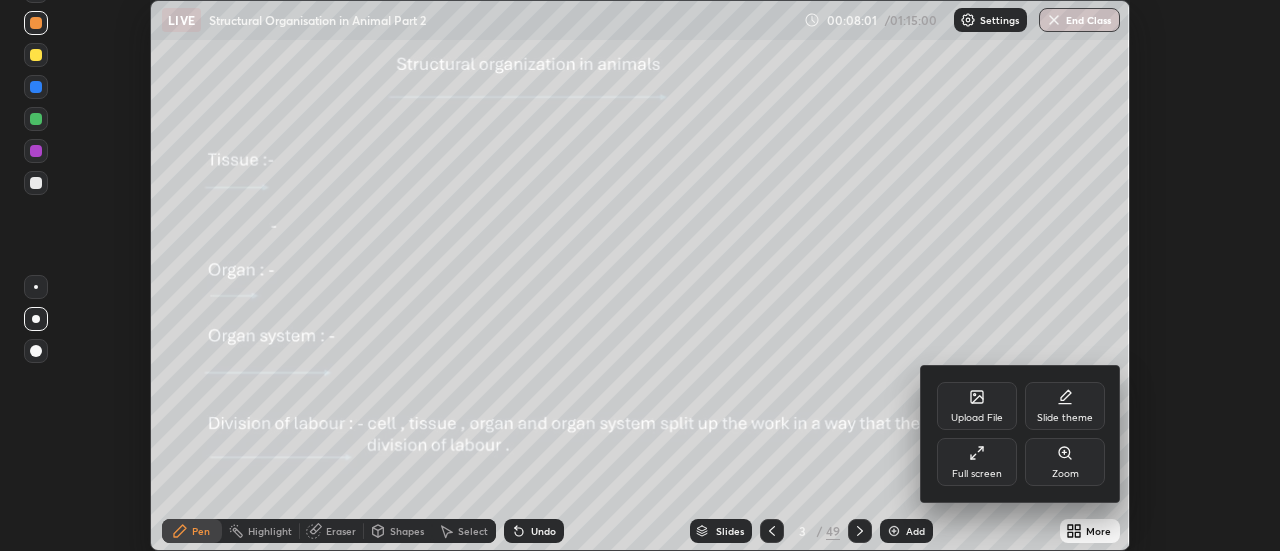 click on "Full screen" at bounding box center [977, 462] 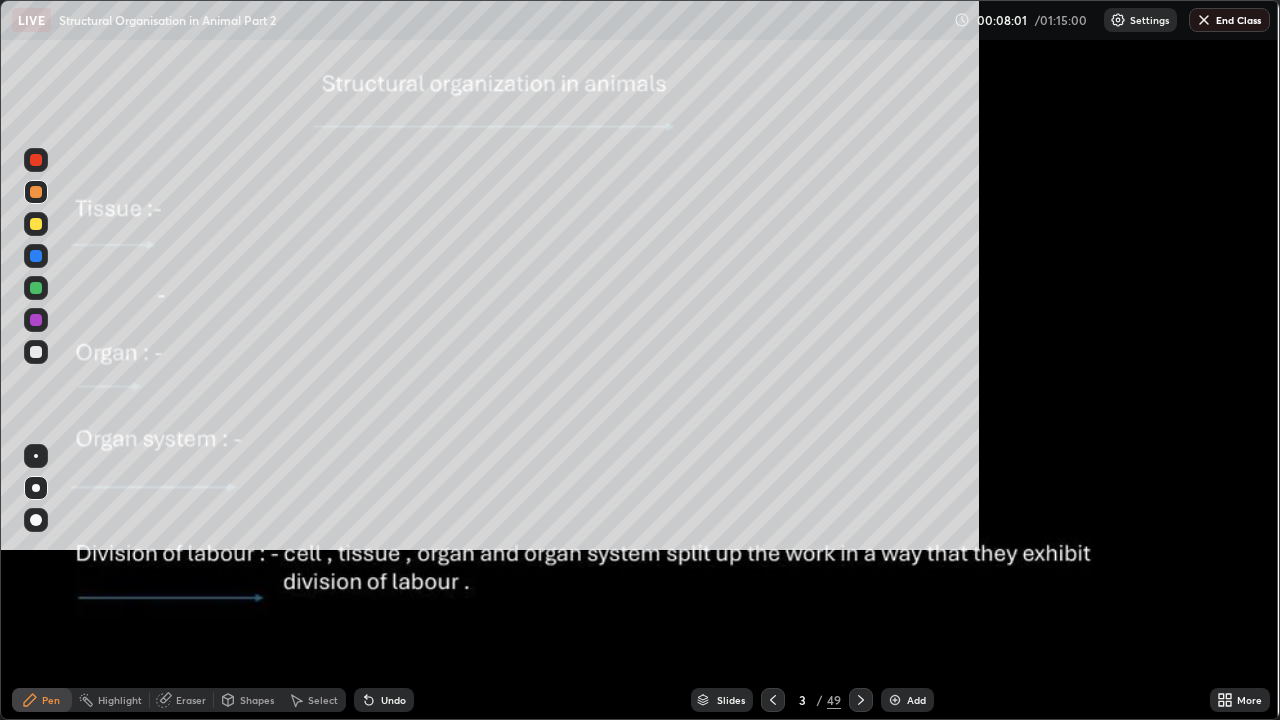 scroll, scrollTop: 99280, scrollLeft: 98720, axis: both 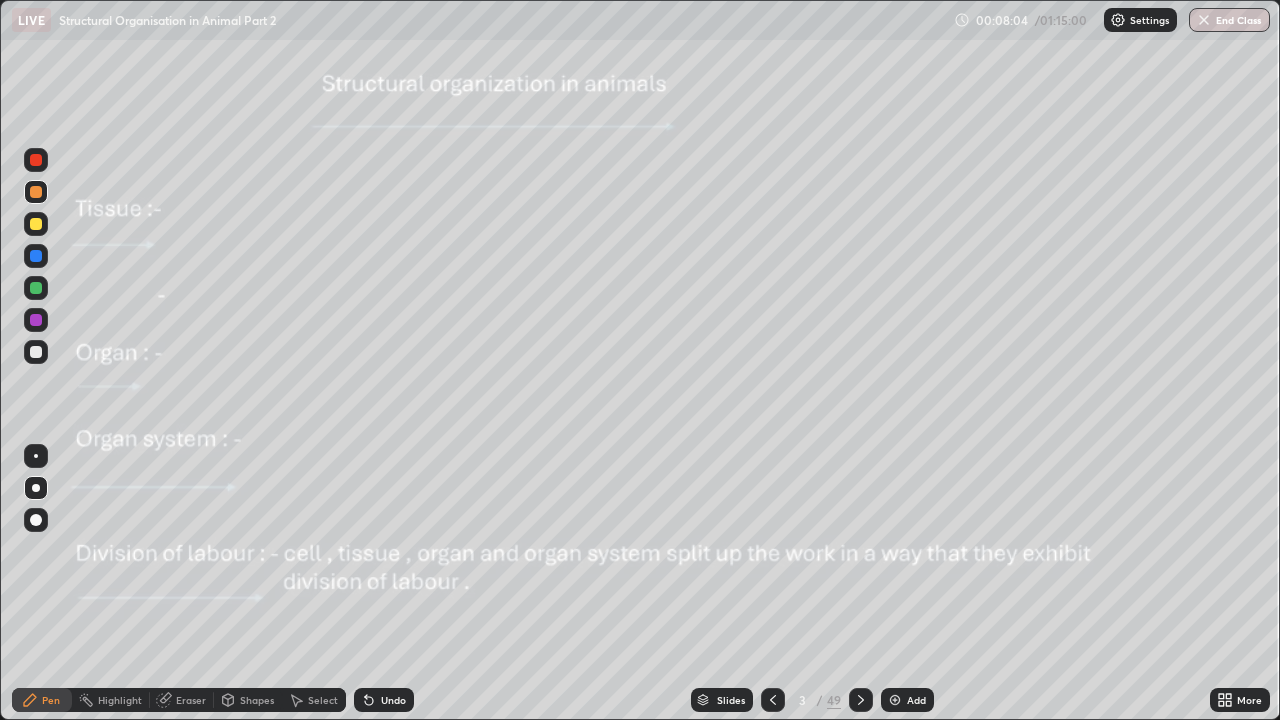 click on "Slides" at bounding box center (731, 700) 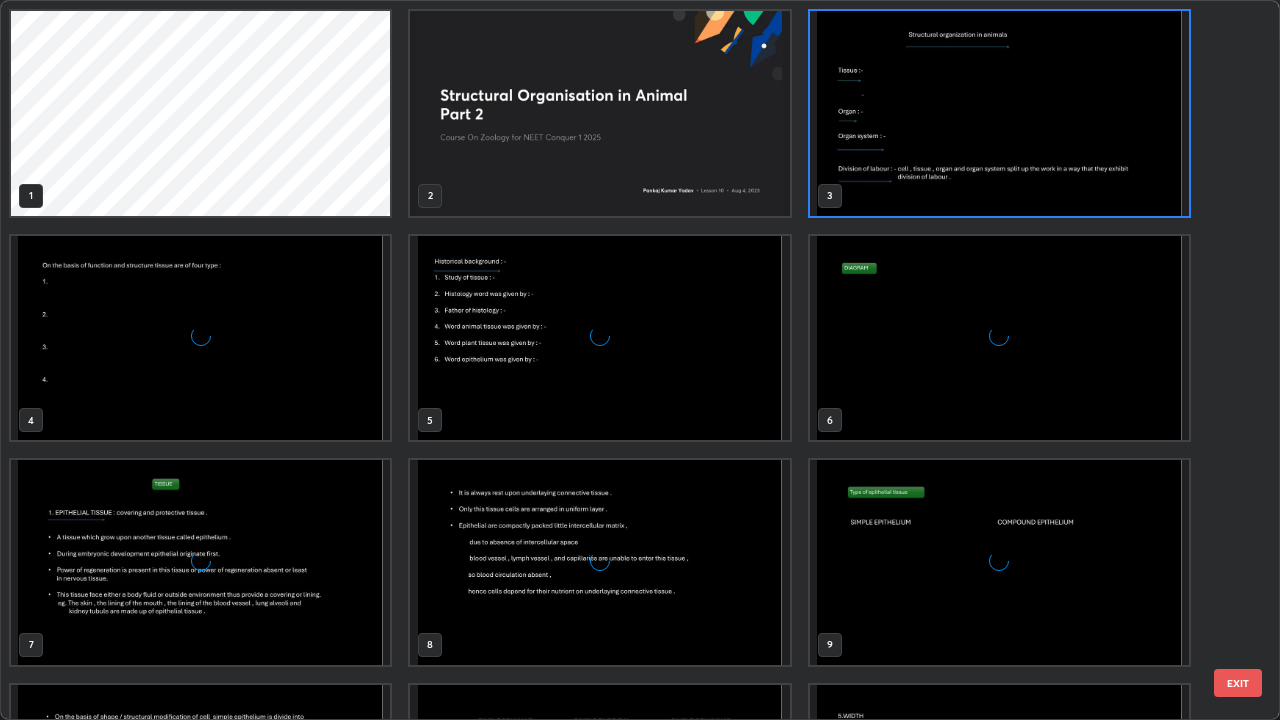 scroll, scrollTop: 7, scrollLeft: 11, axis: both 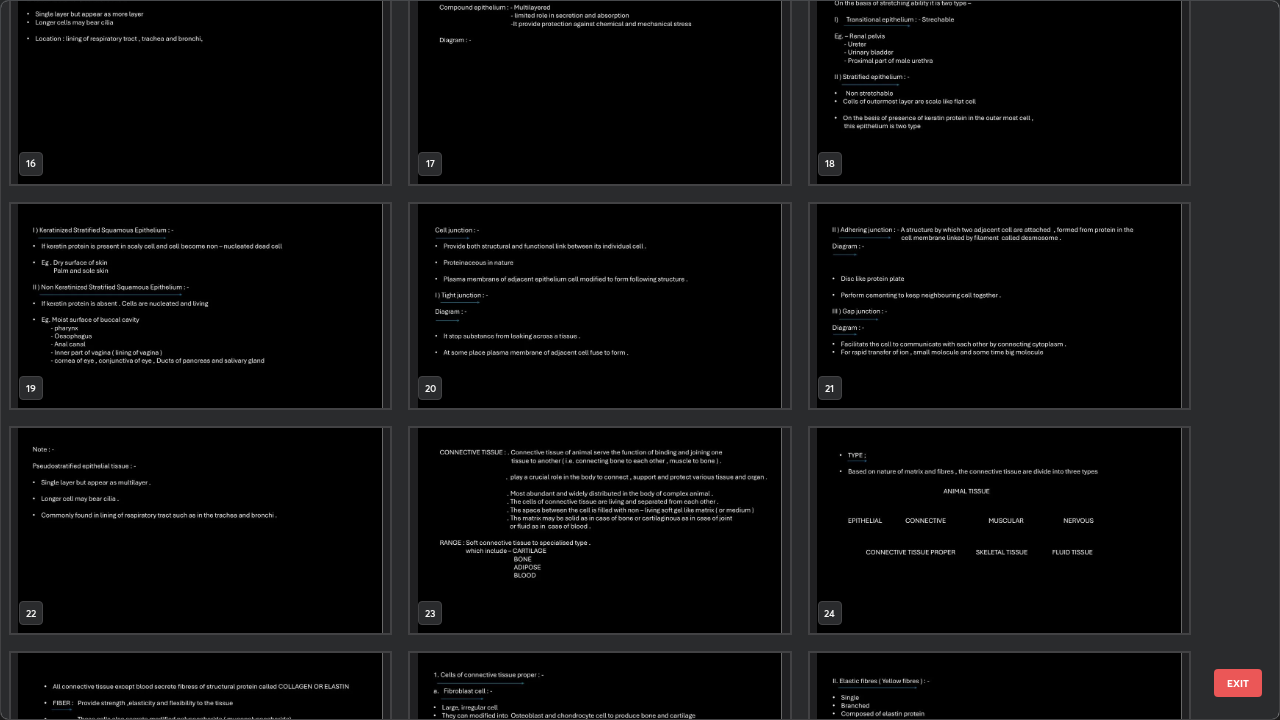 click at bounding box center (599, 306) 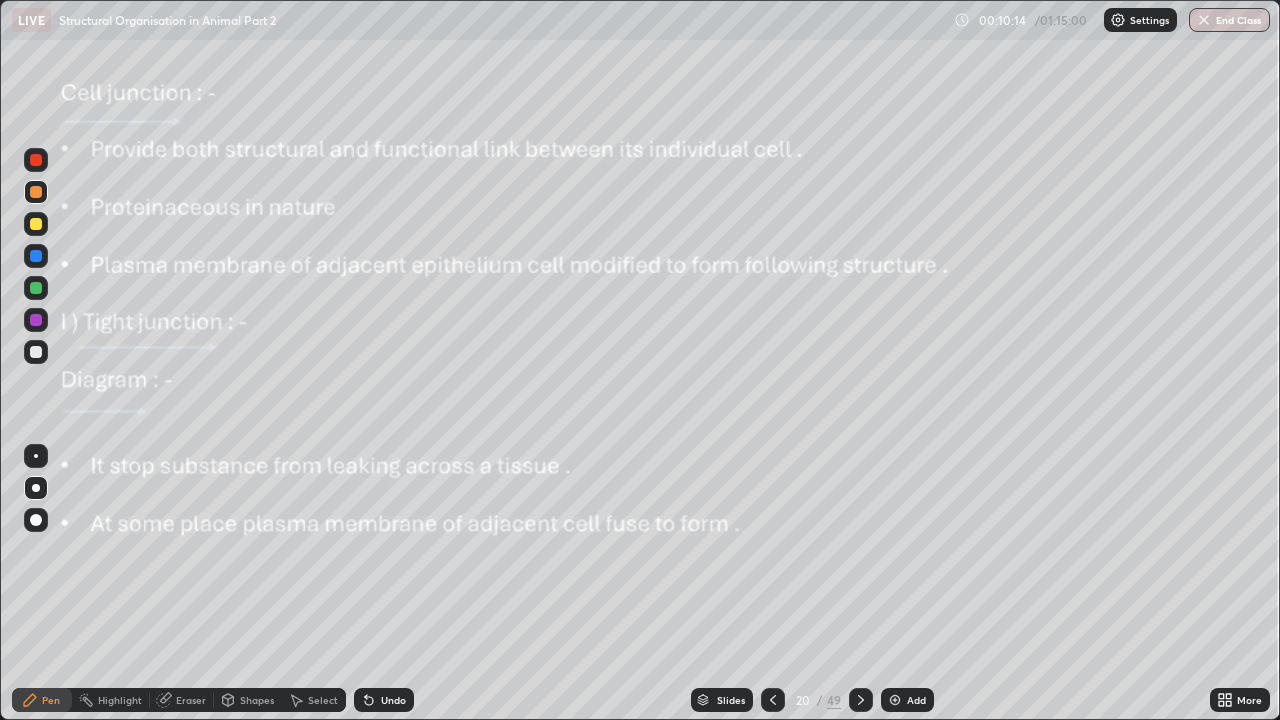 click at bounding box center [36, 456] 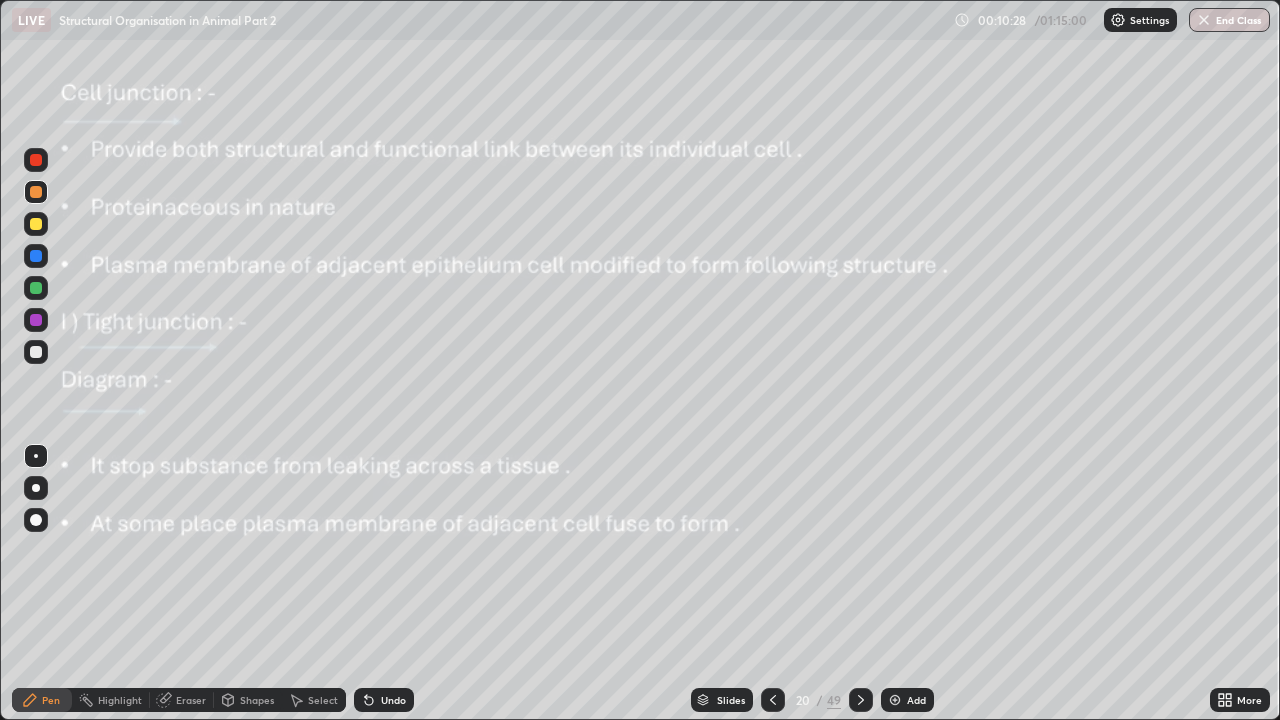 click at bounding box center (36, 520) 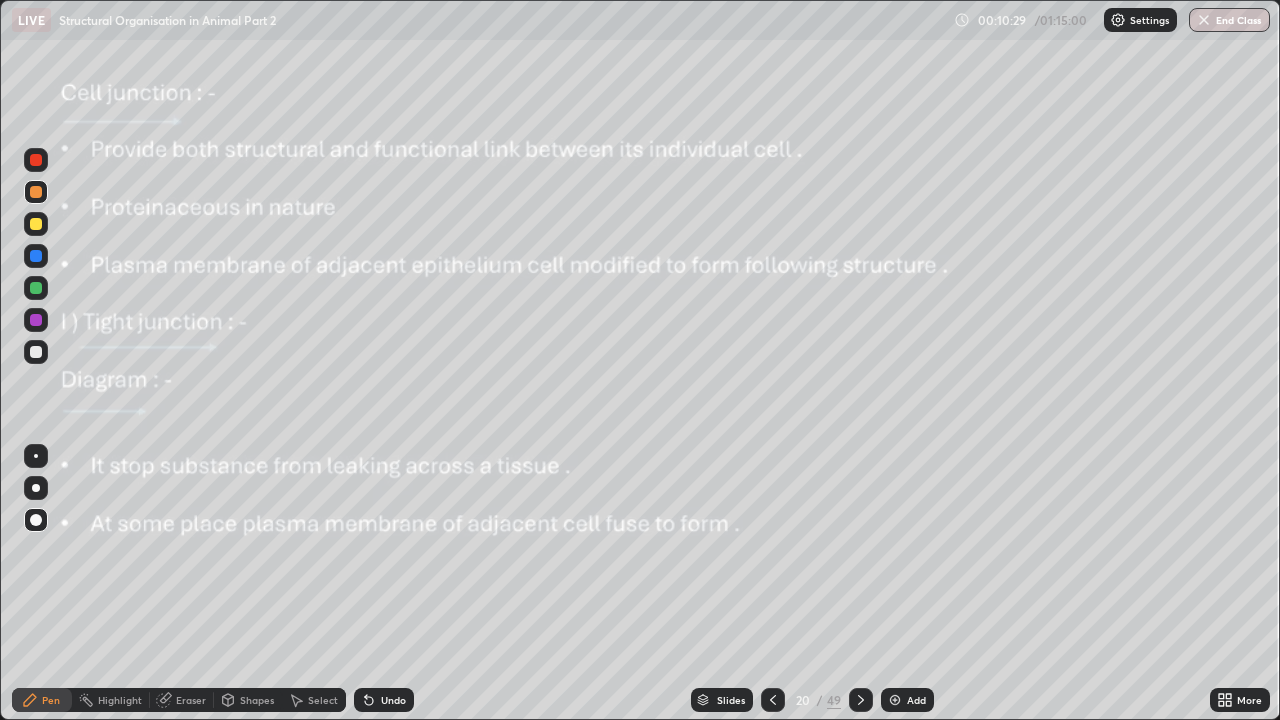 click at bounding box center (36, 256) 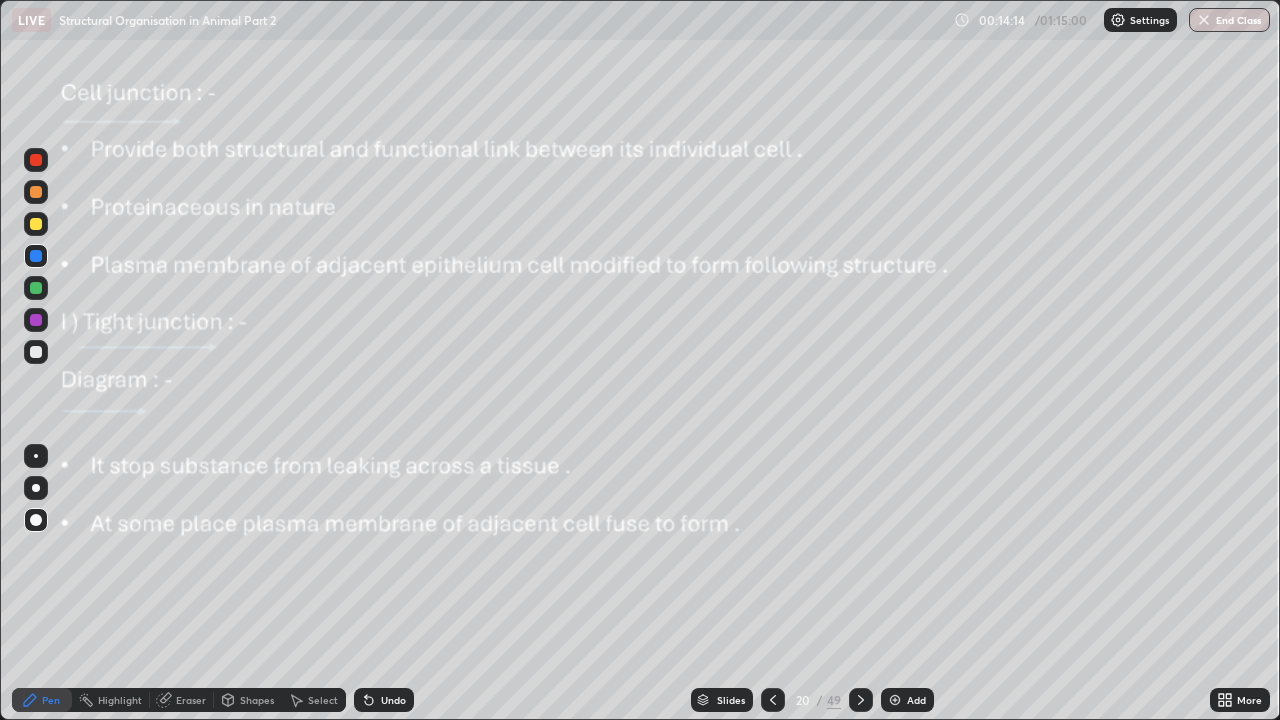 click 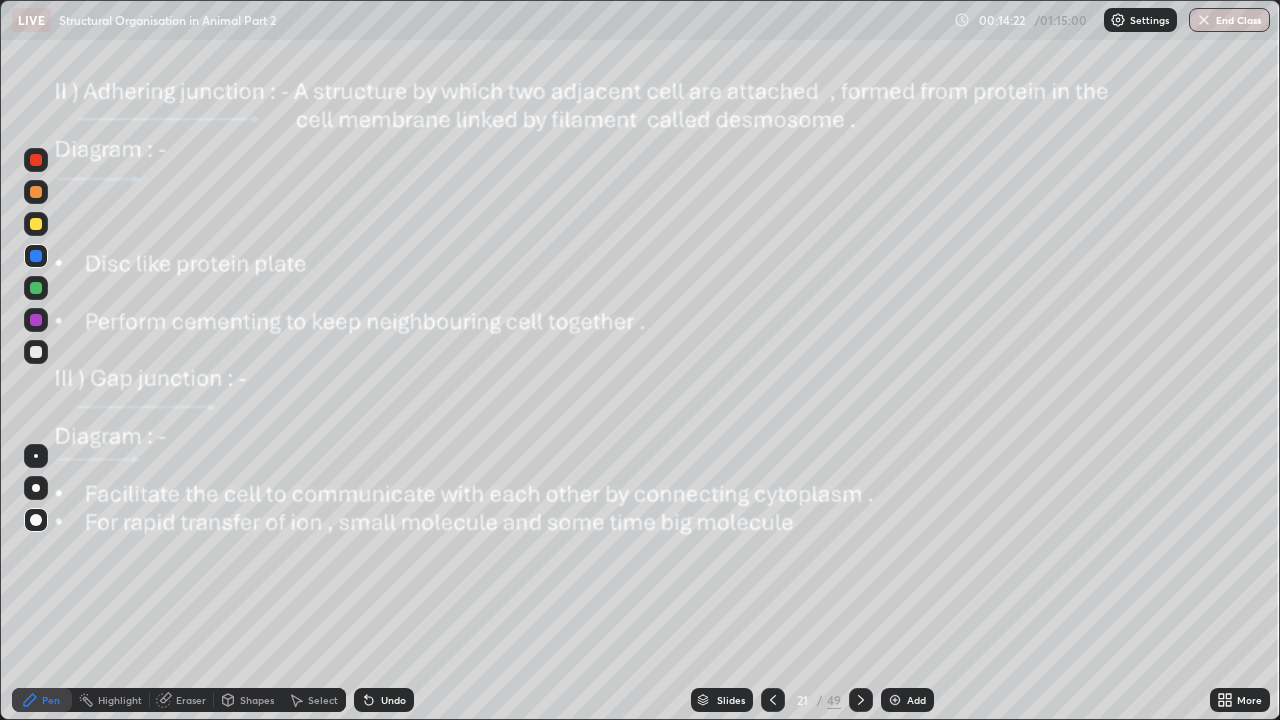 click at bounding box center (36, 224) 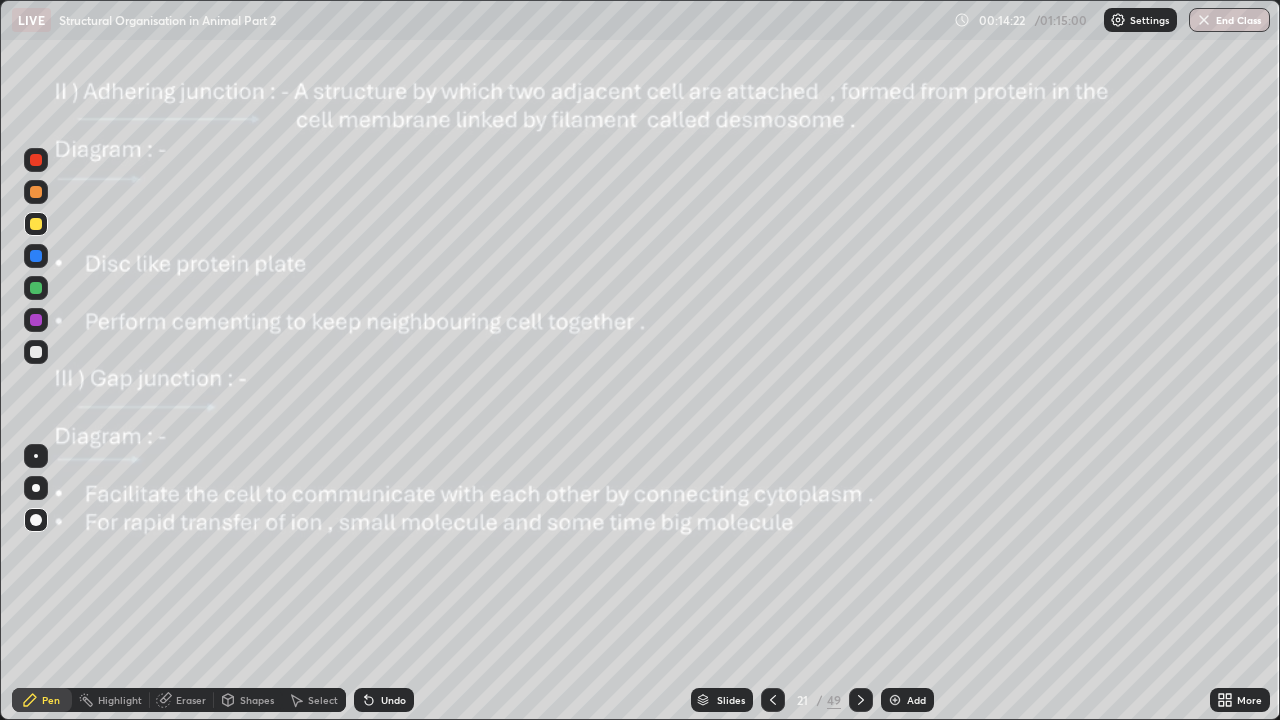 click at bounding box center (36, 456) 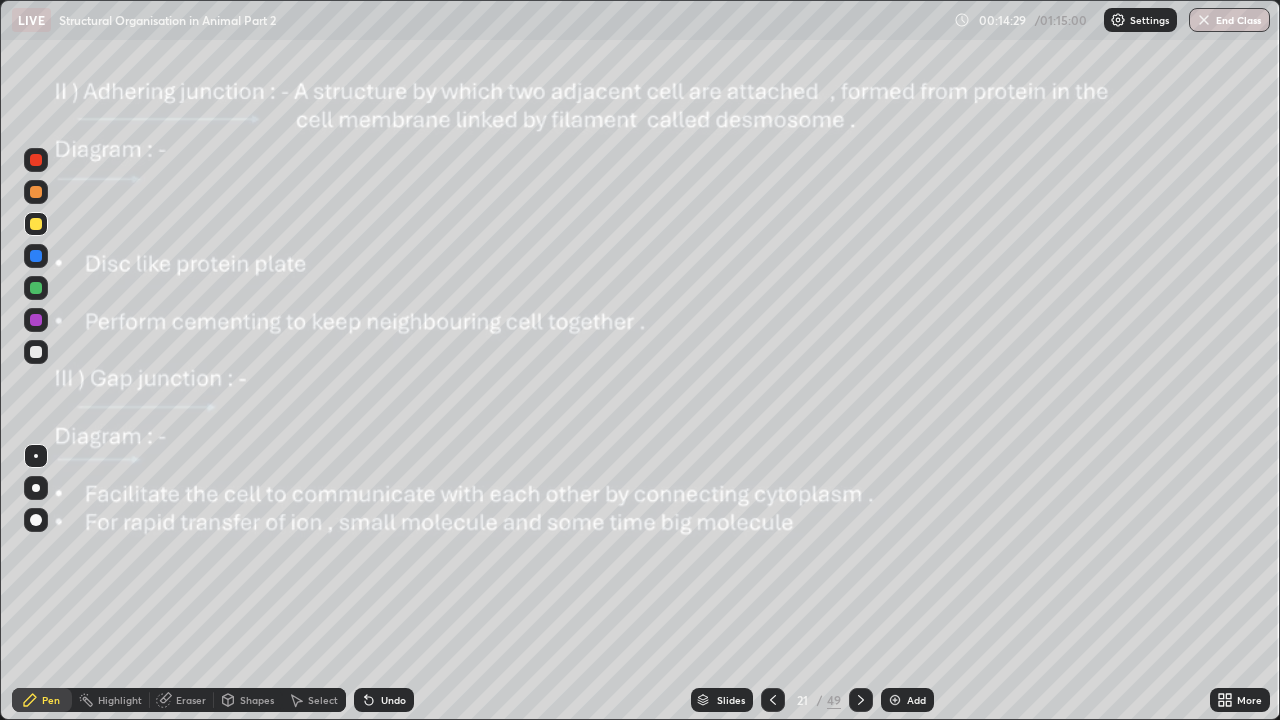 click at bounding box center (36, 320) 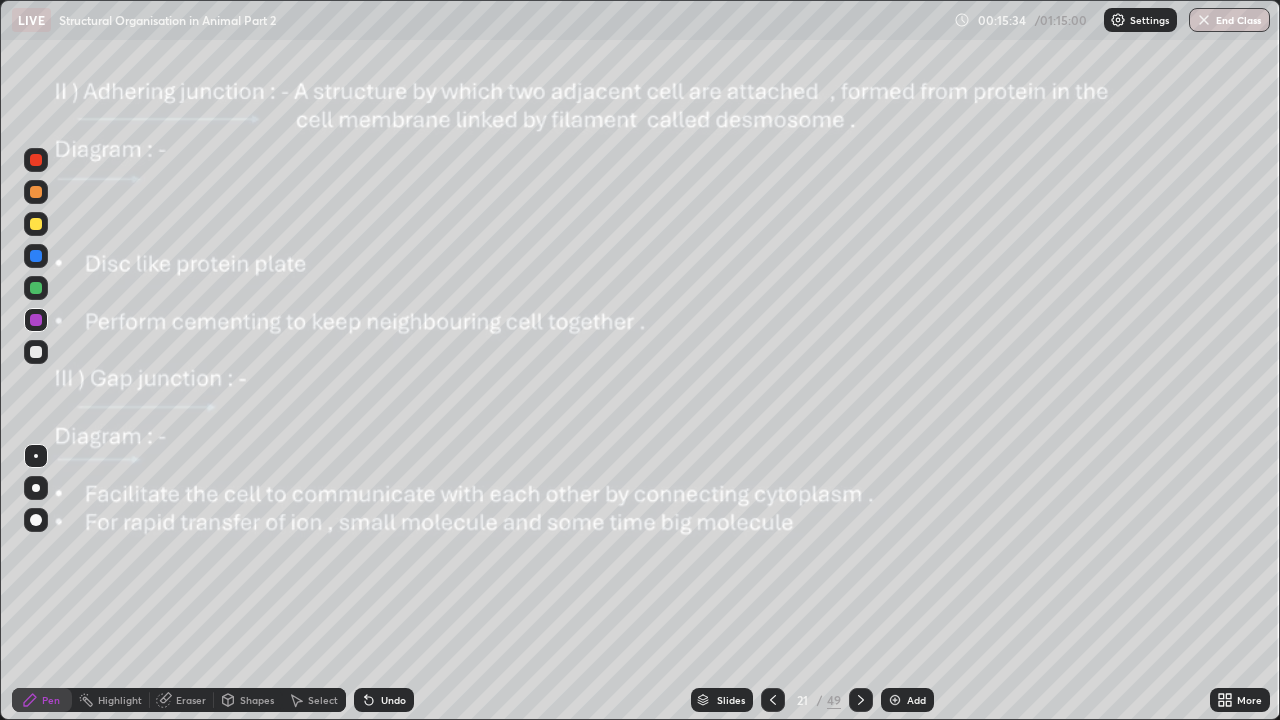click at bounding box center (36, 224) 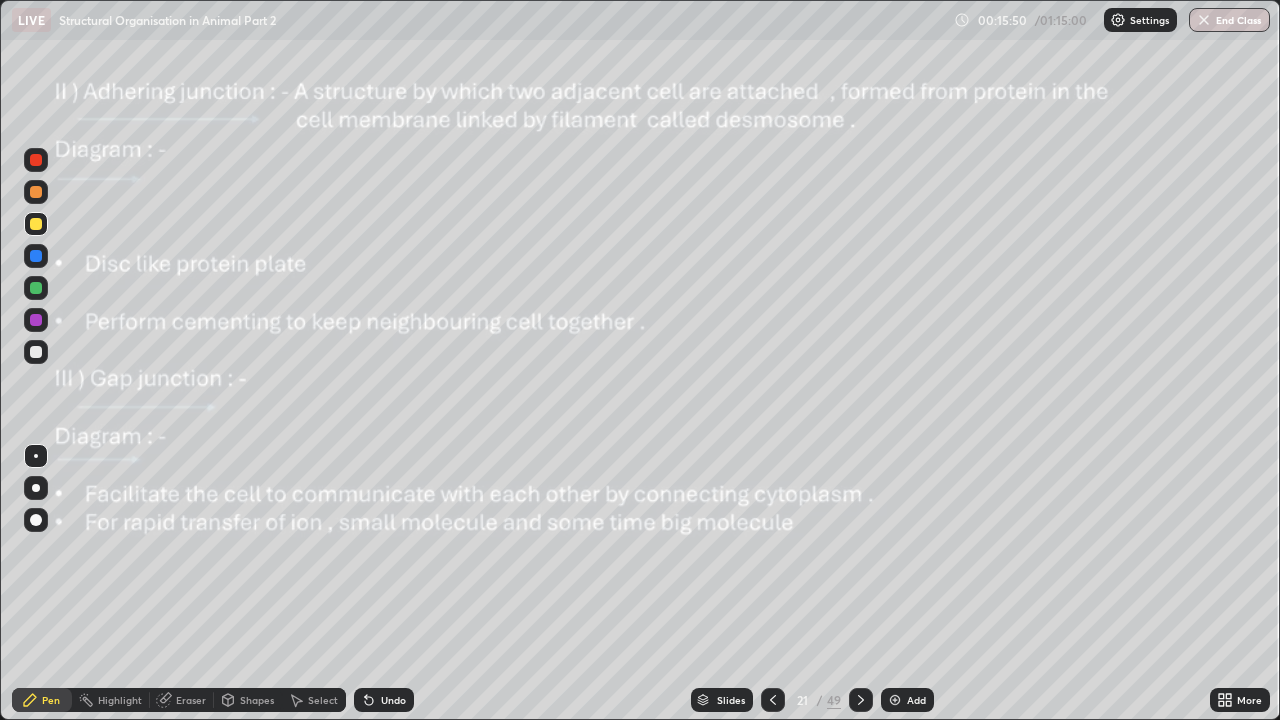click at bounding box center [36, 320] 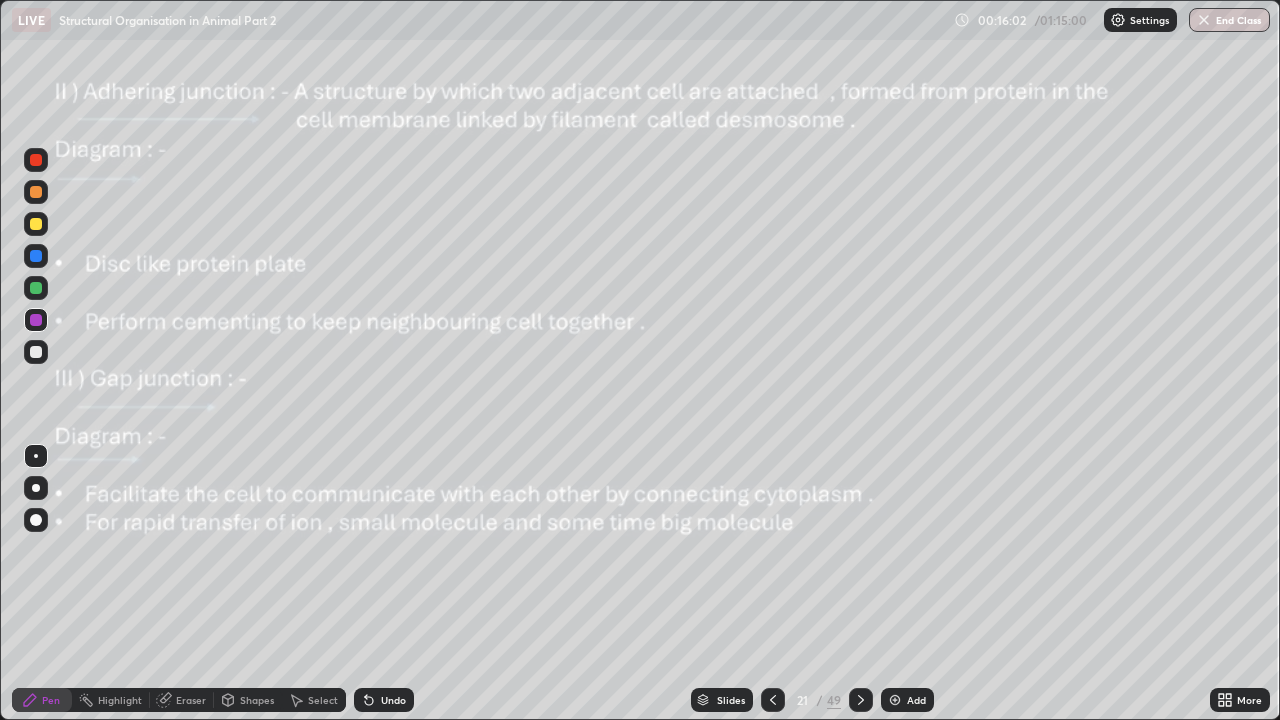 click at bounding box center (36, 520) 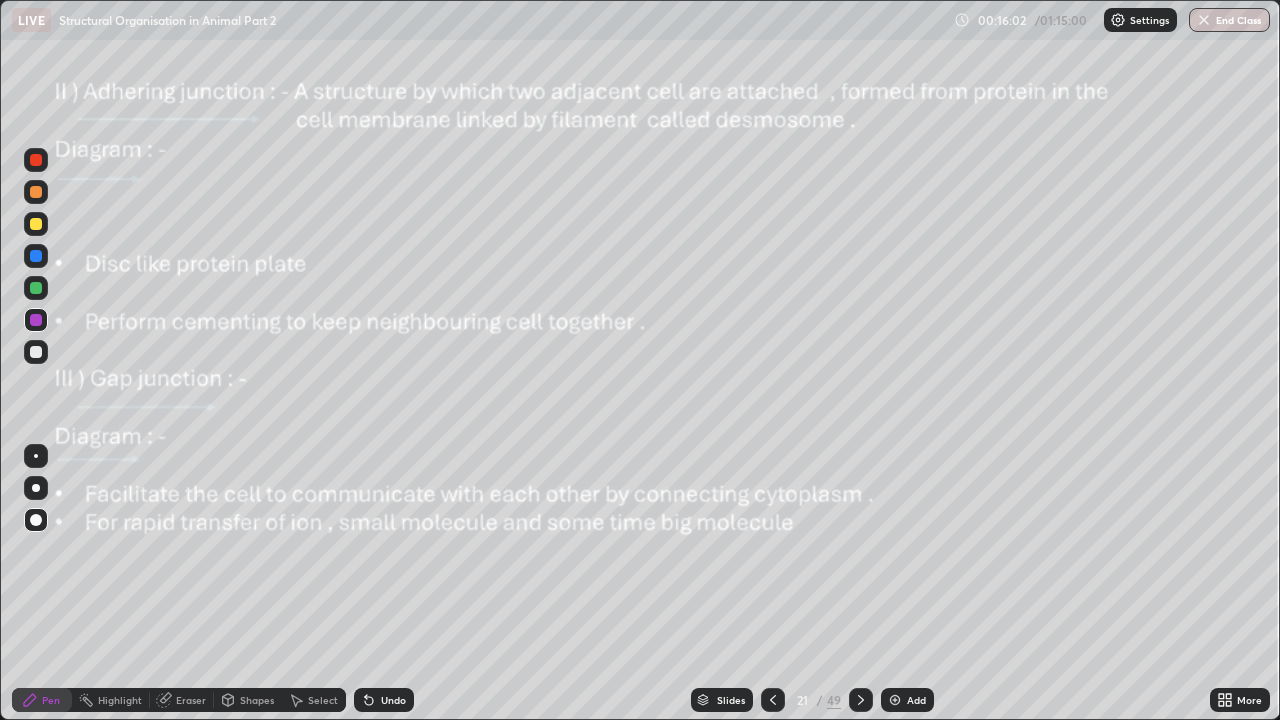 click at bounding box center [36, 288] 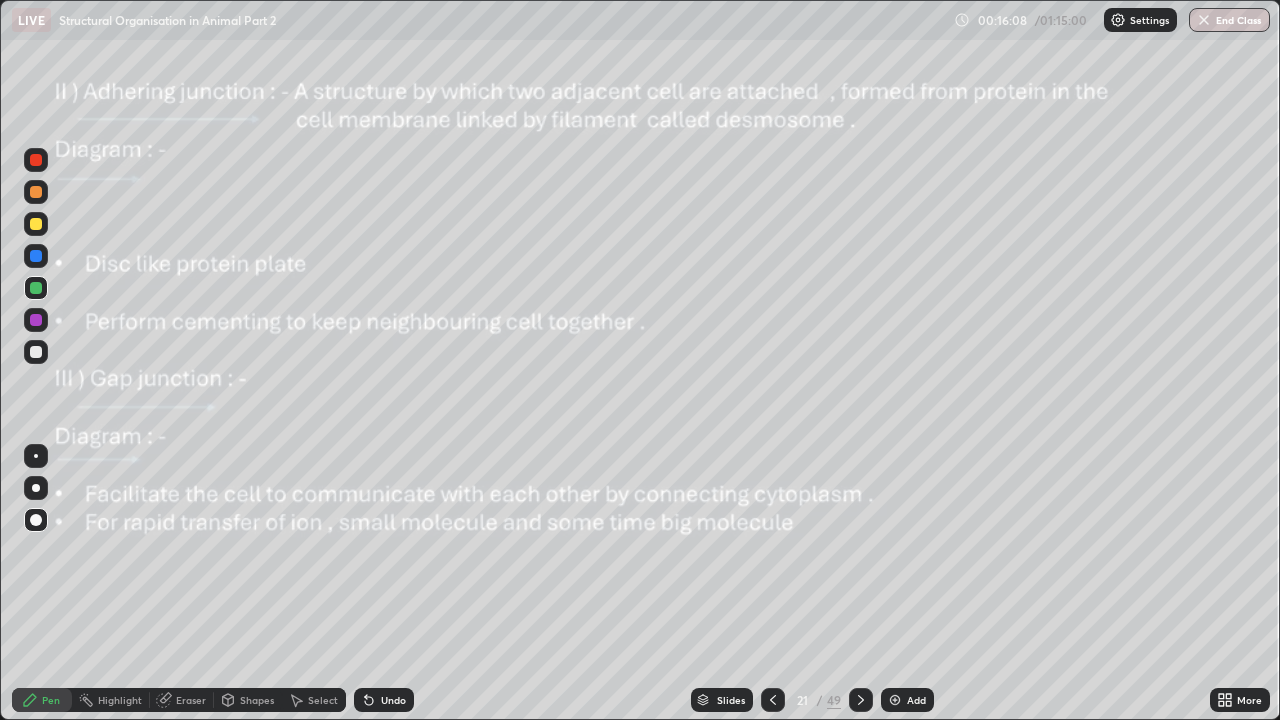 click at bounding box center (36, 488) 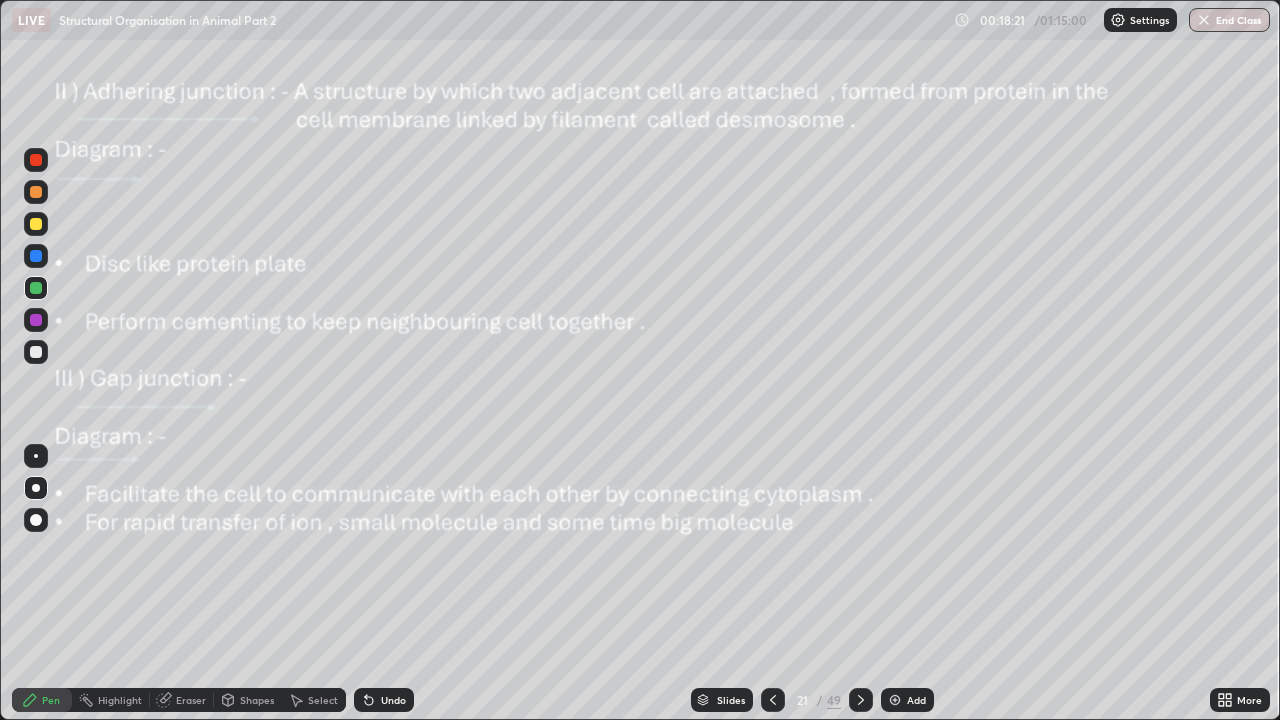 click at bounding box center [36, 456] 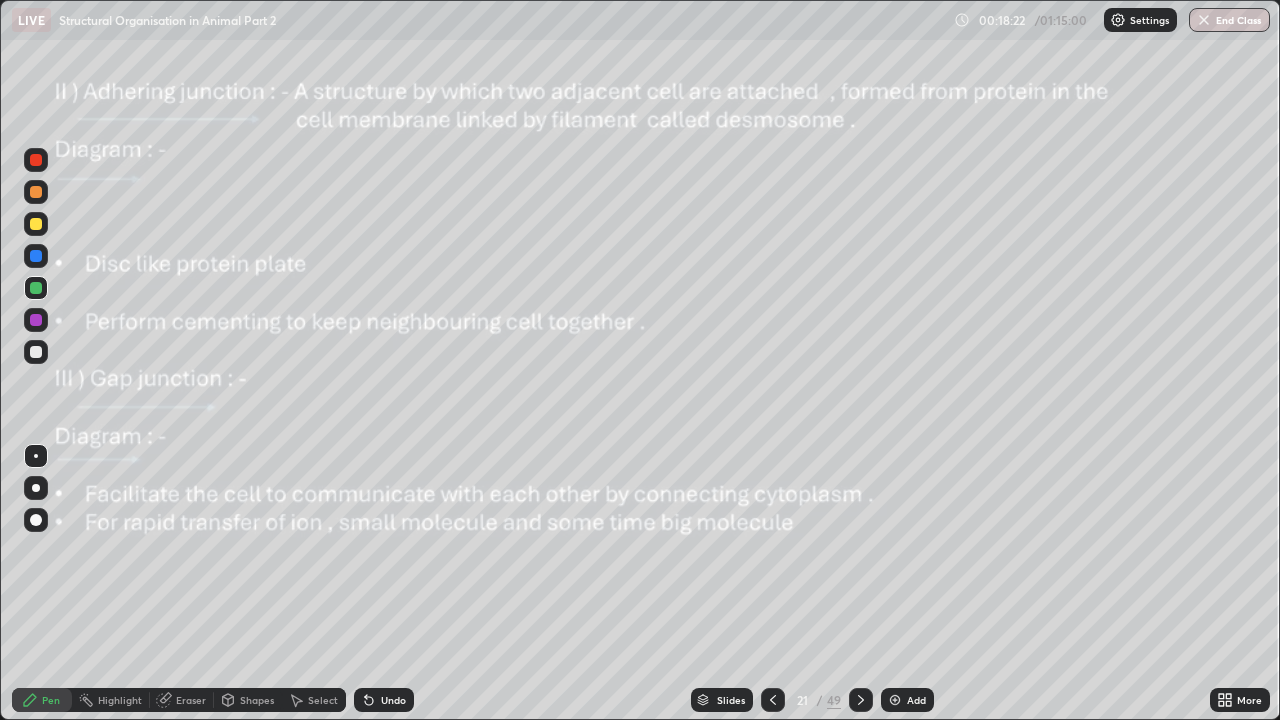 click at bounding box center (36, 224) 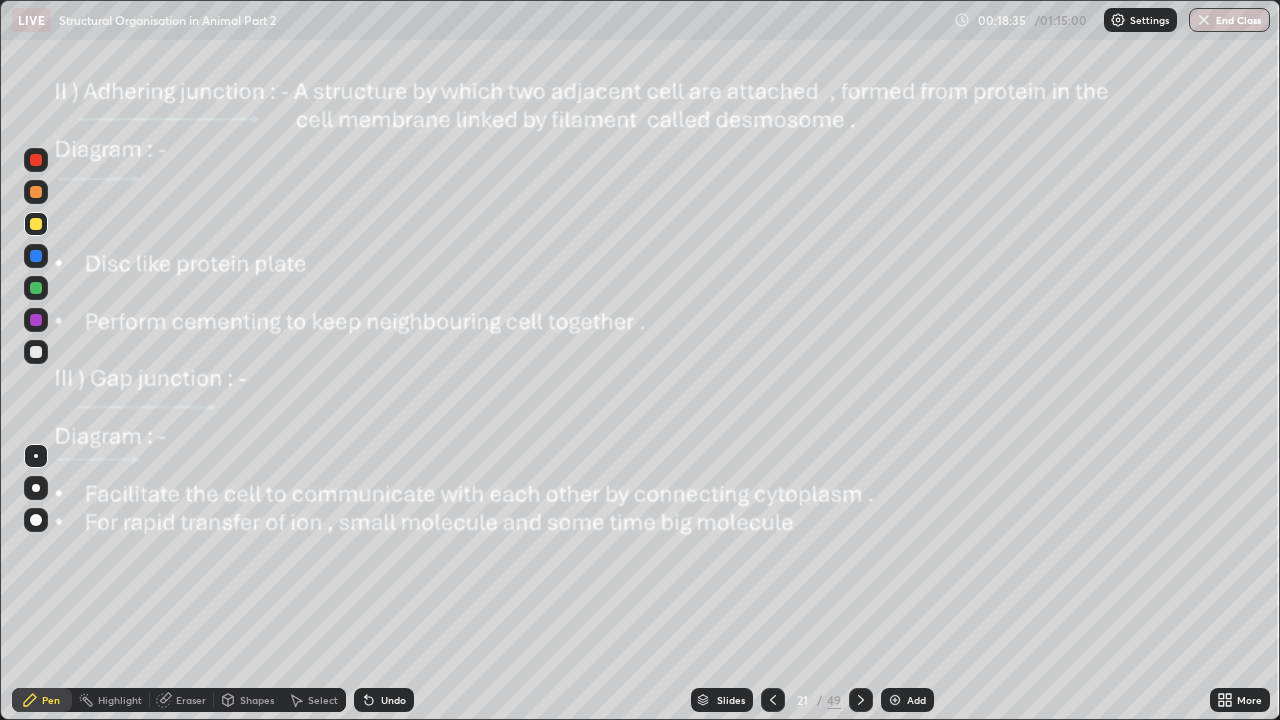 click at bounding box center (36, 320) 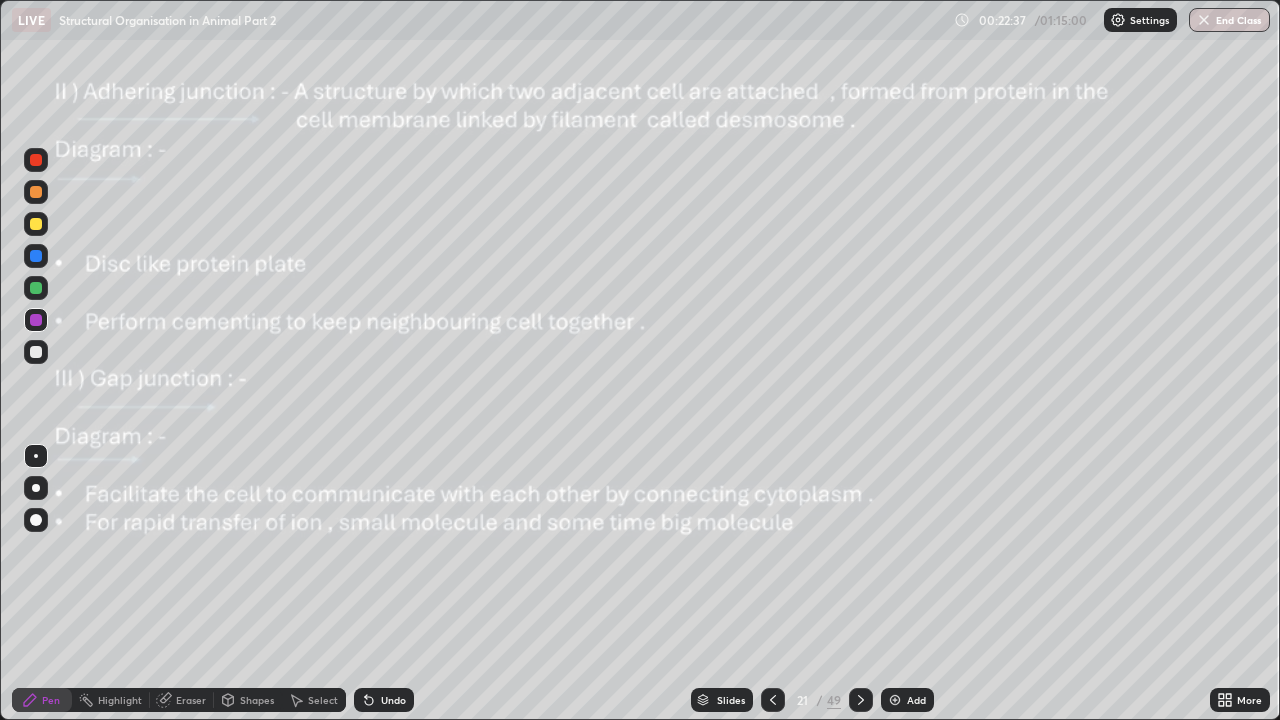 click 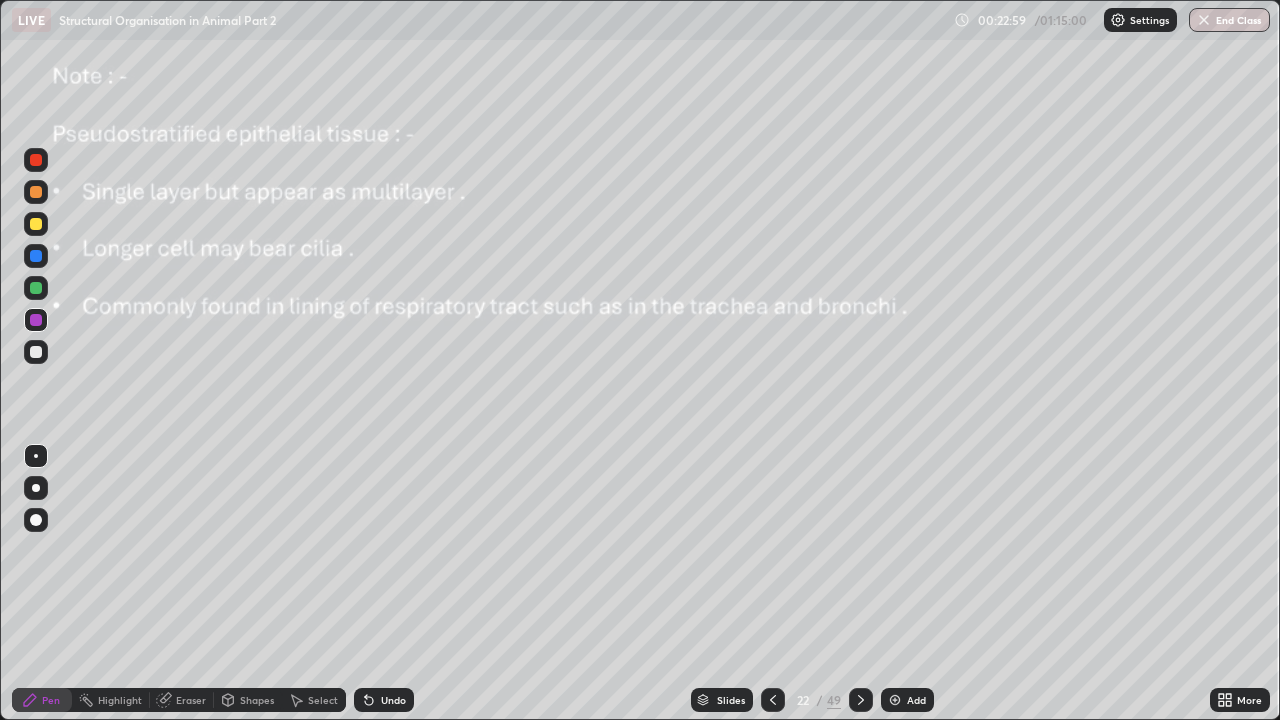 click on "Undo" at bounding box center [393, 700] 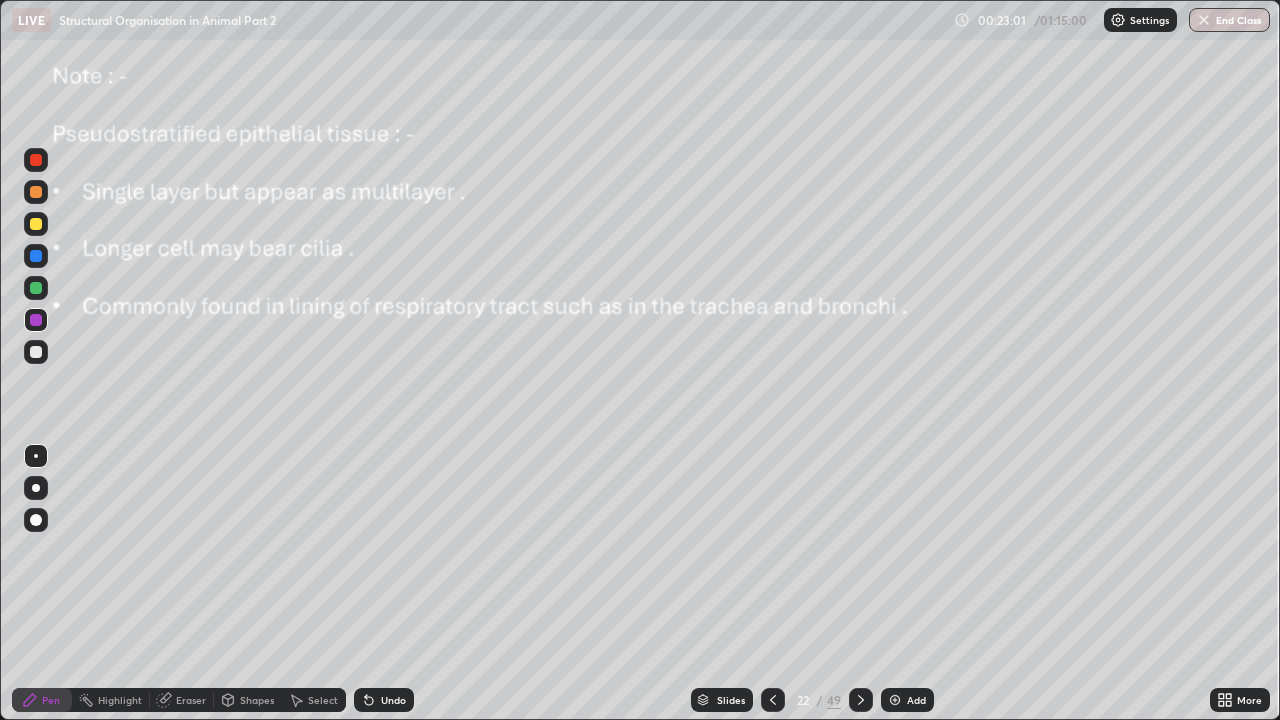 click on "Undo" at bounding box center (393, 700) 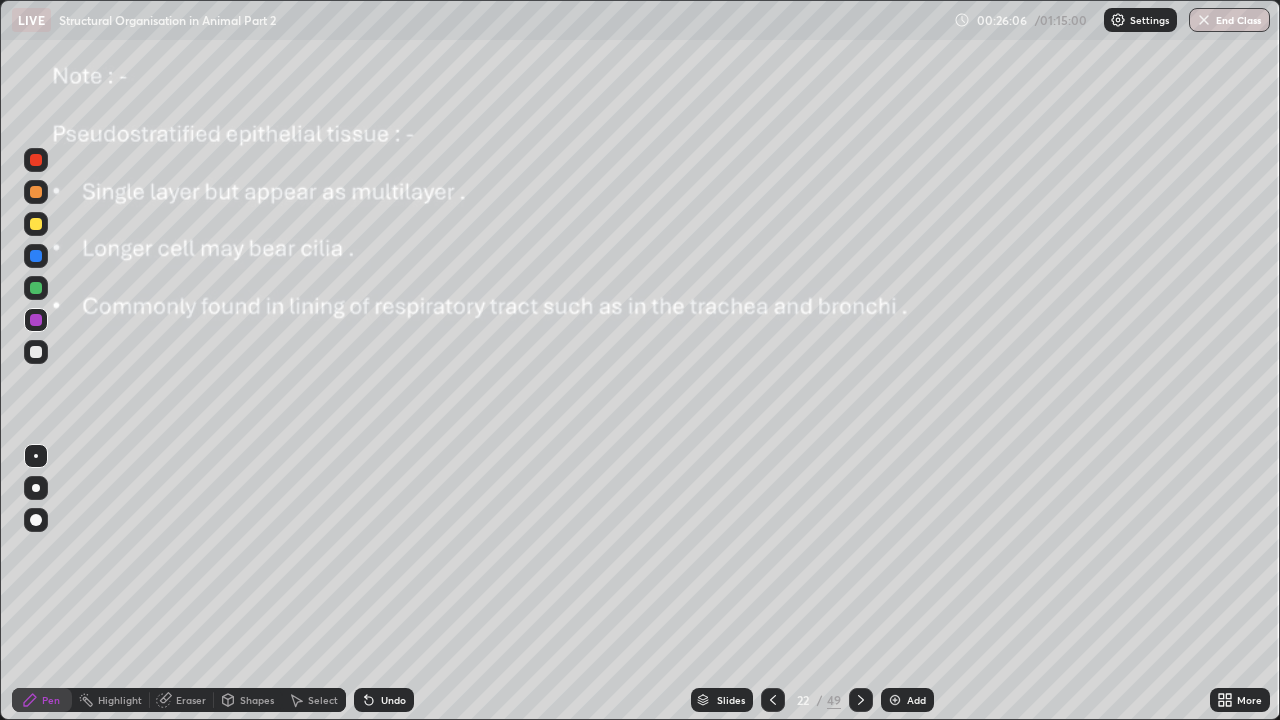 click 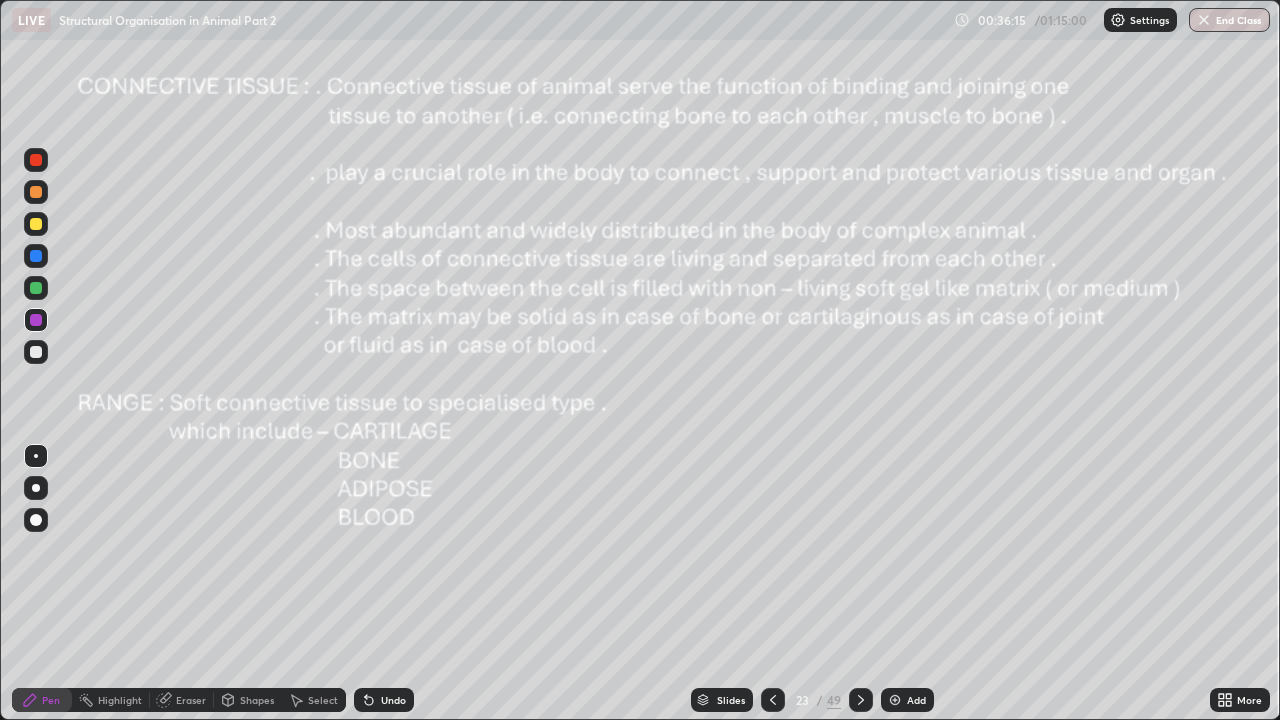 click 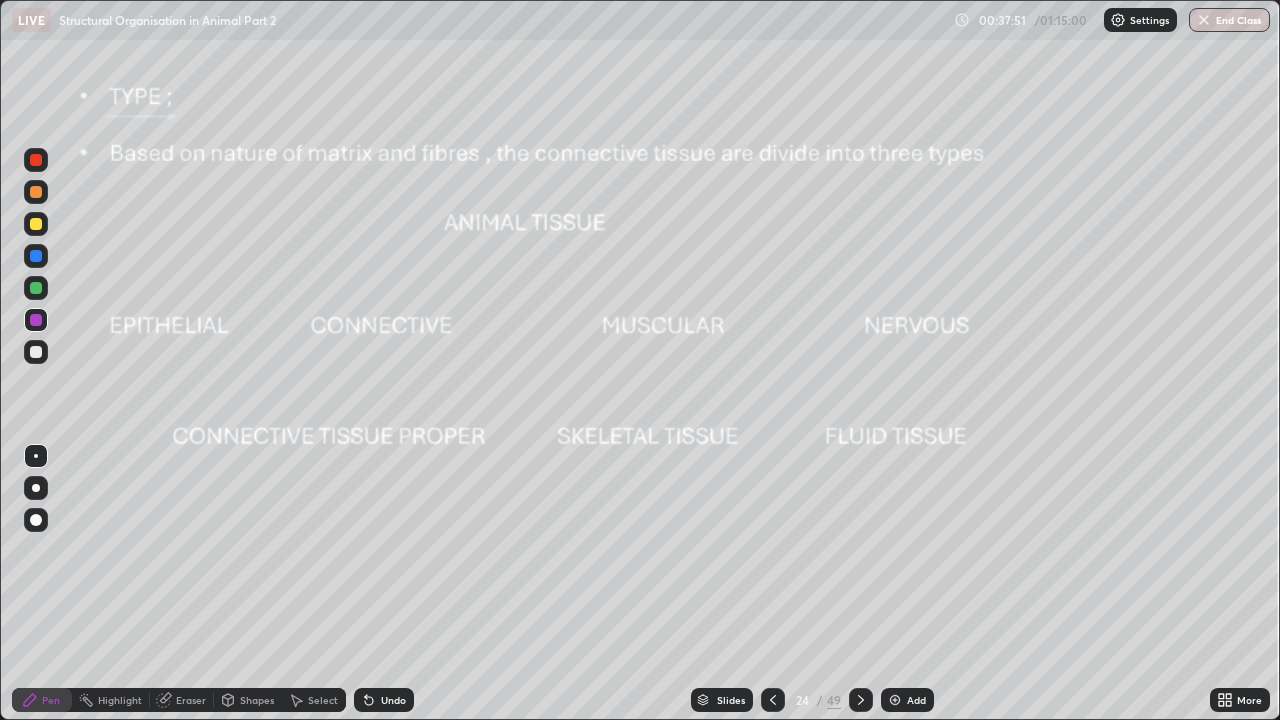 click at bounding box center [36, 488] 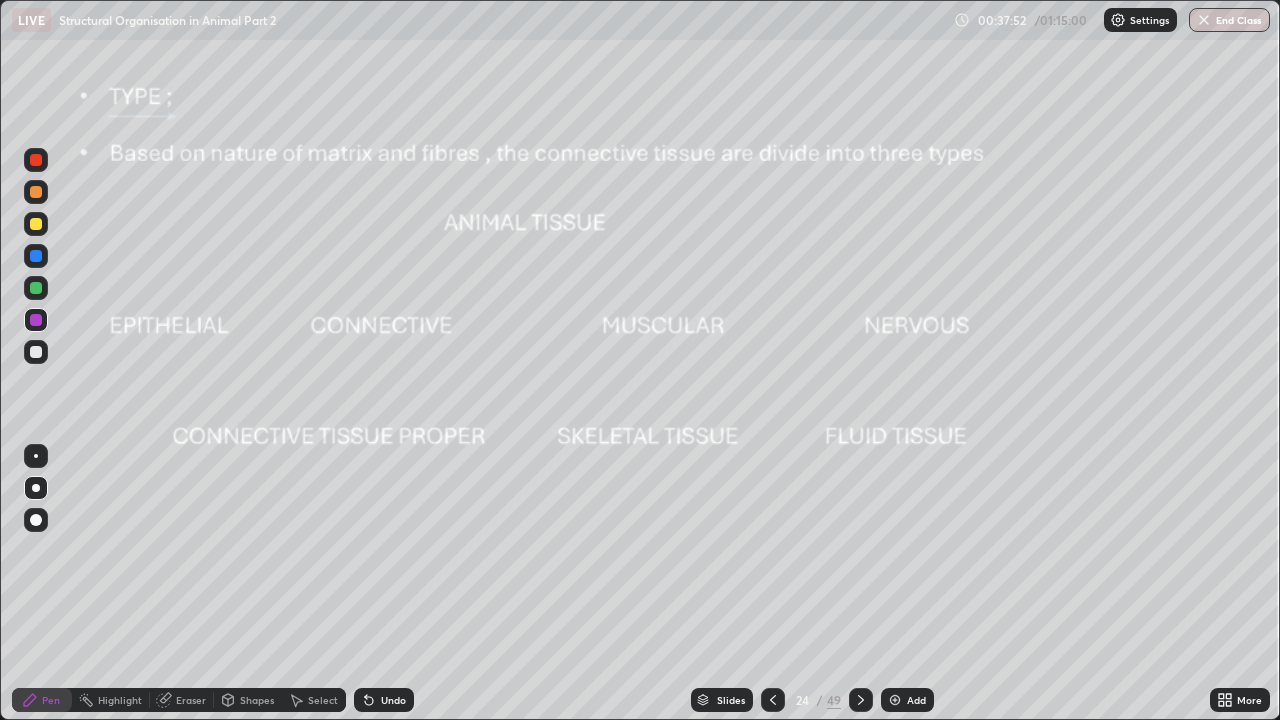 click at bounding box center (36, 192) 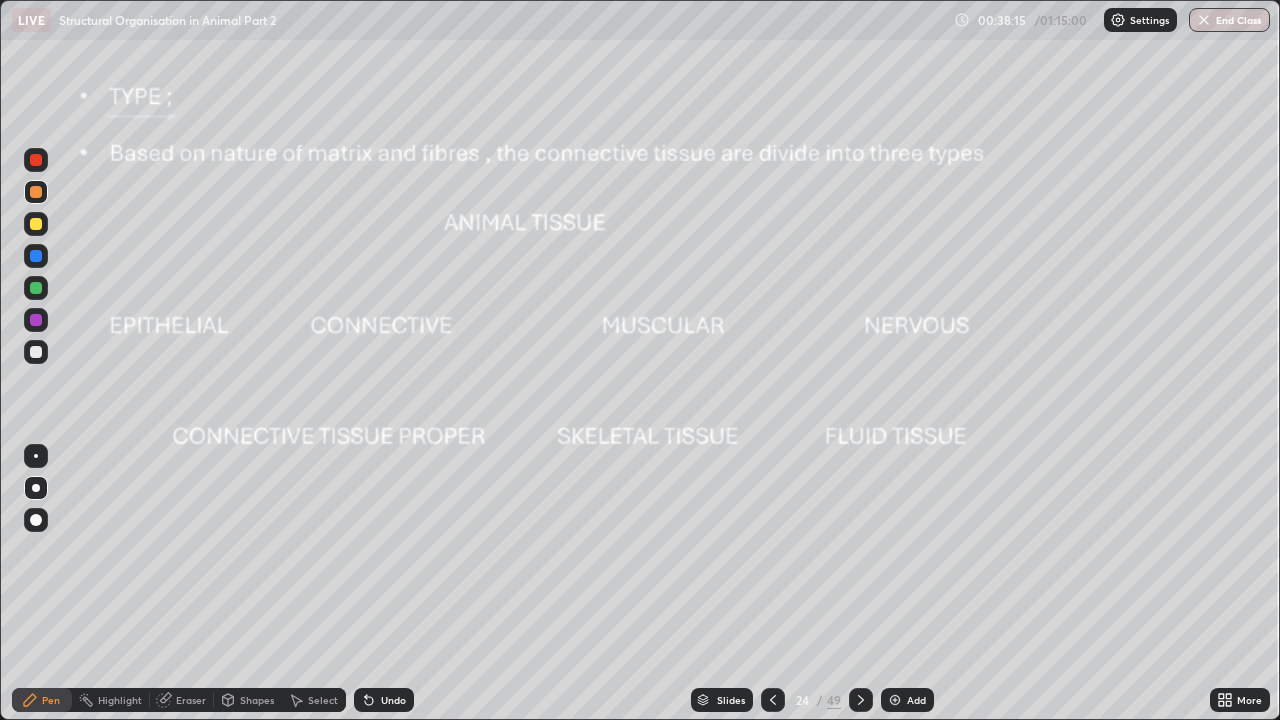 click 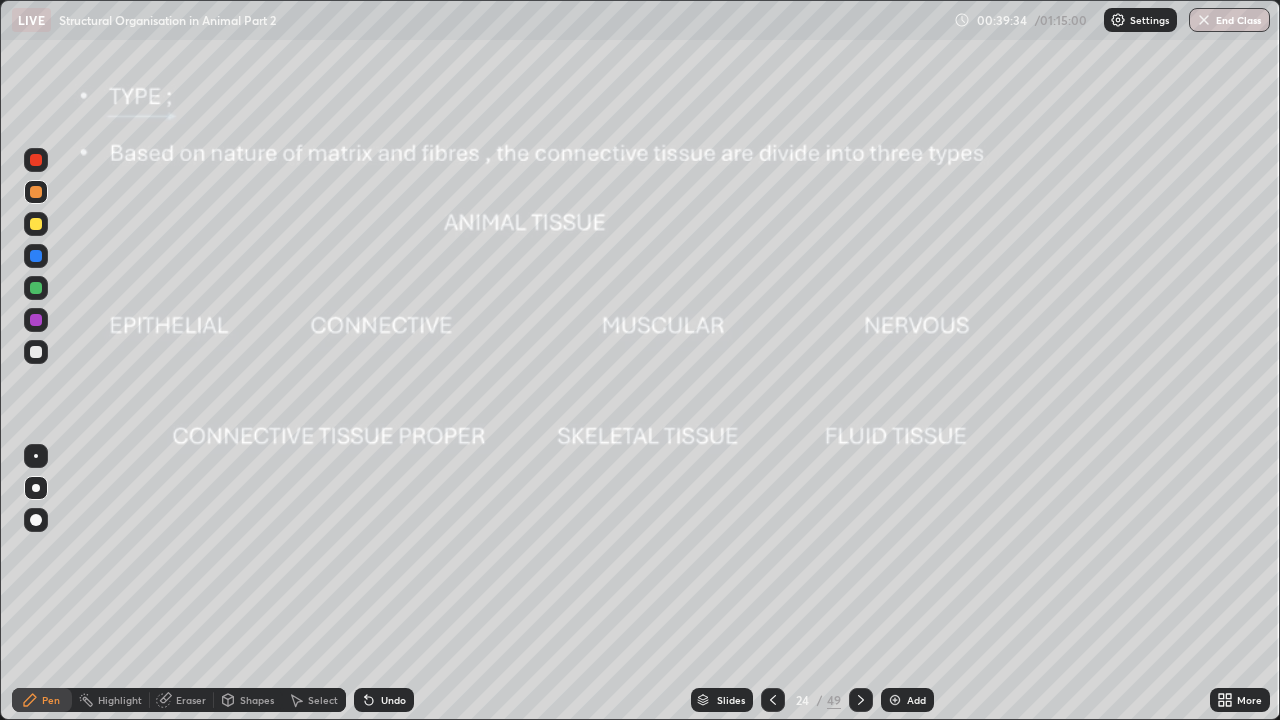 click at bounding box center [36, 320] 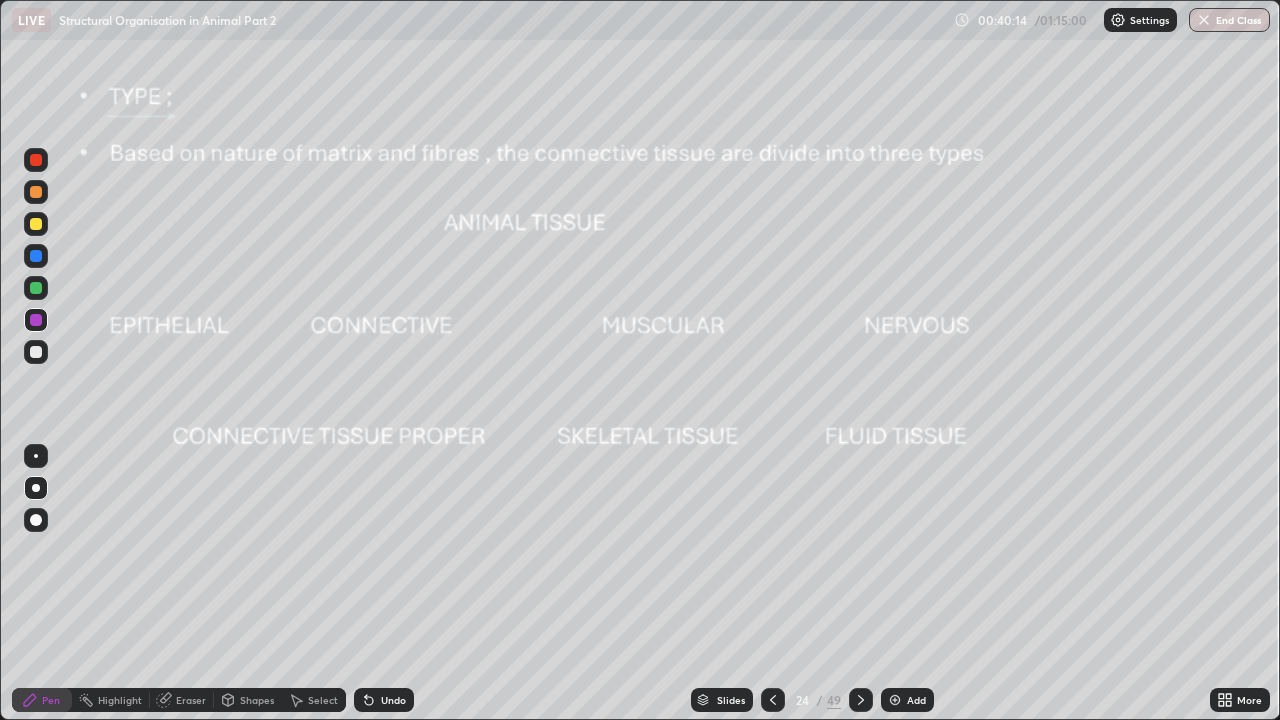 click at bounding box center [36, 288] 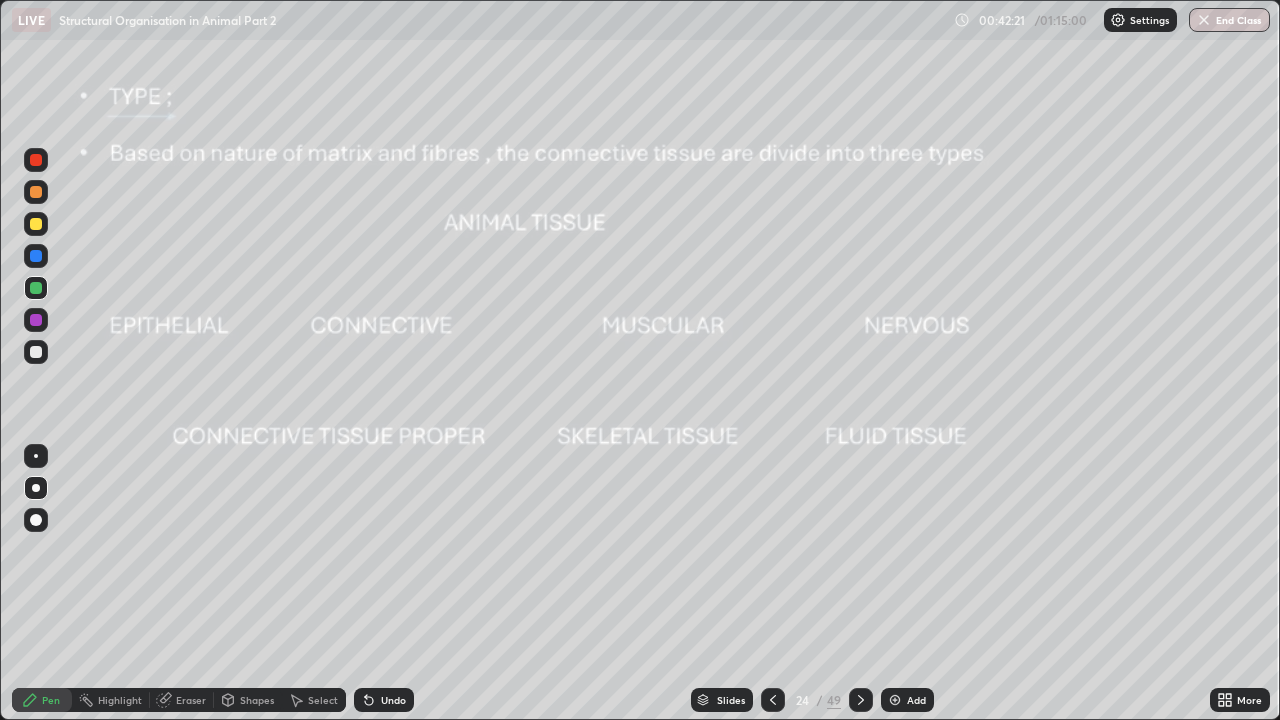 click on "Eraser" at bounding box center (191, 700) 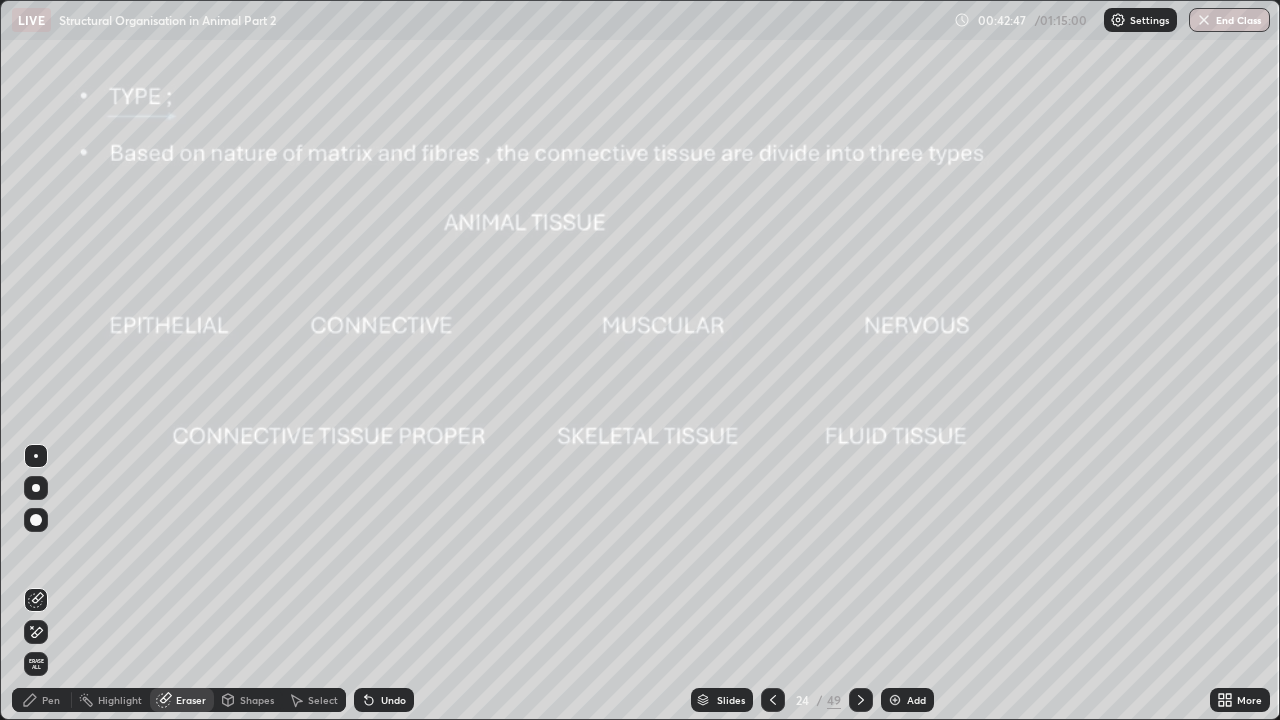 click on "Pen" at bounding box center (51, 700) 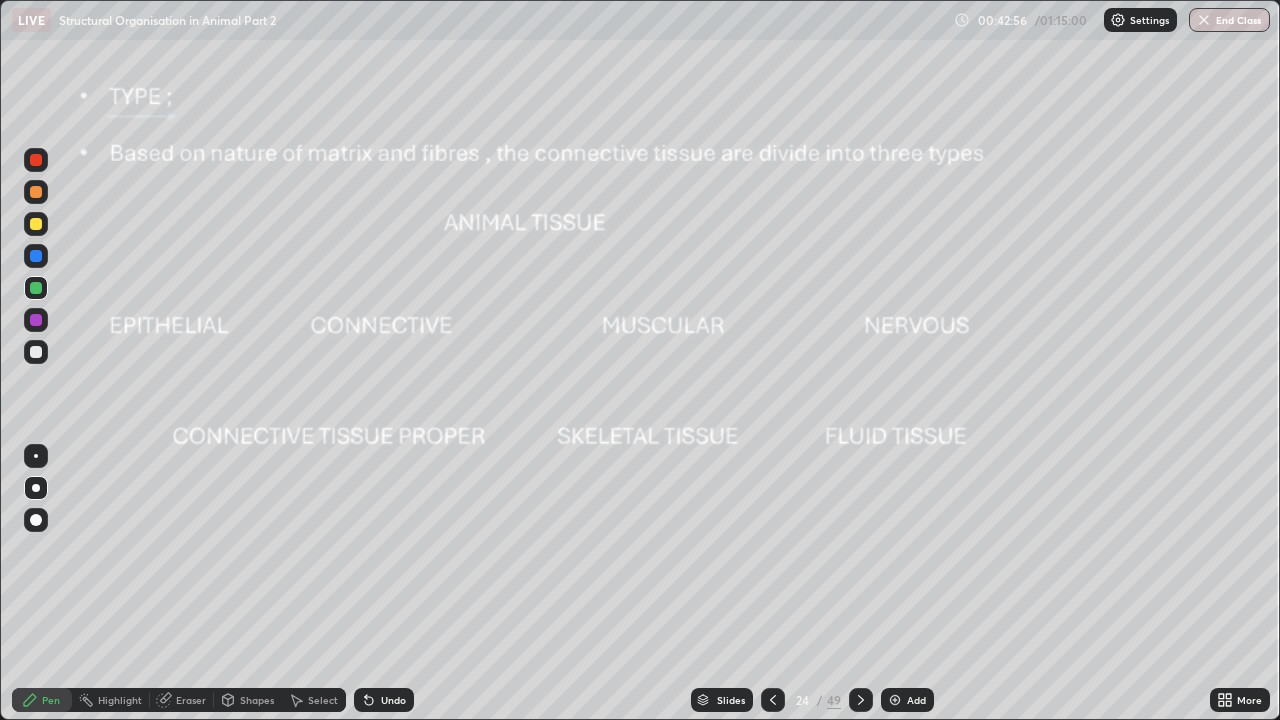 click at bounding box center [36, 320] 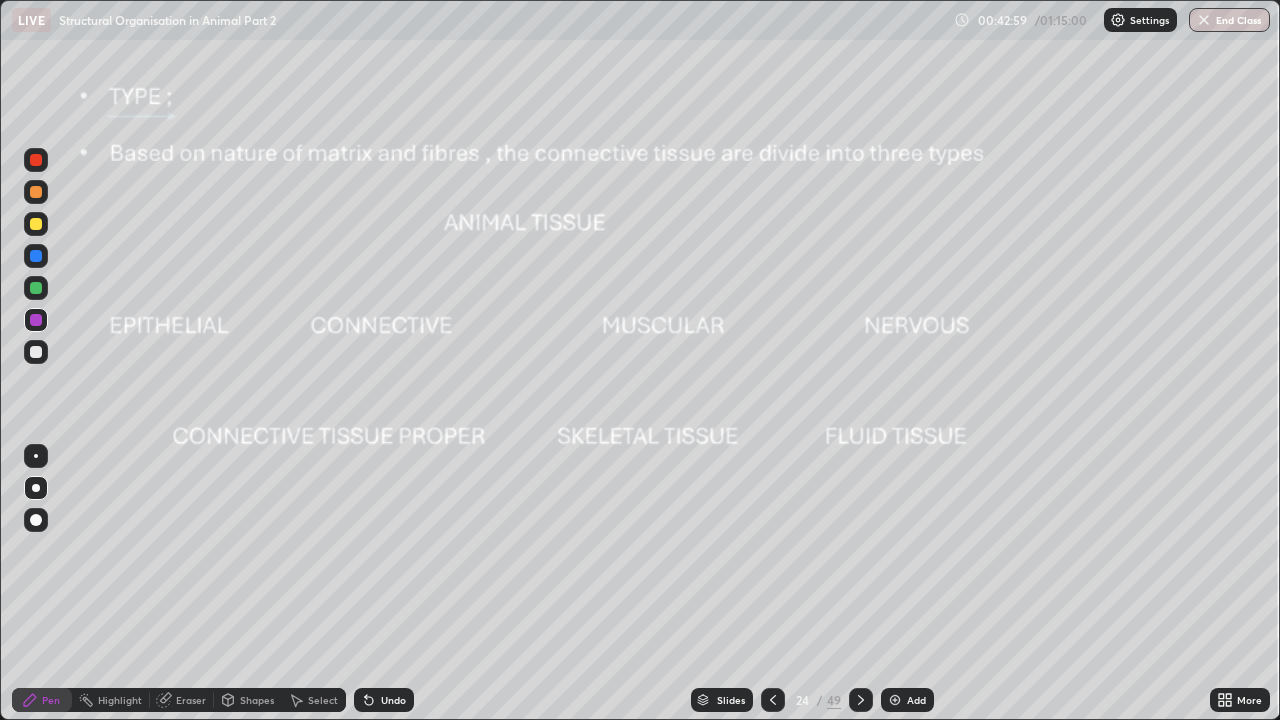 click at bounding box center [36, 288] 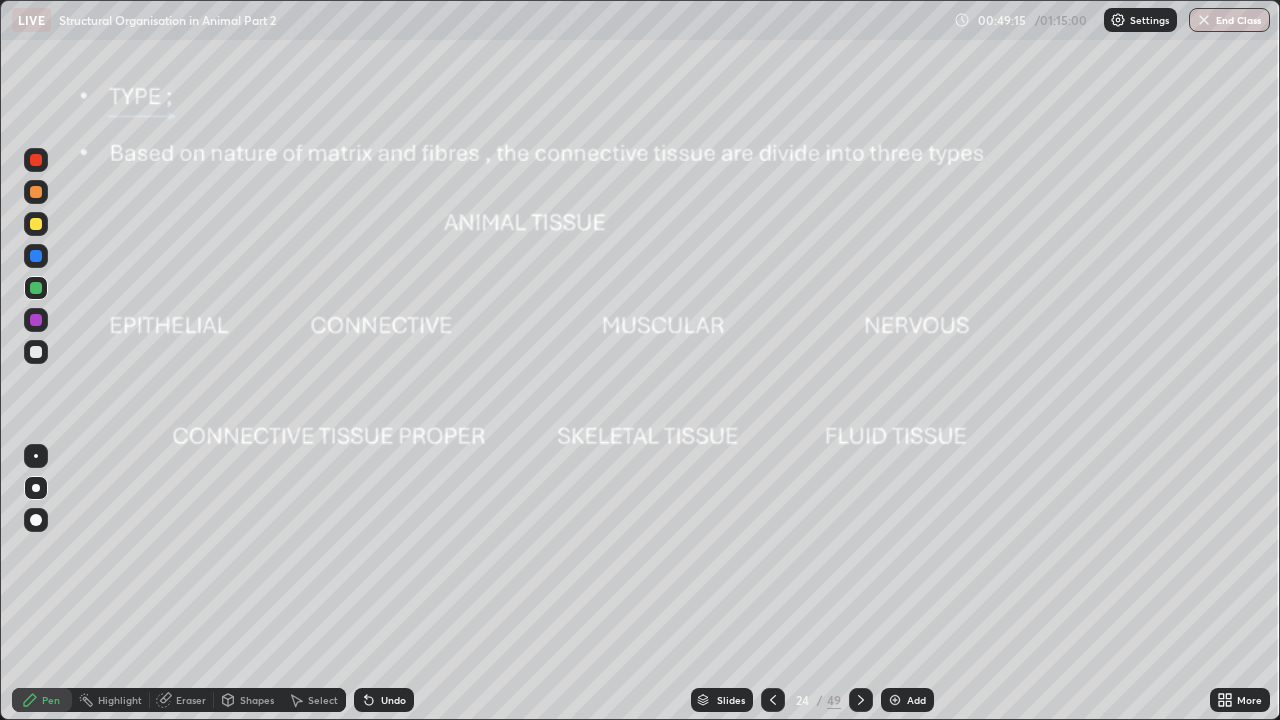 click 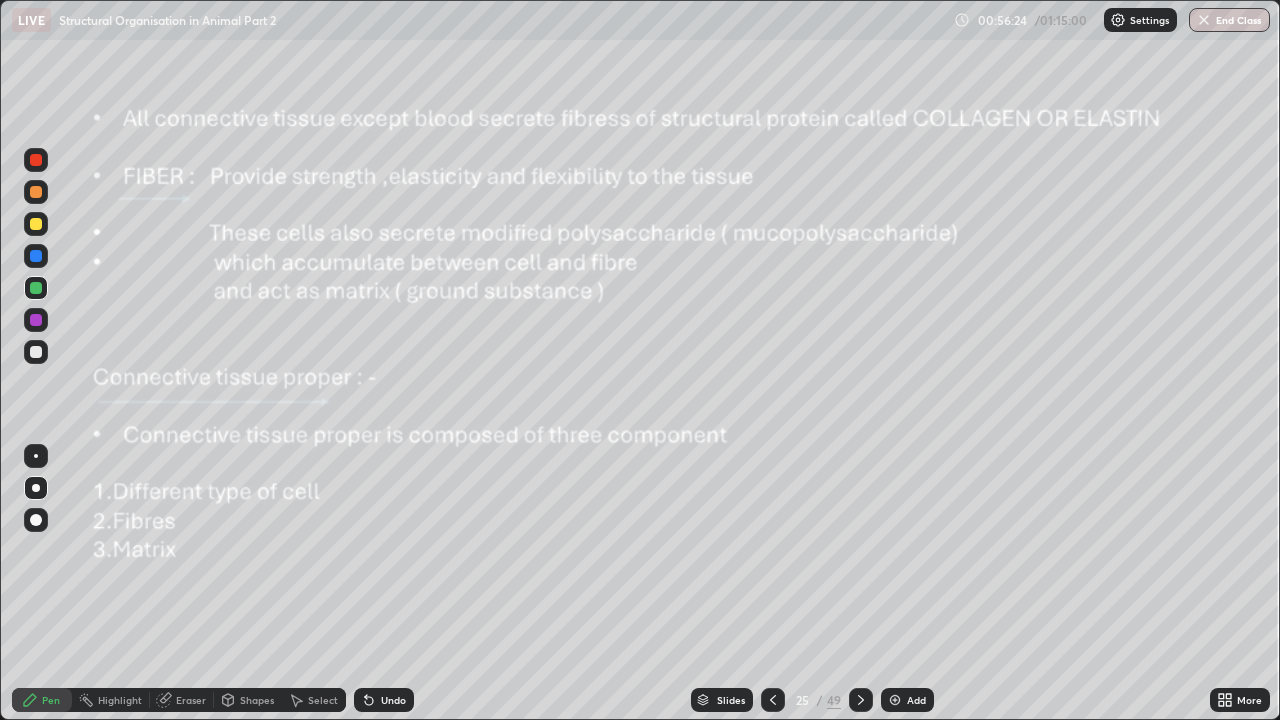click 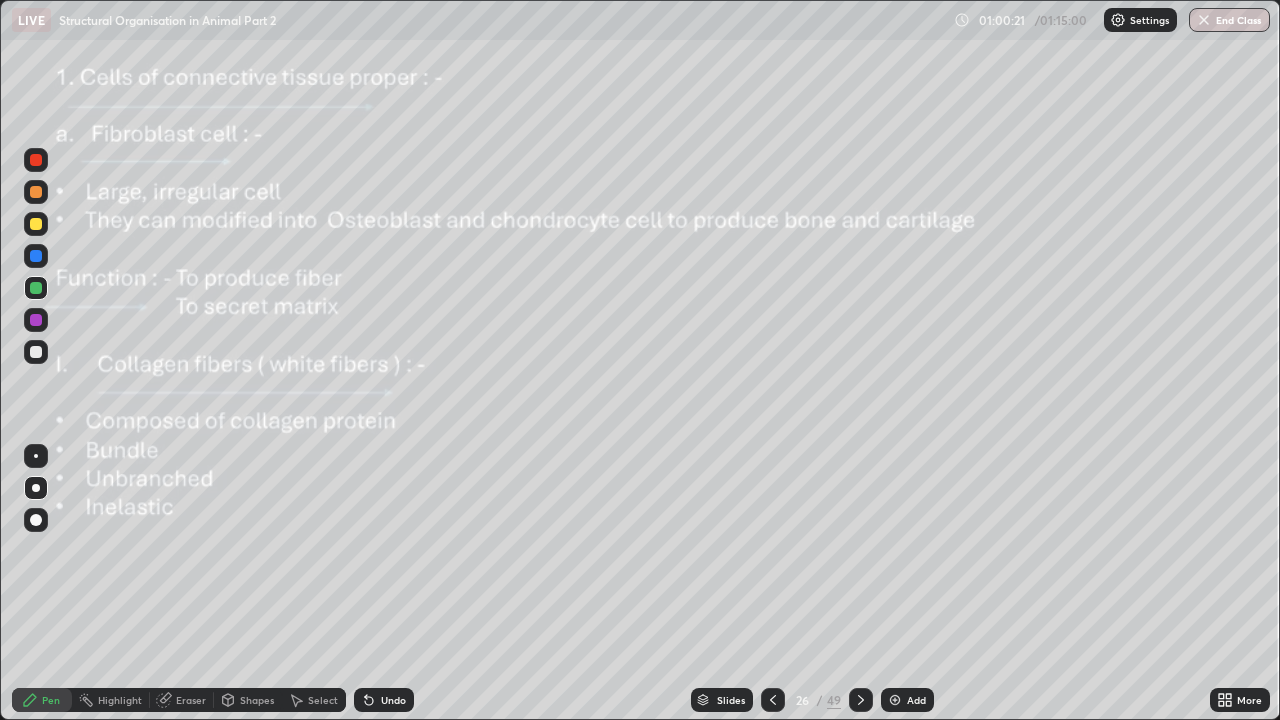 click at bounding box center [861, 700] 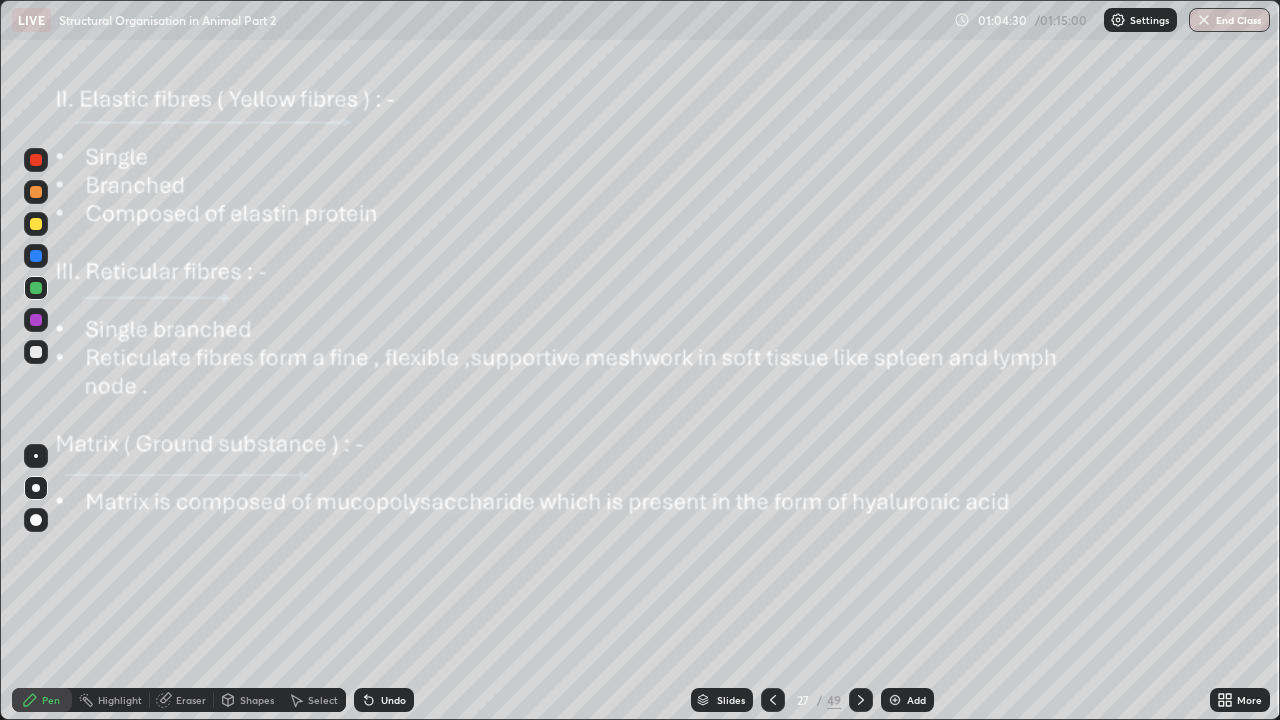 click 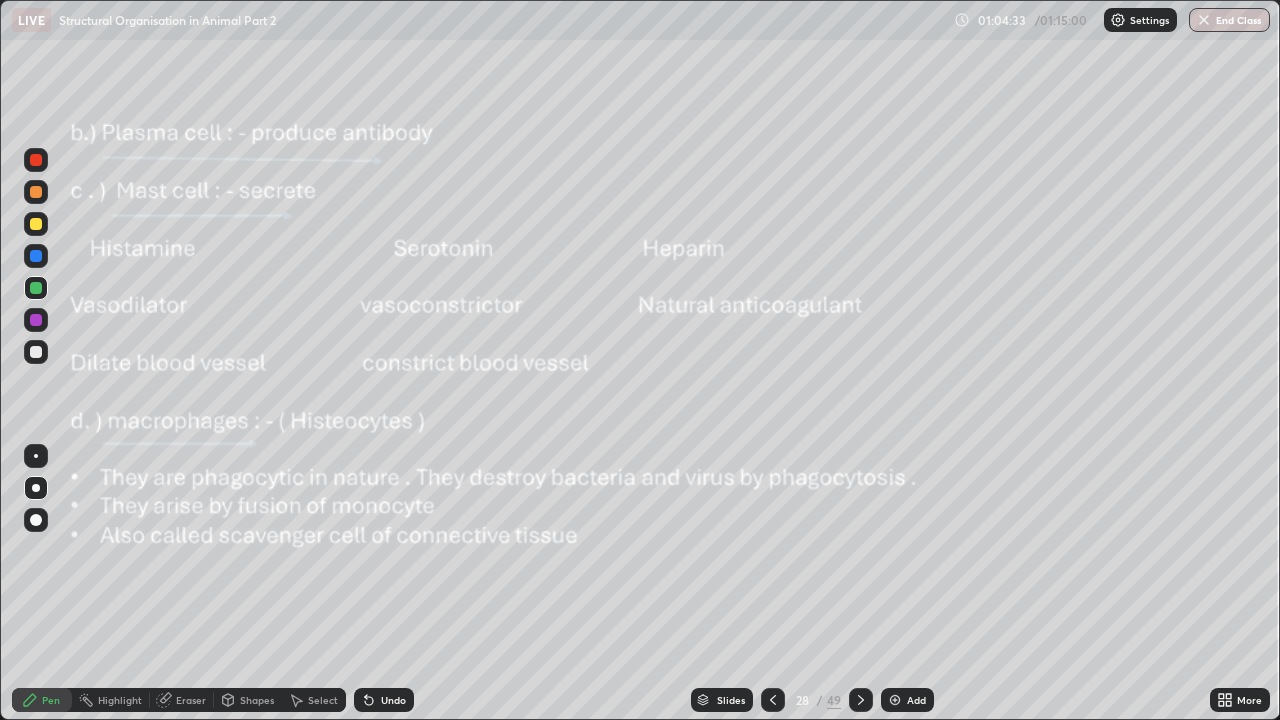 click 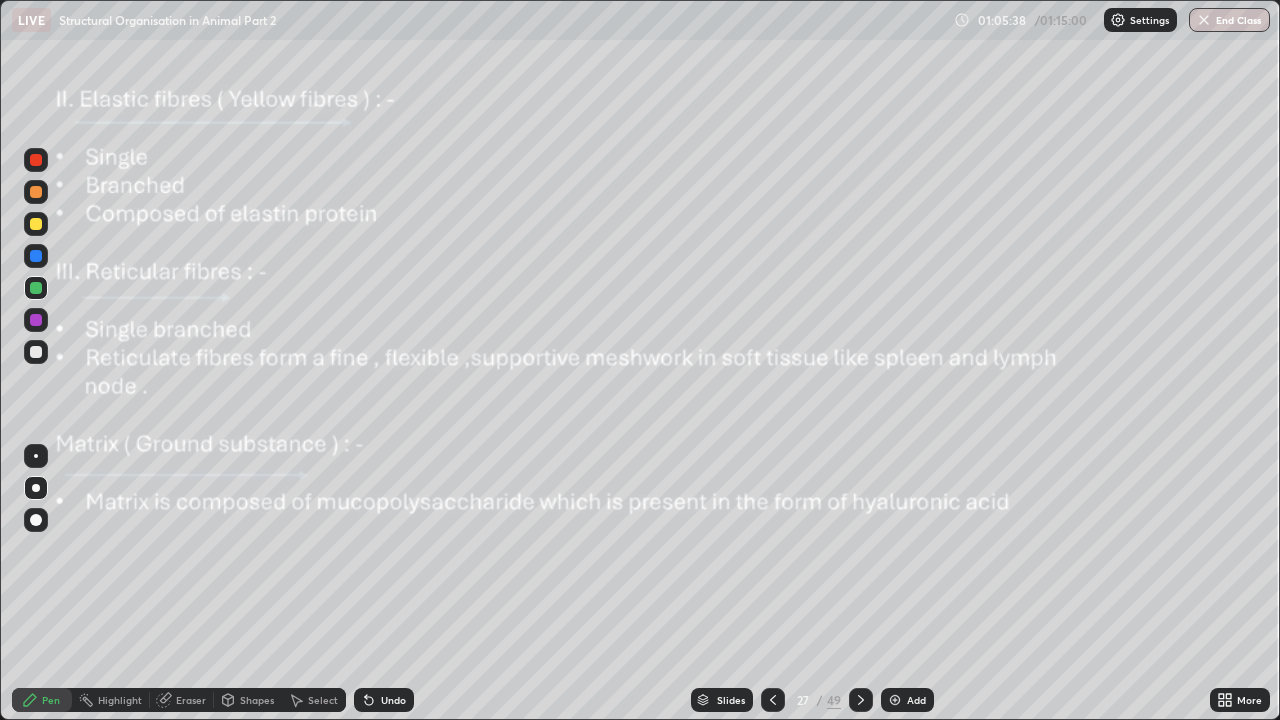 click 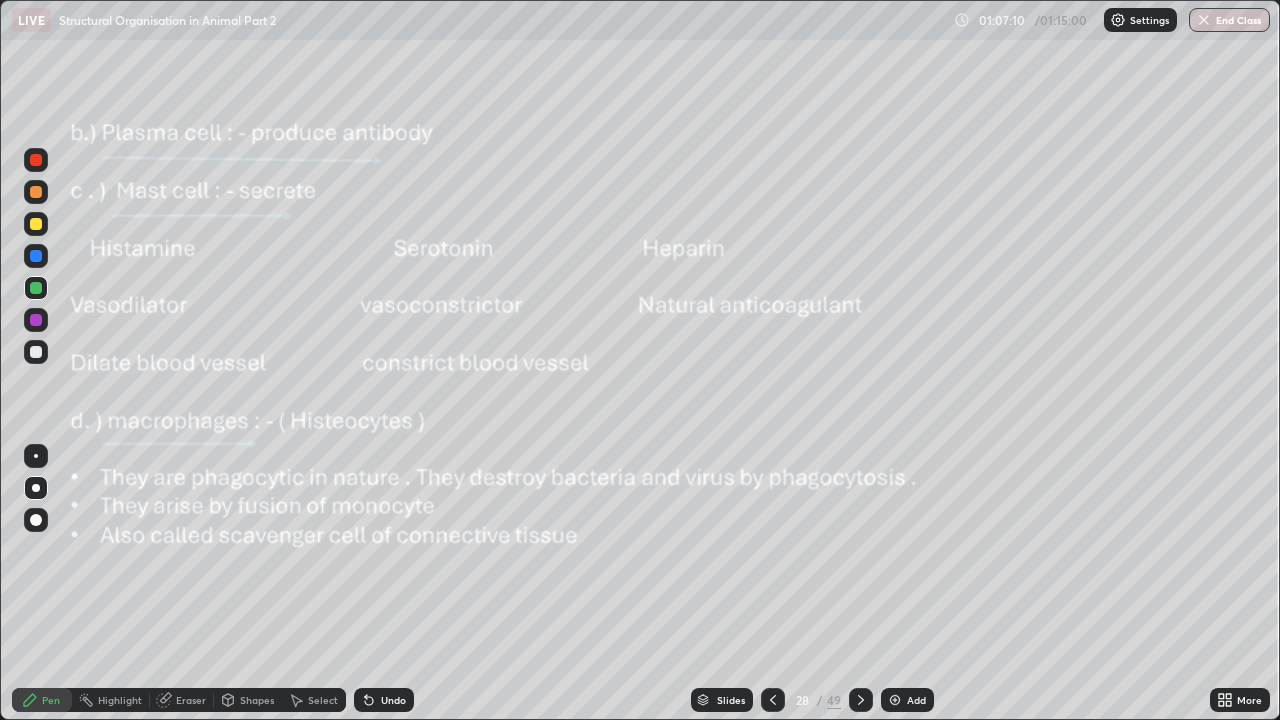 click at bounding box center (36, 456) 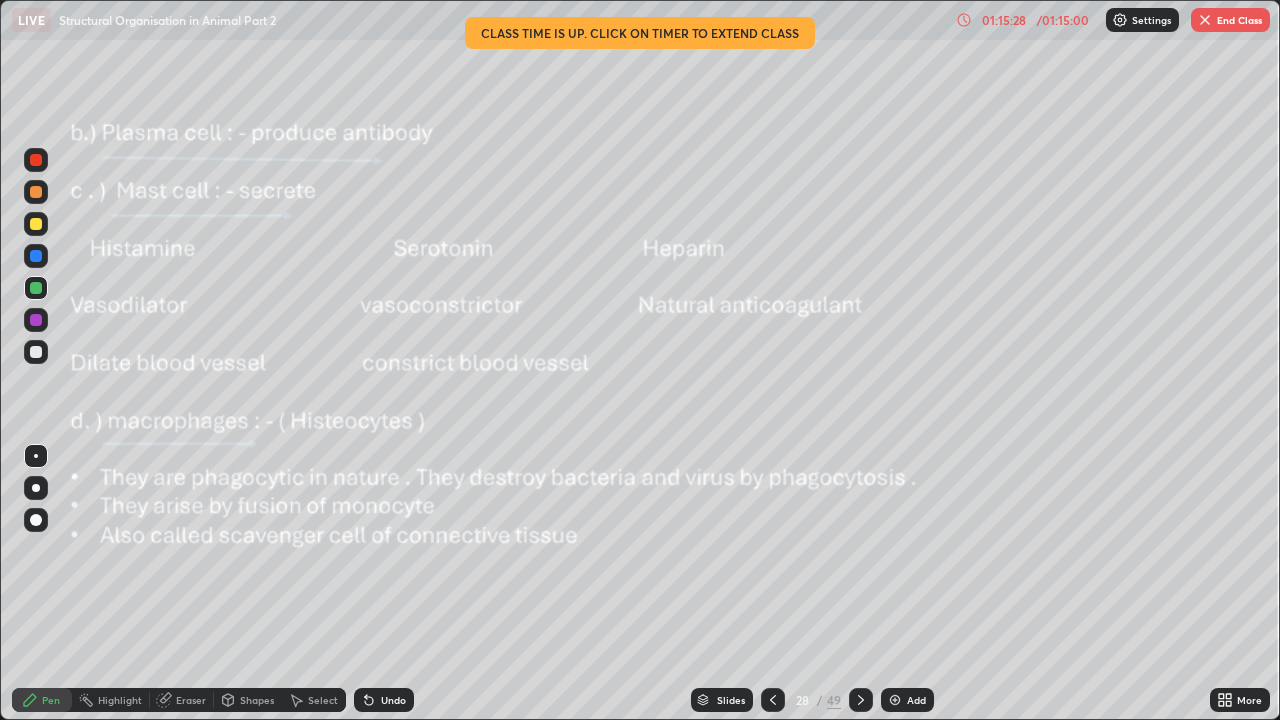 click on "End Class" at bounding box center [1230, 20] 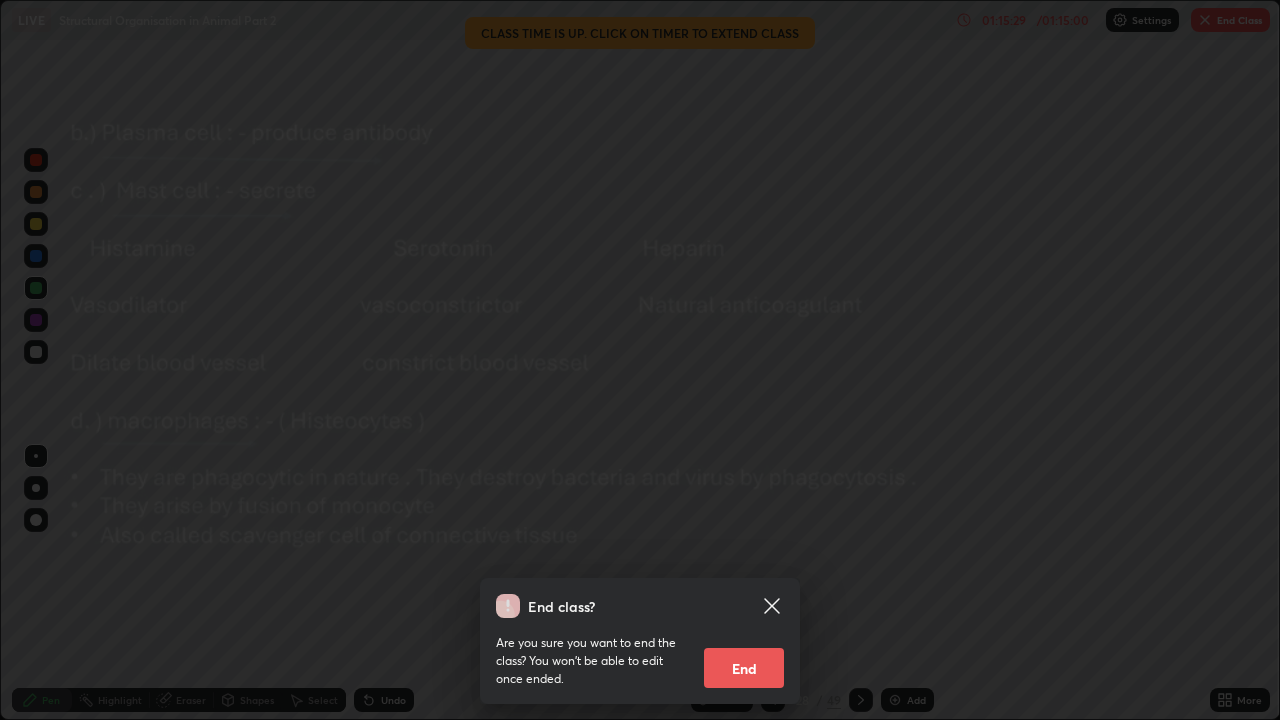 click on "End" at bounding box center [744, 668] 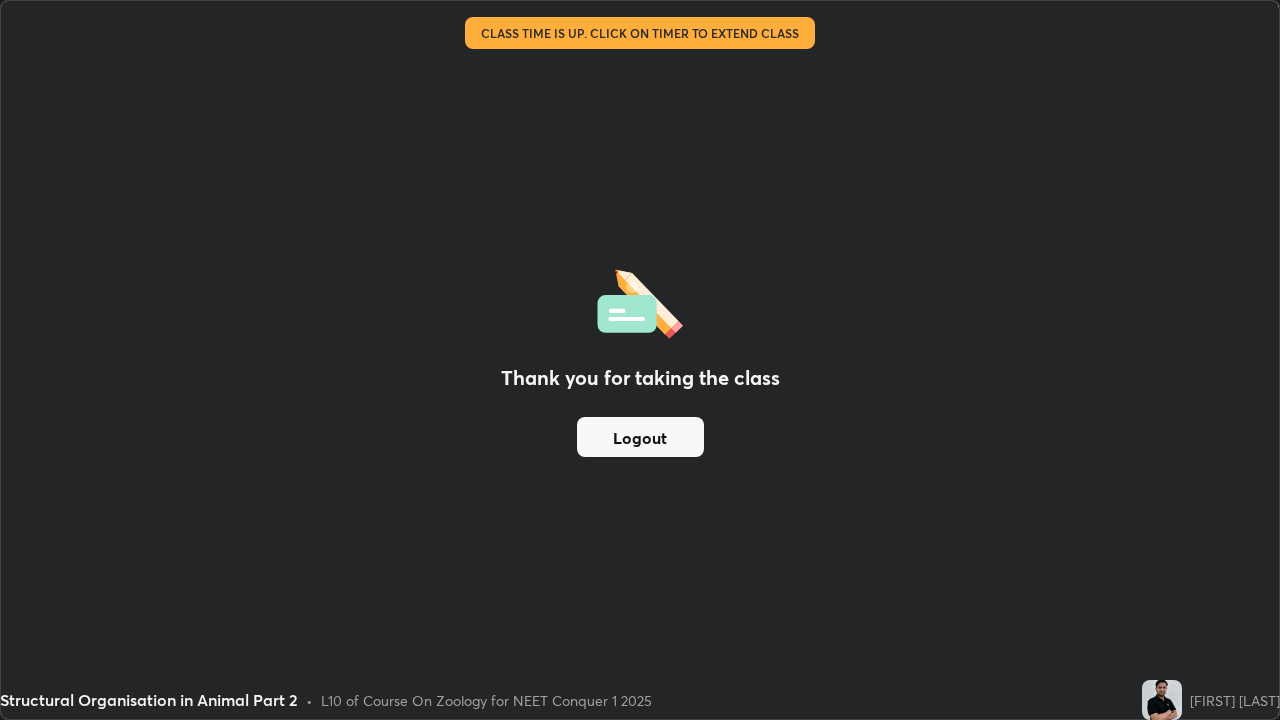click on "Logout" at bounding box center (640, 437) 